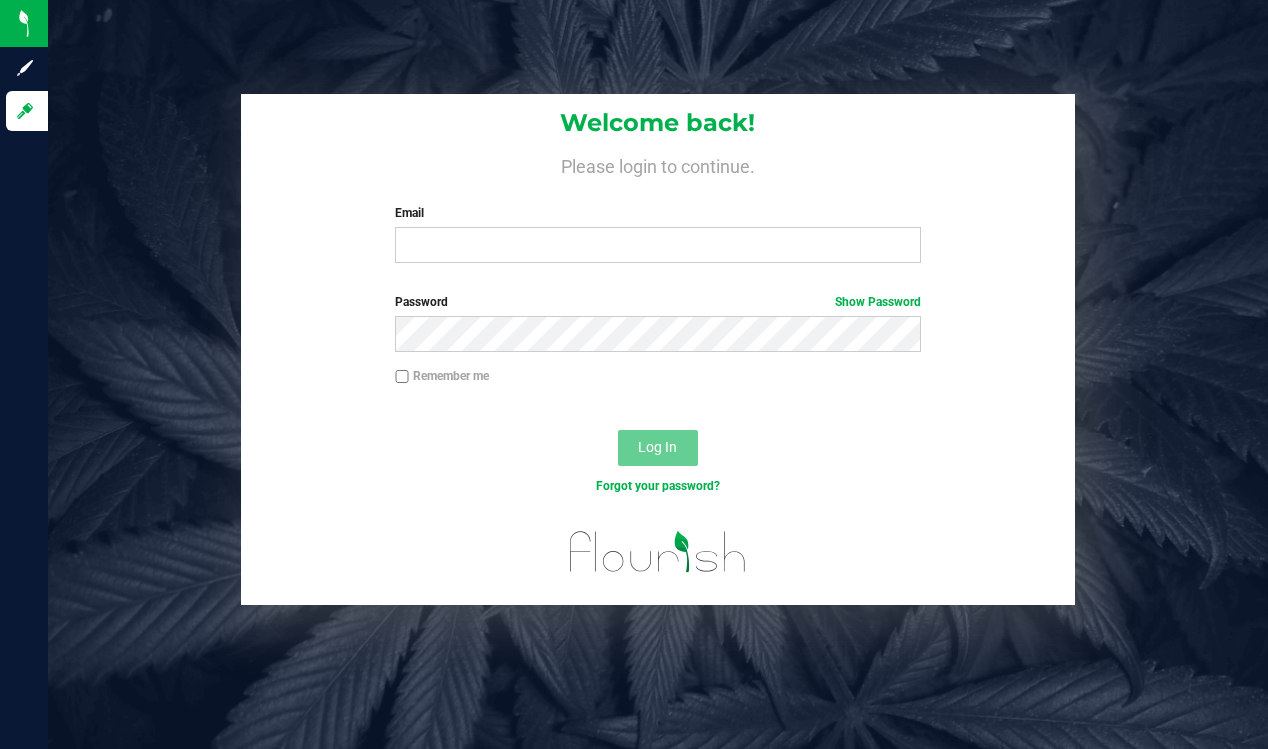 scroll, scrollTop: 0, scrollLeft: 0, axis: both 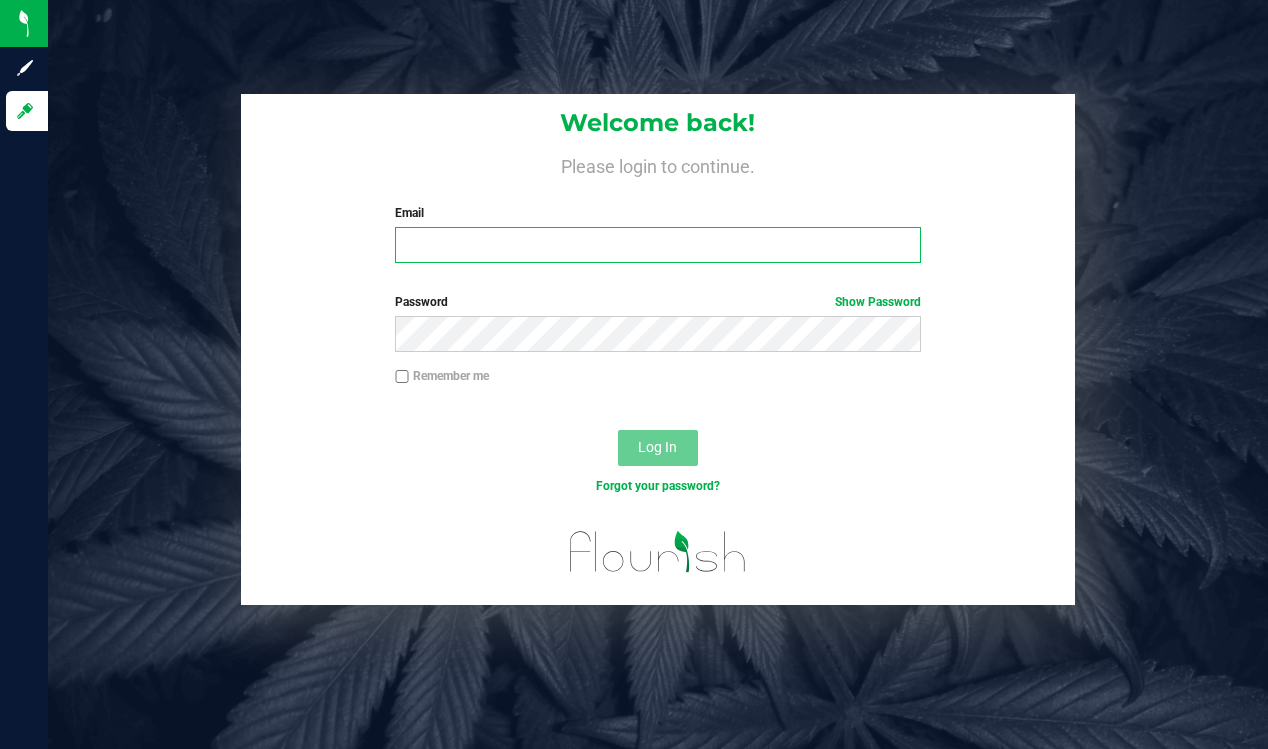 click on "Email" at bounding box center [658, 245] 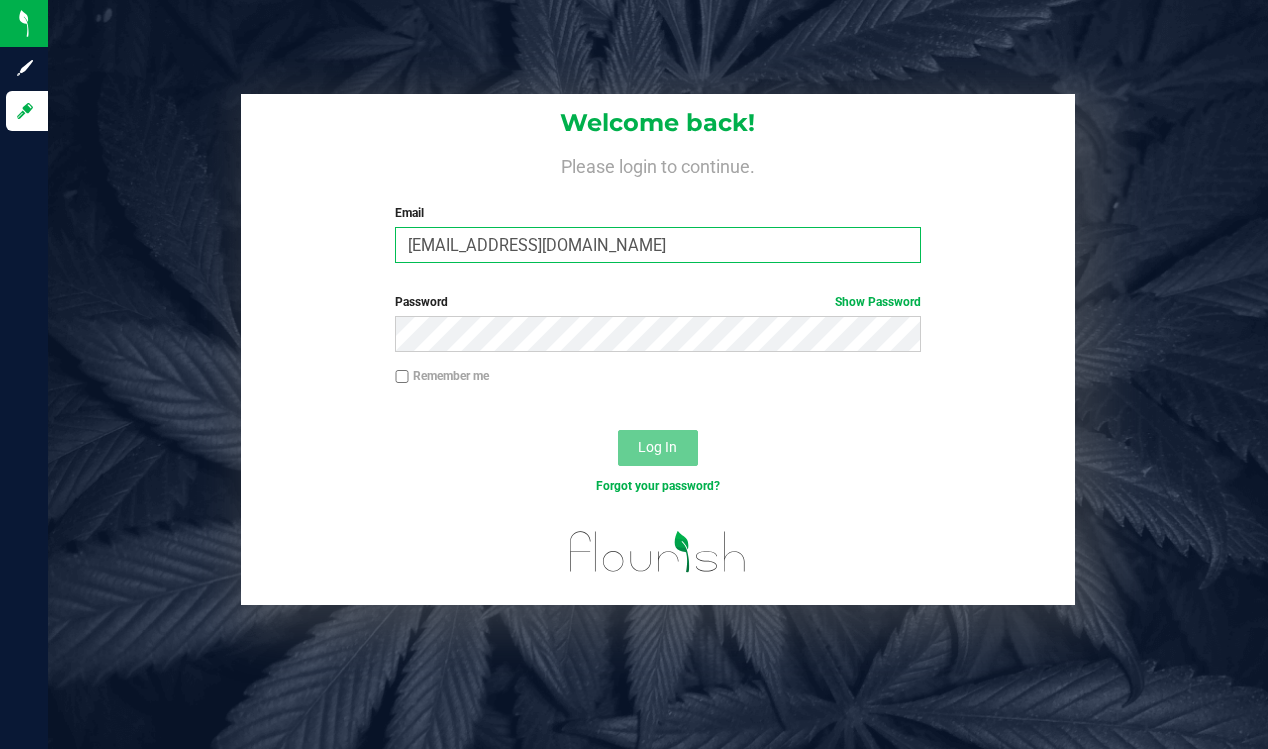 click at bounding box center [395, 263] 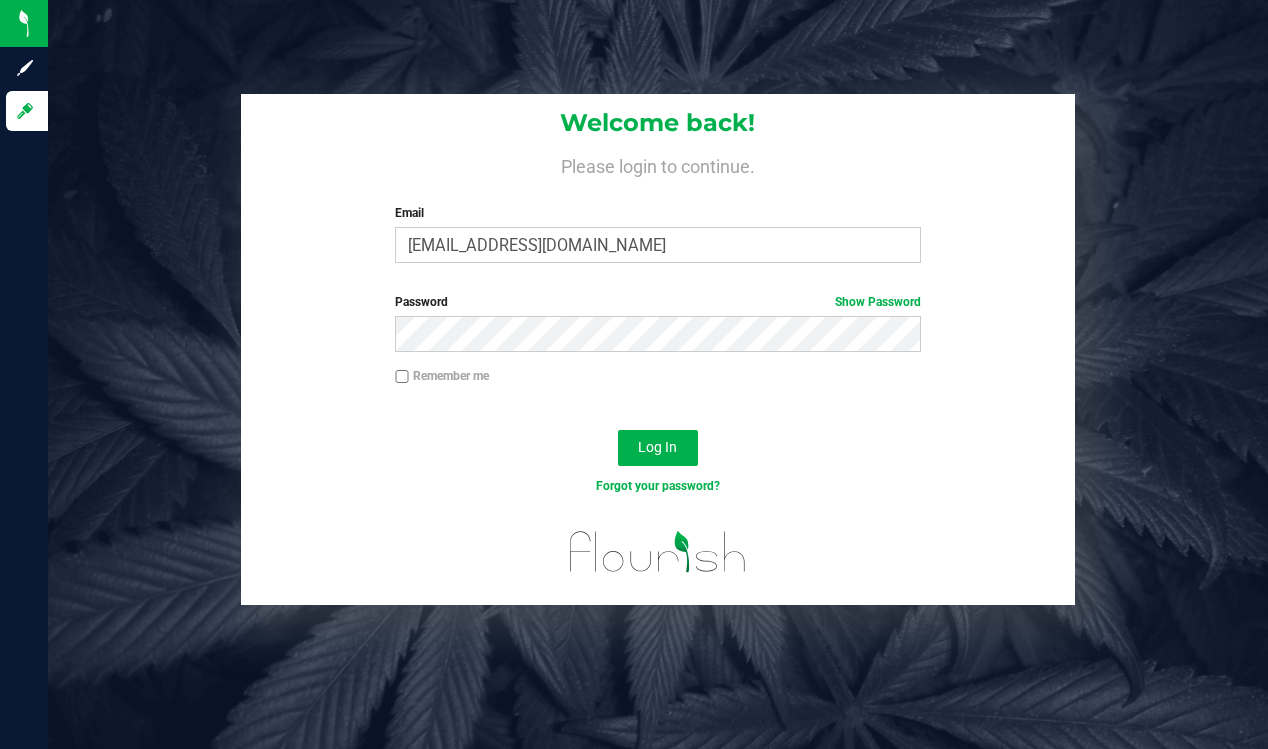 click on "Remember me" at bounding box center (442, 376) 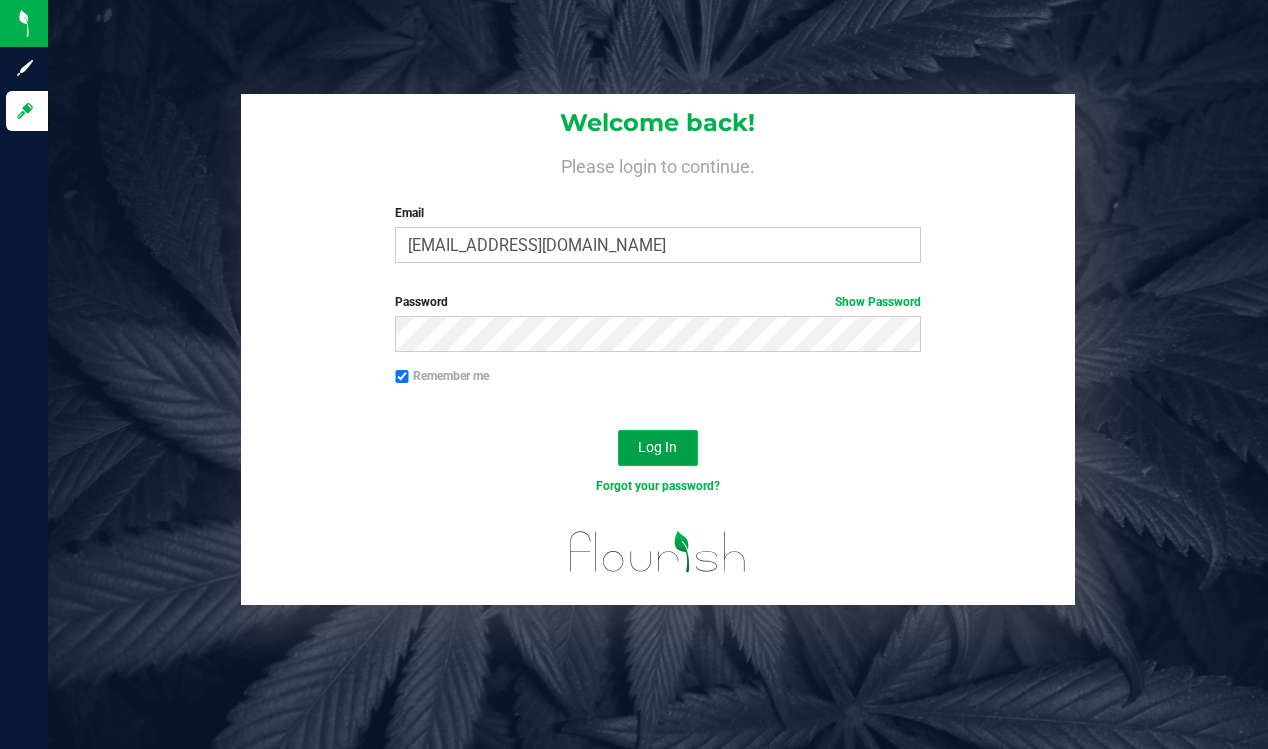 click on "Log In" at bounding box center (657, 447) 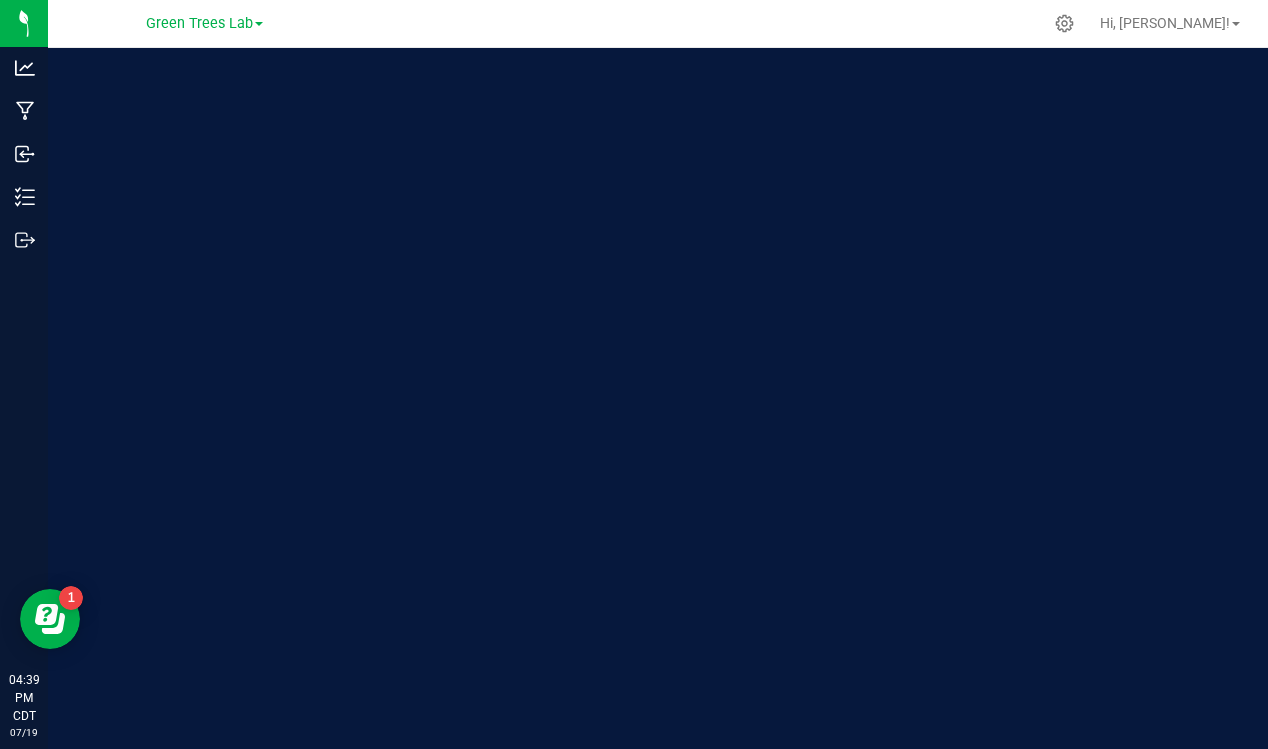 scroll, scrollTop: 0, scrollLeft: 0, axis: both 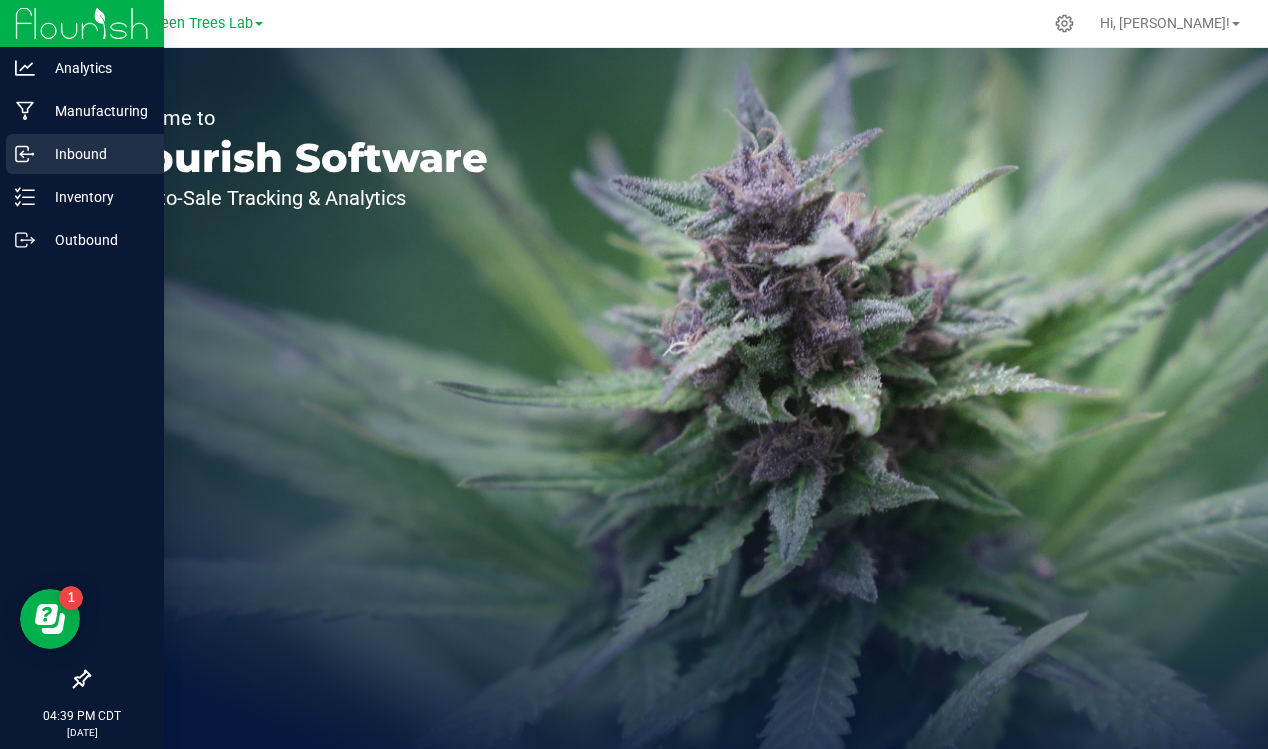 click on "Inbound" at bounding box center (95, 154) 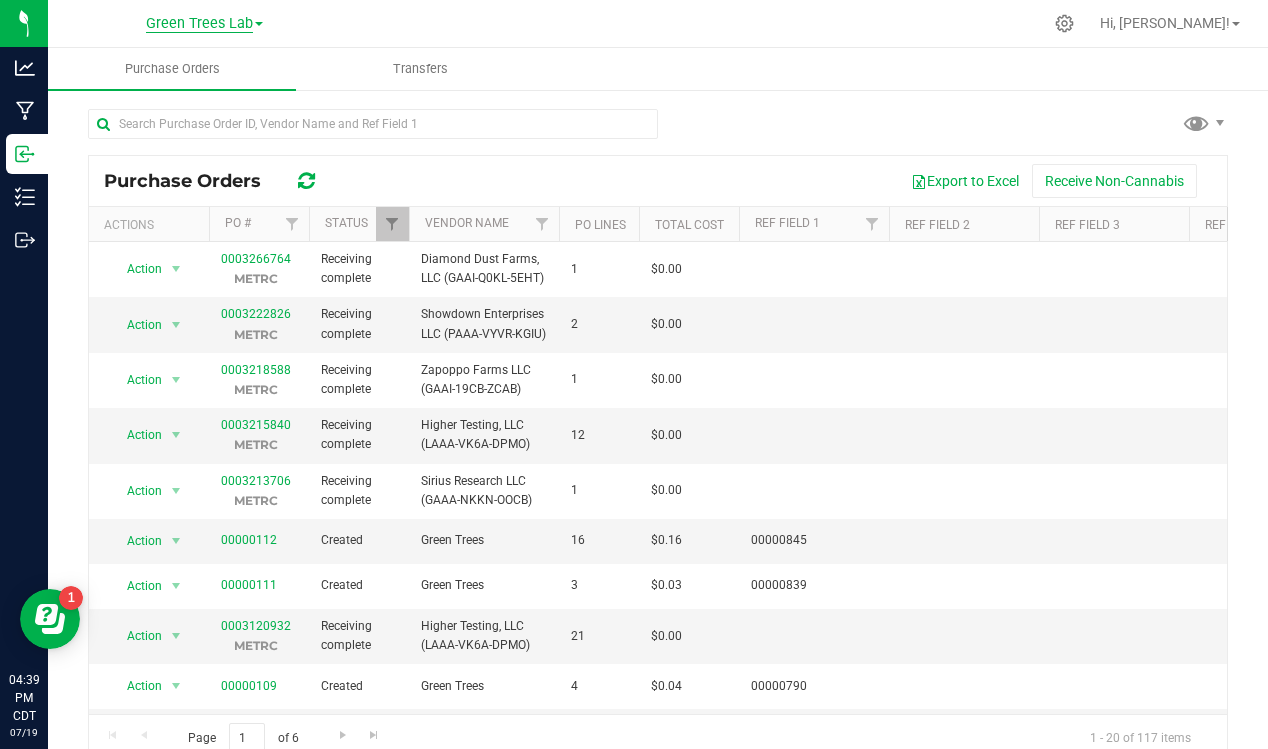 click on "Green Trees Lab" at bounding box center (199, 24) 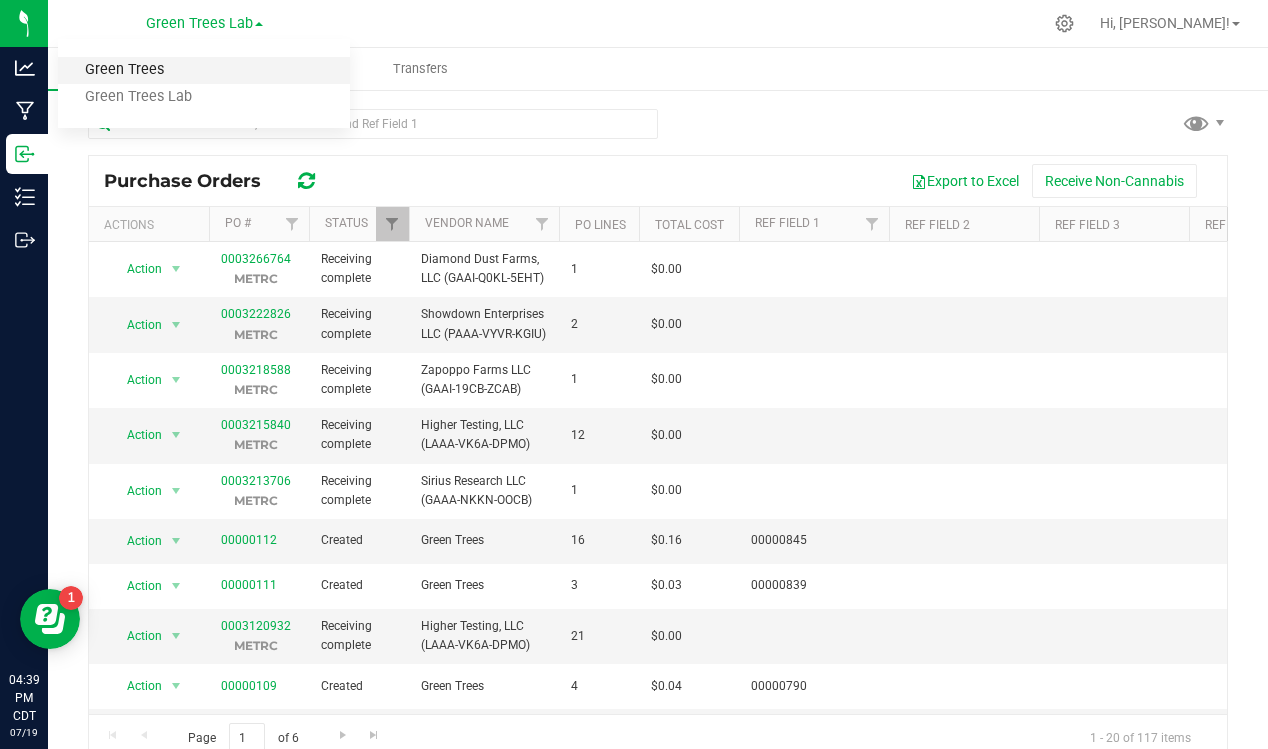 click on "Green Trees" at bounding box center [204, 70] 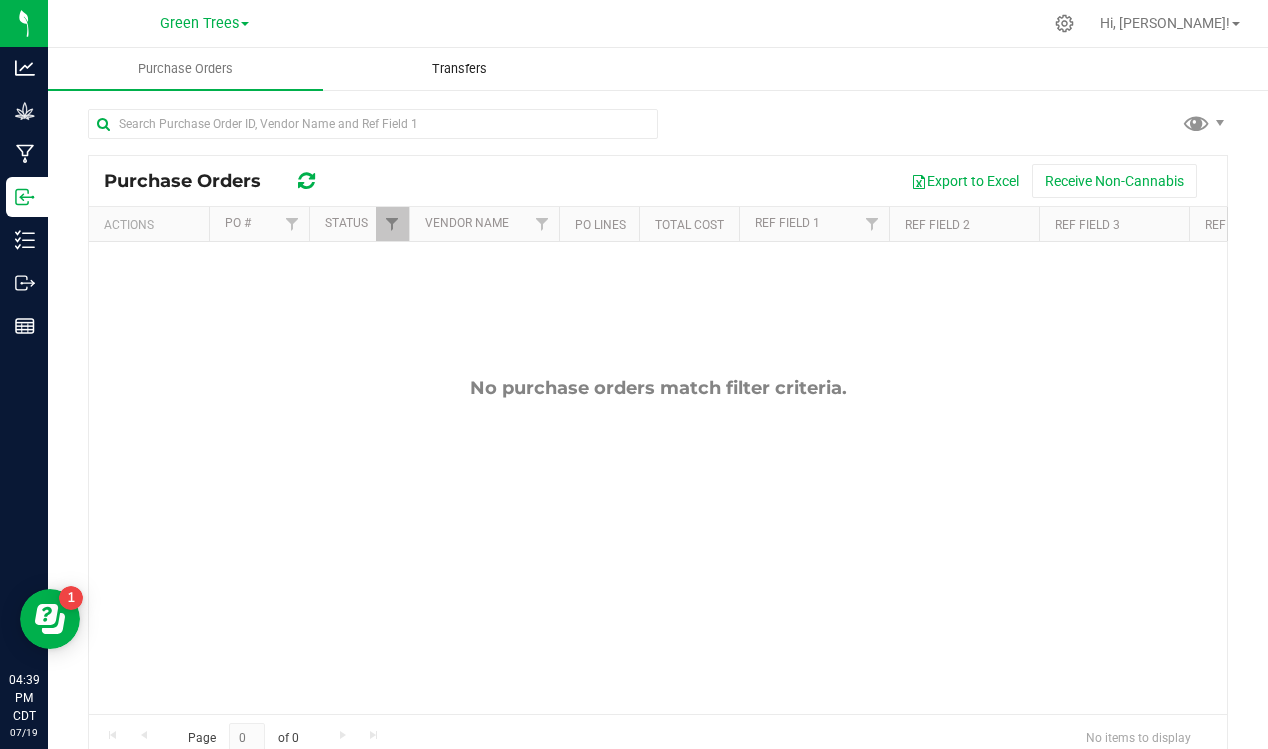 click on "Transfers" at bounding box center [459, 69] 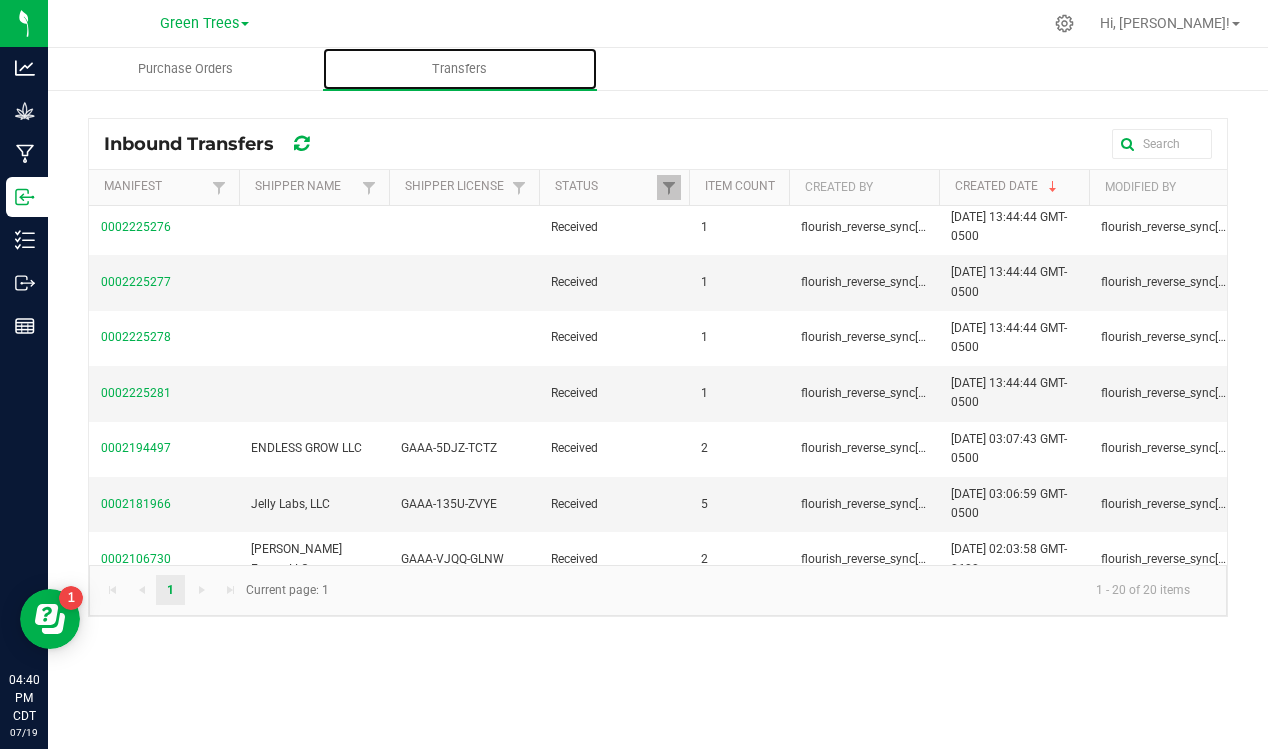 scroll, scrollTop: 748, scrollLeft: 0, axis: vertical 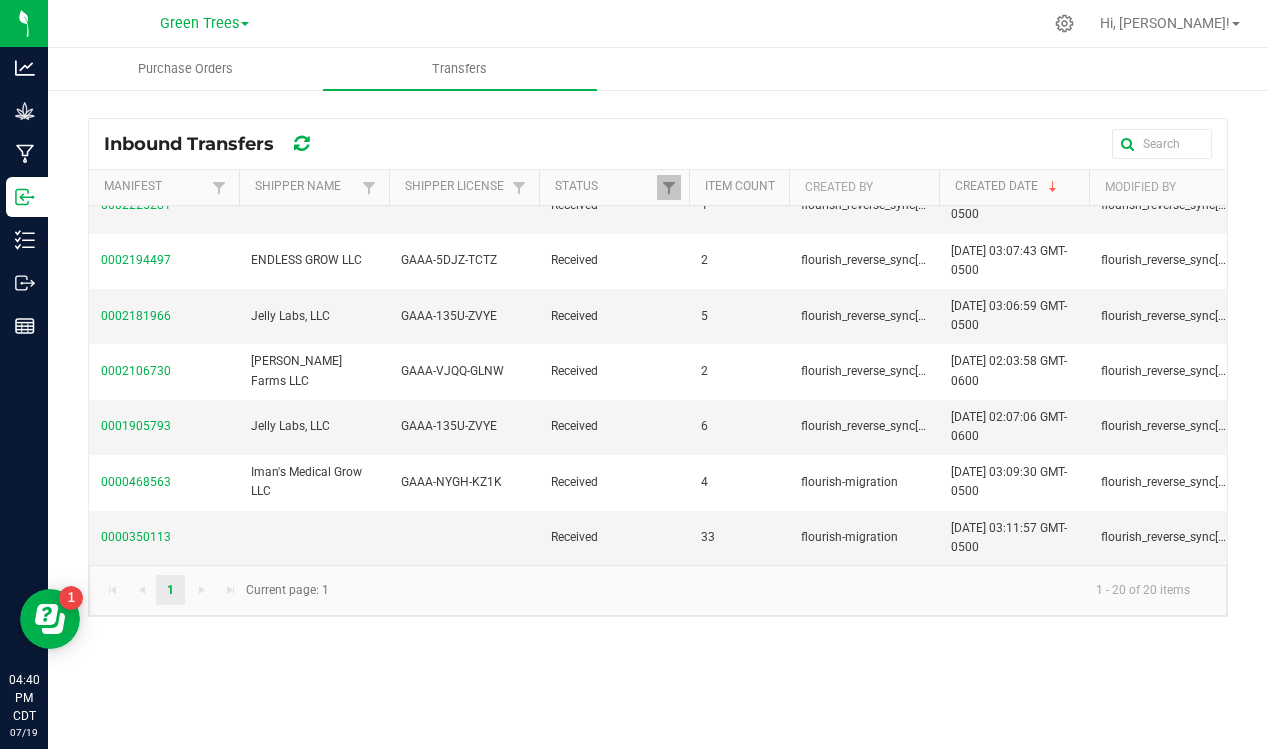 click on "GAAA-NYGH-KZ1K" at bounding box center [464, 482] 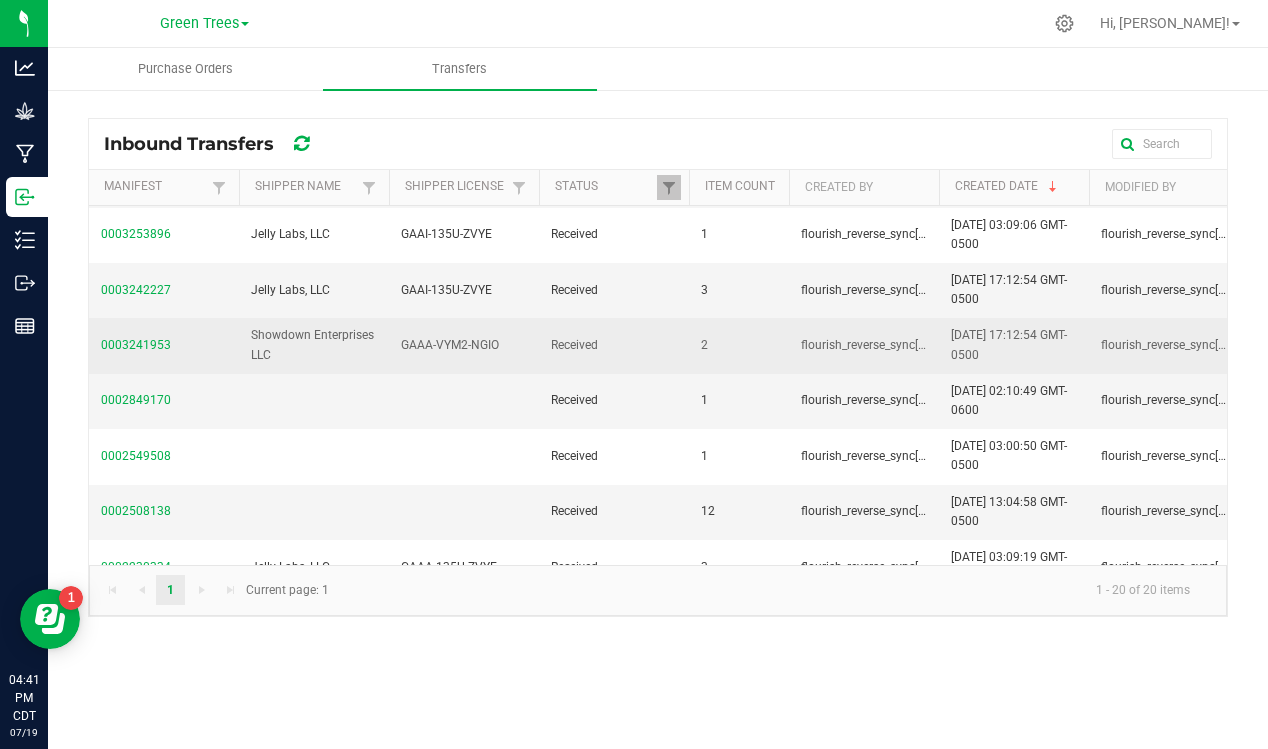 scroll, scrollTop: 107, scrollLeft: 0, axis: vertical 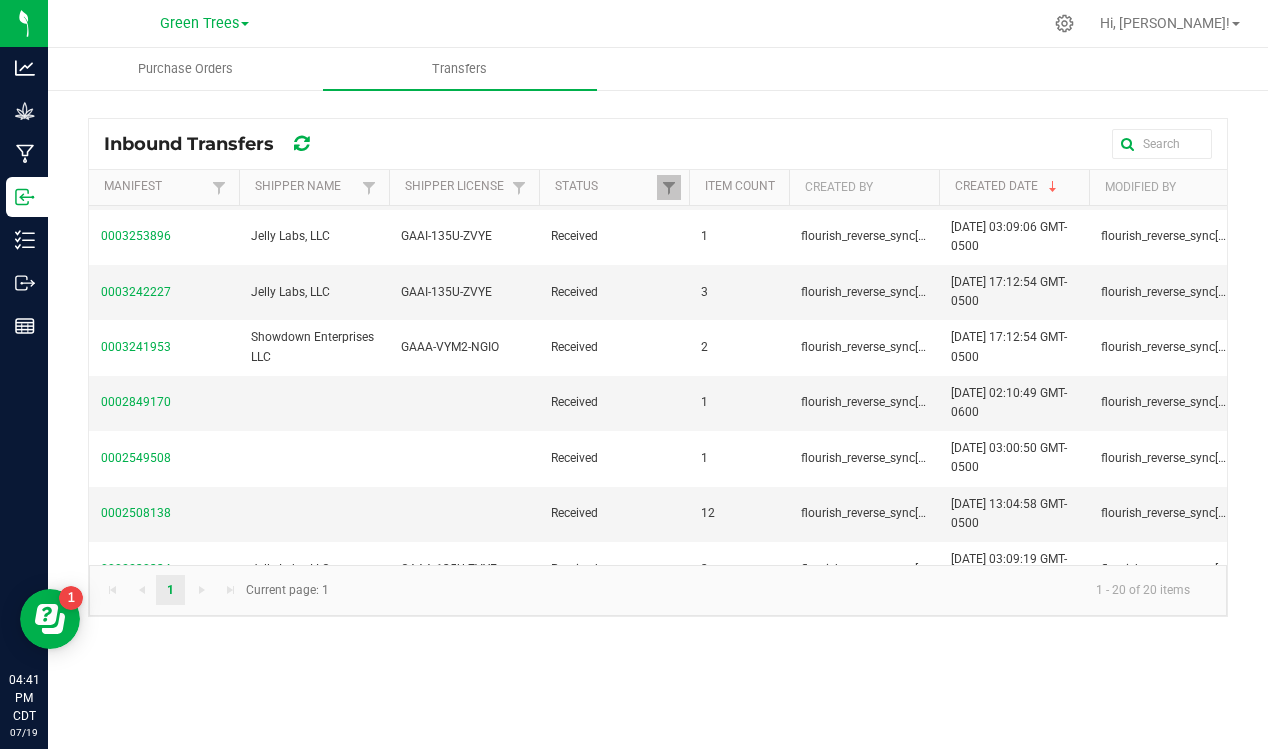 click at bounding box center (301, 144) 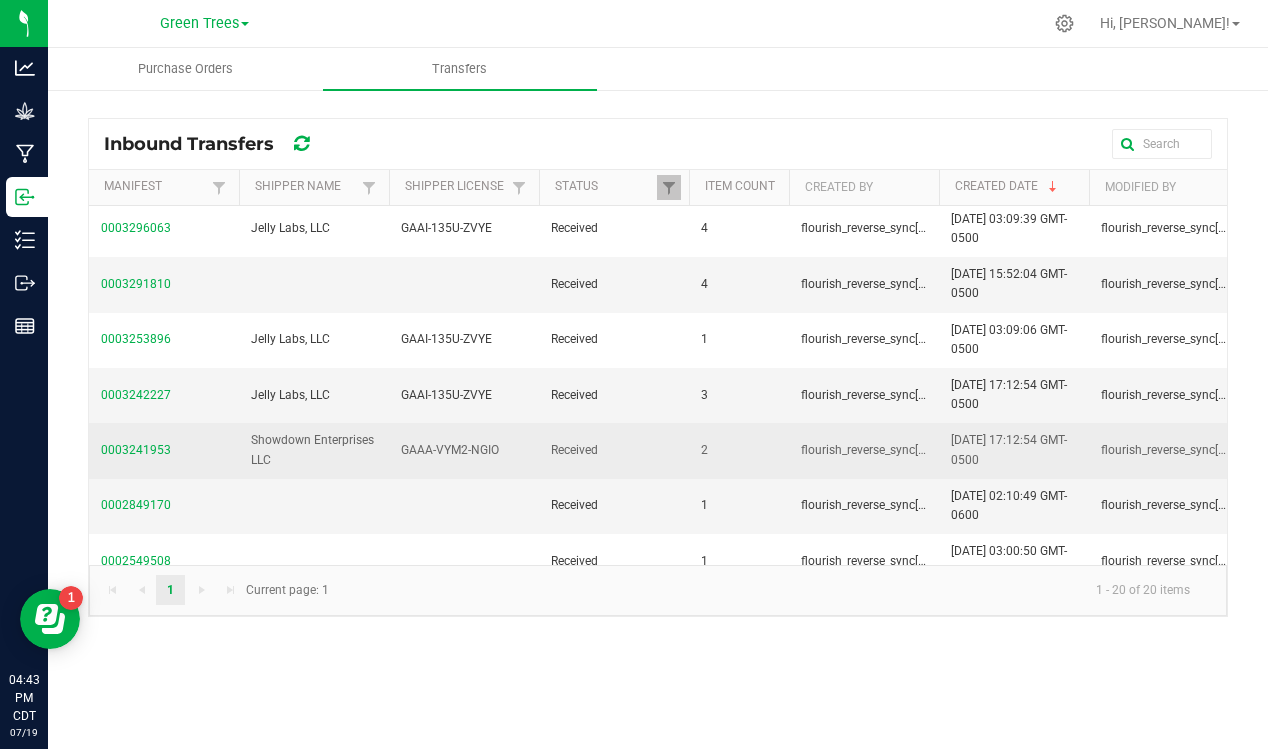 scroll, scrollTop: 0, scrollLeft: 0, axis: both 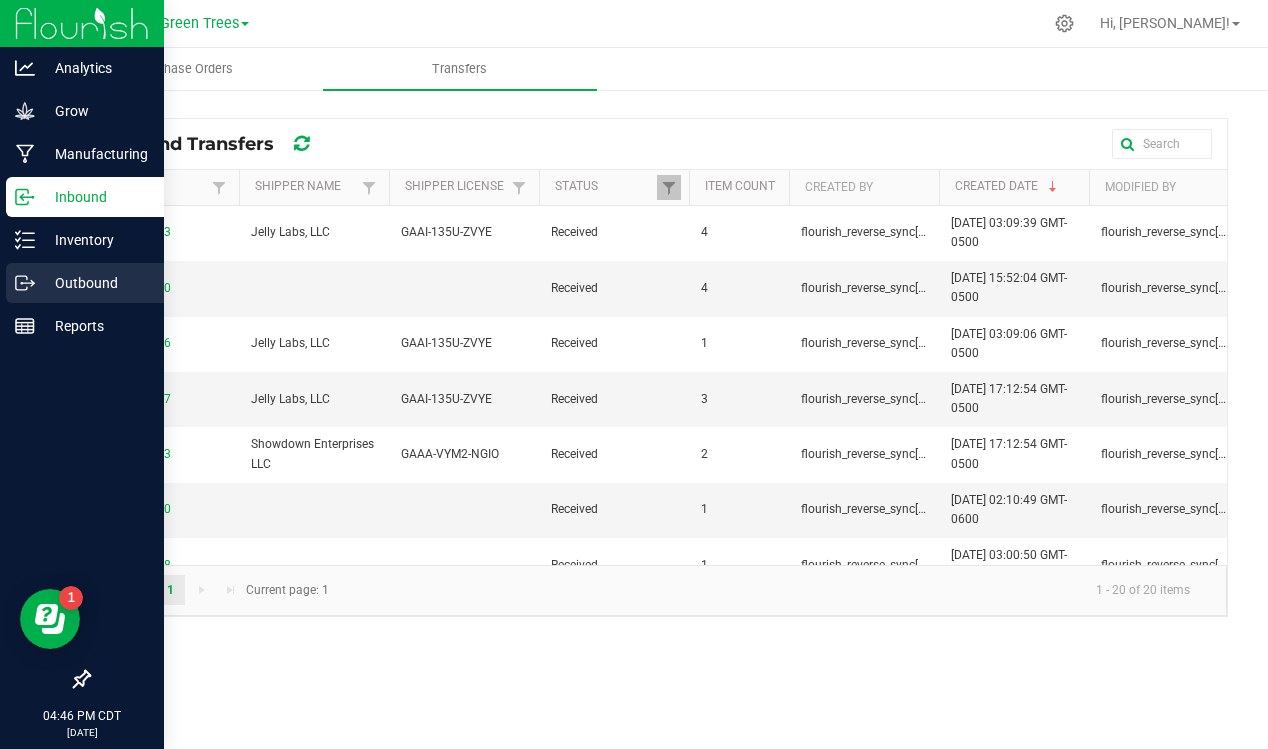 click 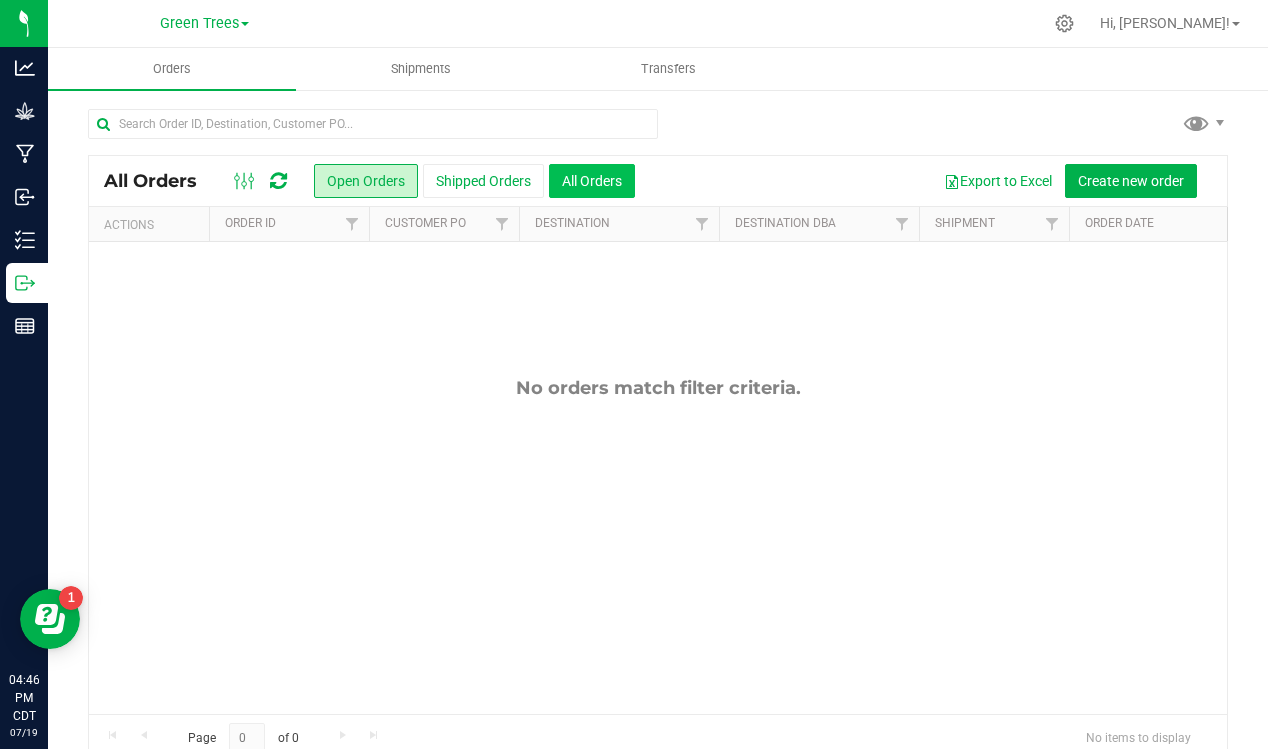 click on "All Orders" at bounding box center (592, 181) 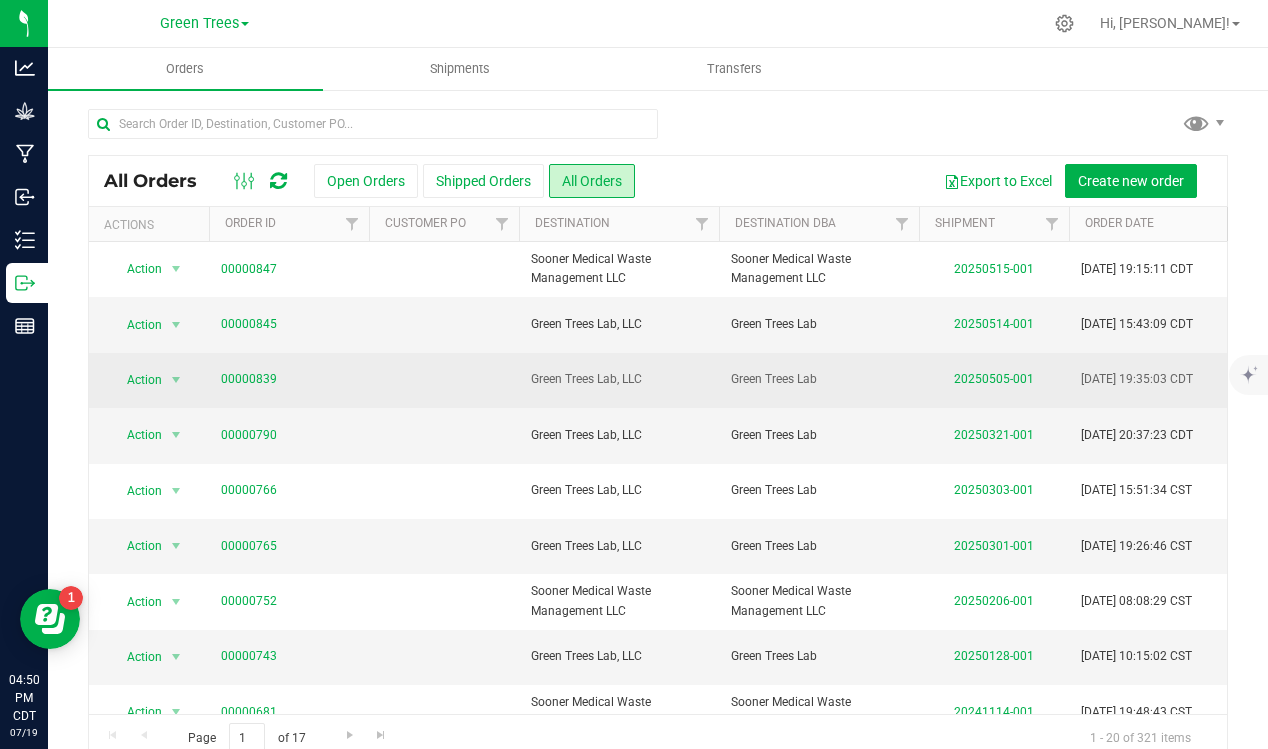 click at bounding box center [444, 380] 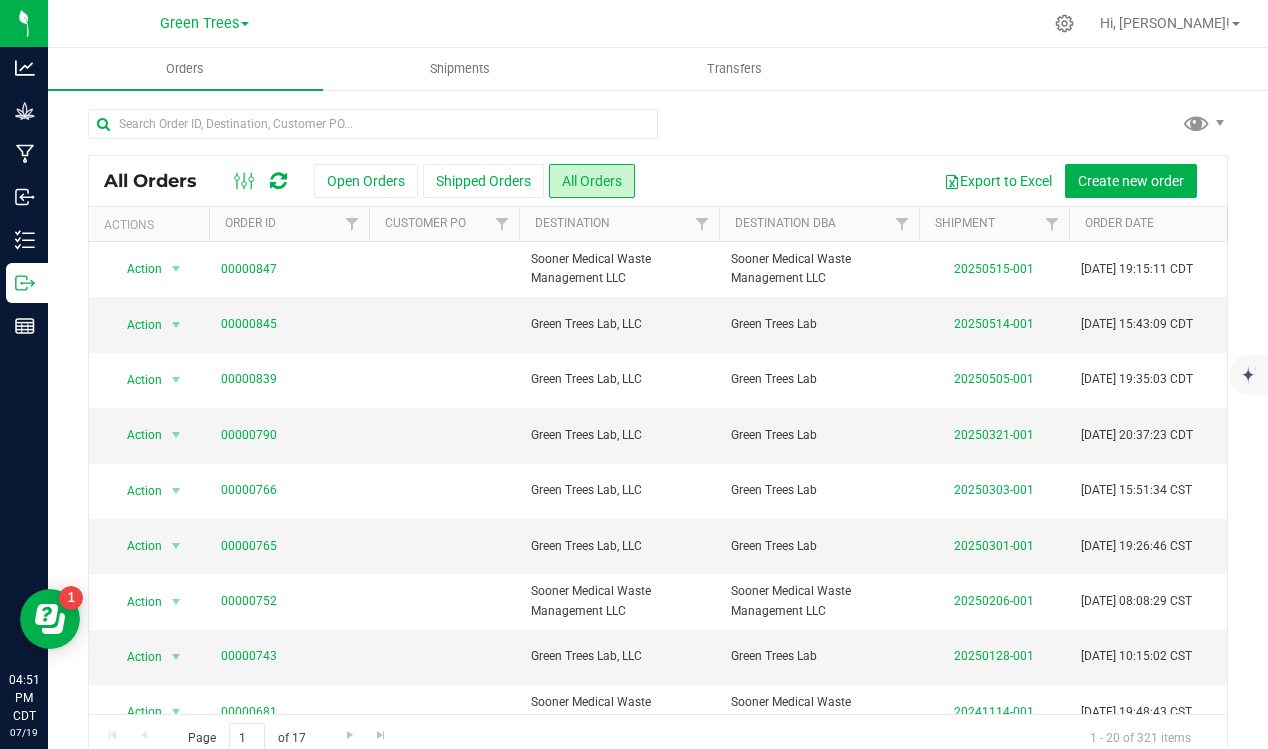 click at bounding box center [245, 24] 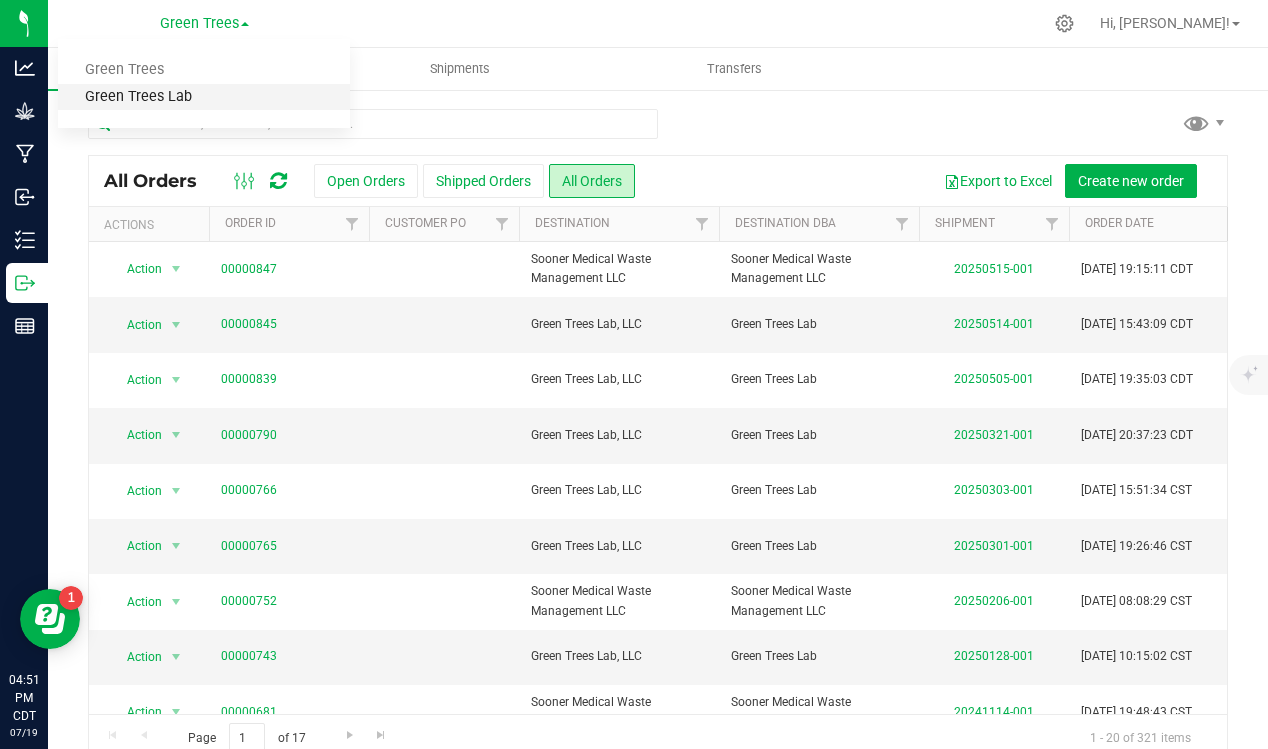 click on "Green Trees Lab" at bounding box center [204, 97] 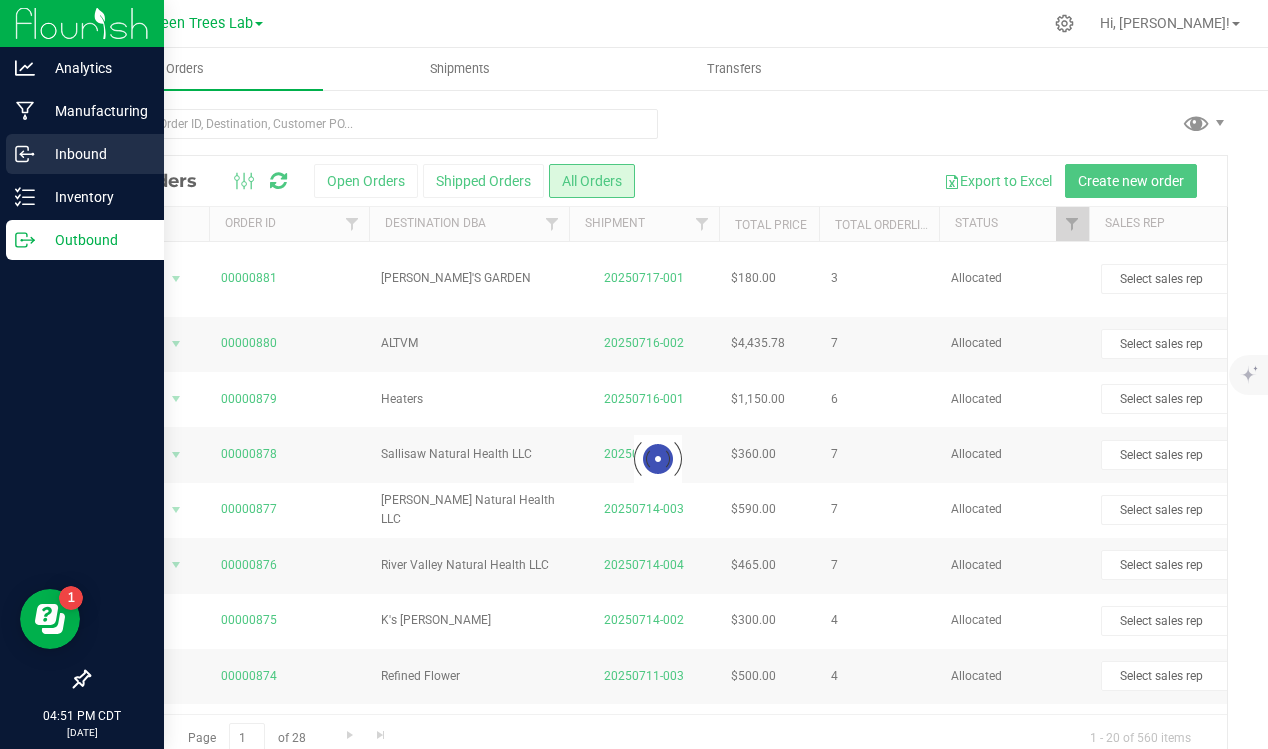 click 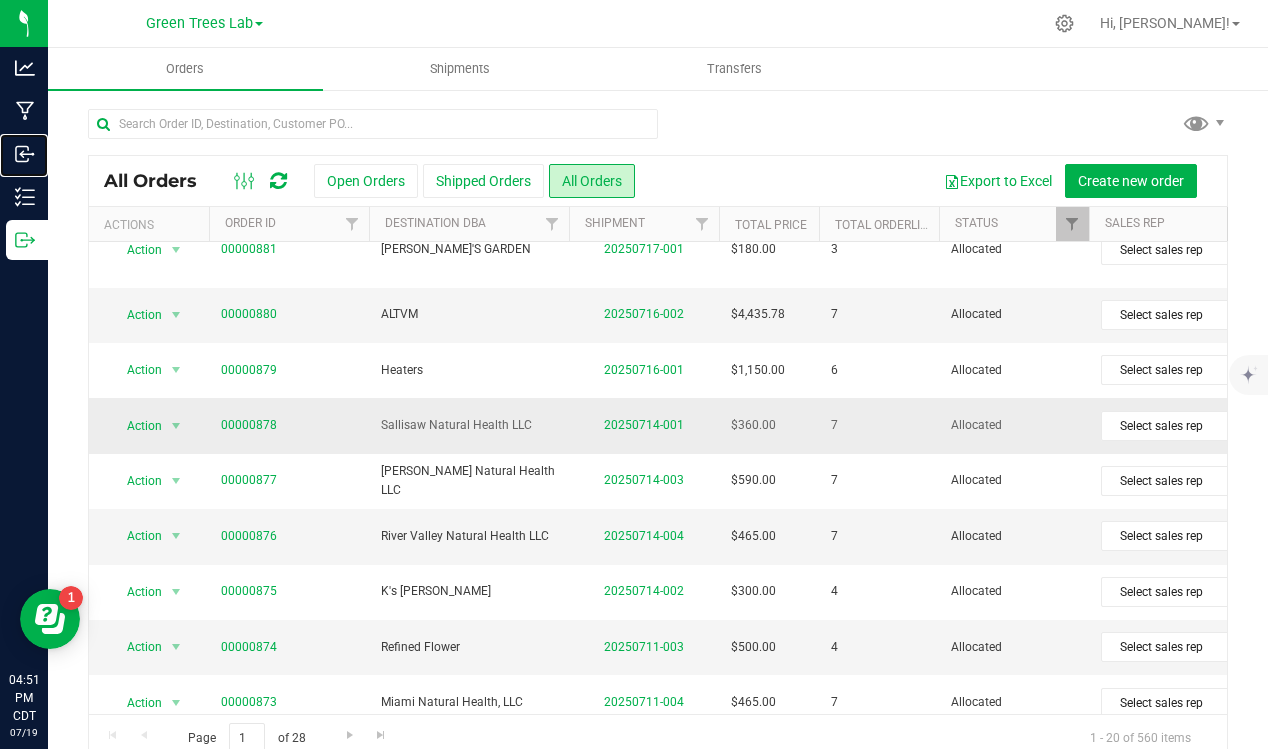 scroll, scrollTop: 0, scrollLeft: 0, axis: both 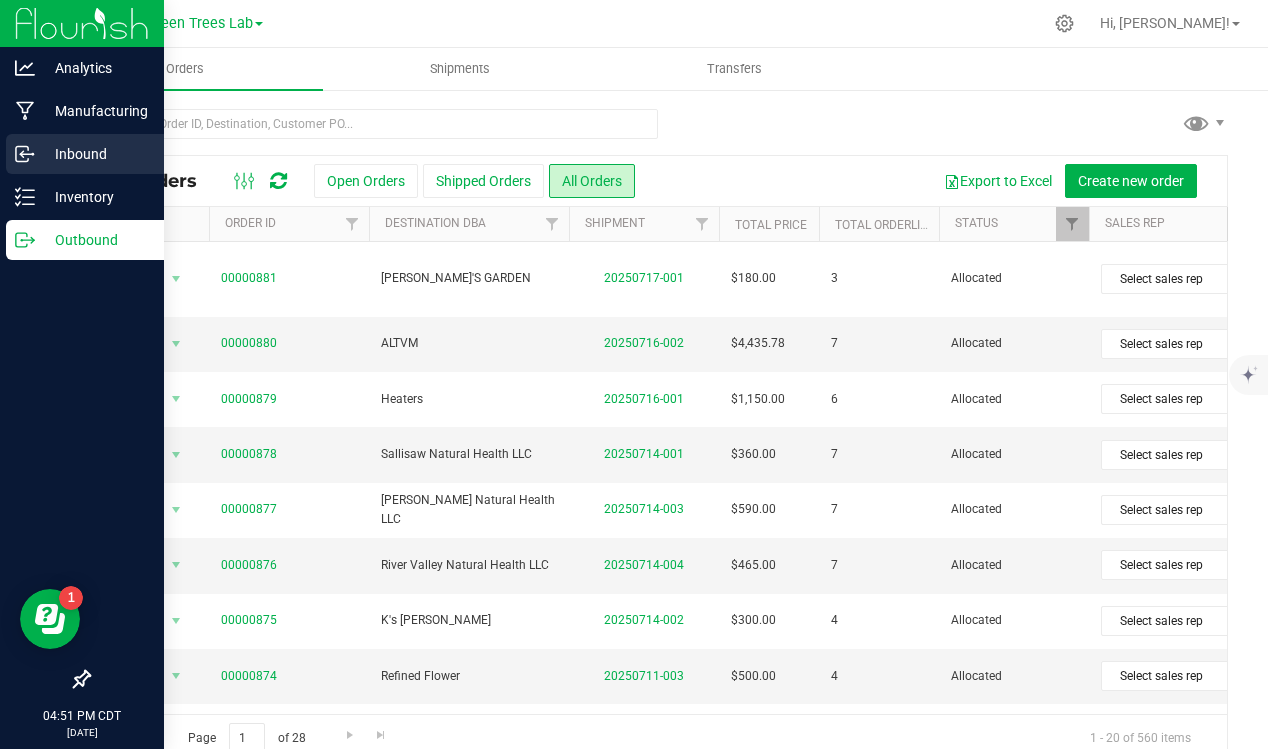 click 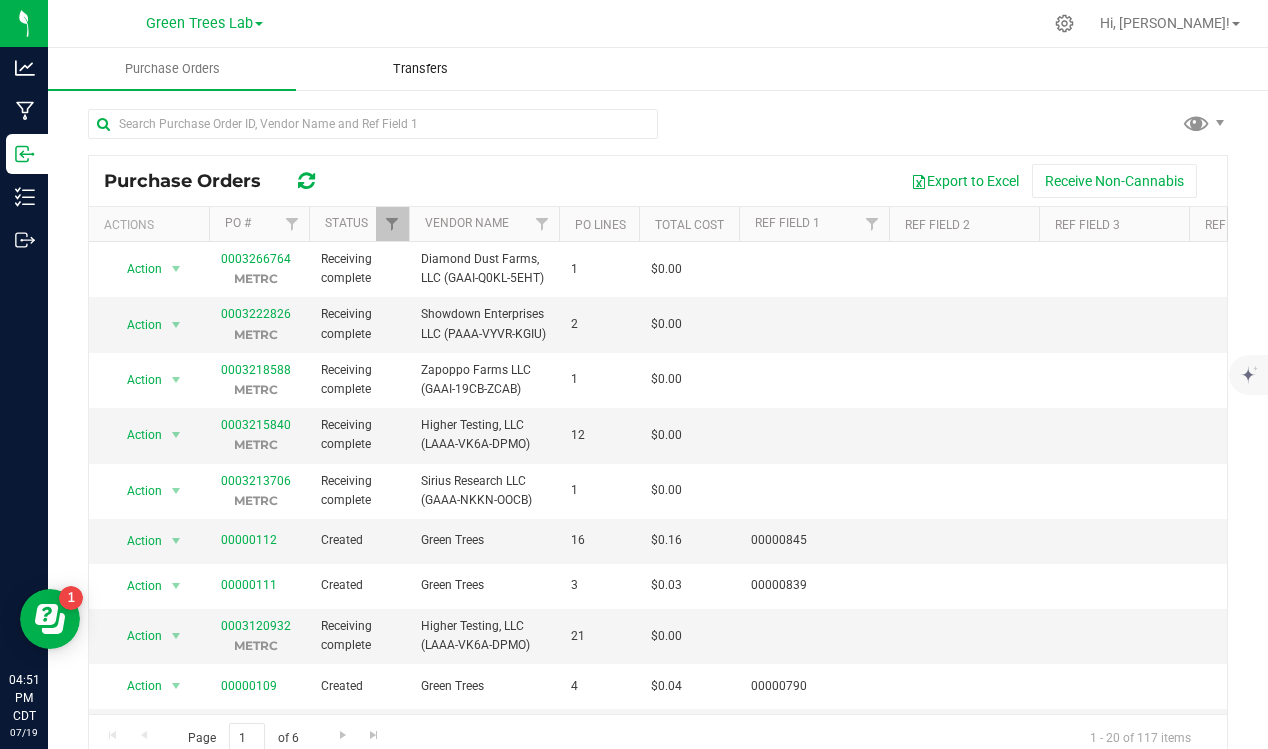 click on "Transfers" at bounding box center [420, 69] 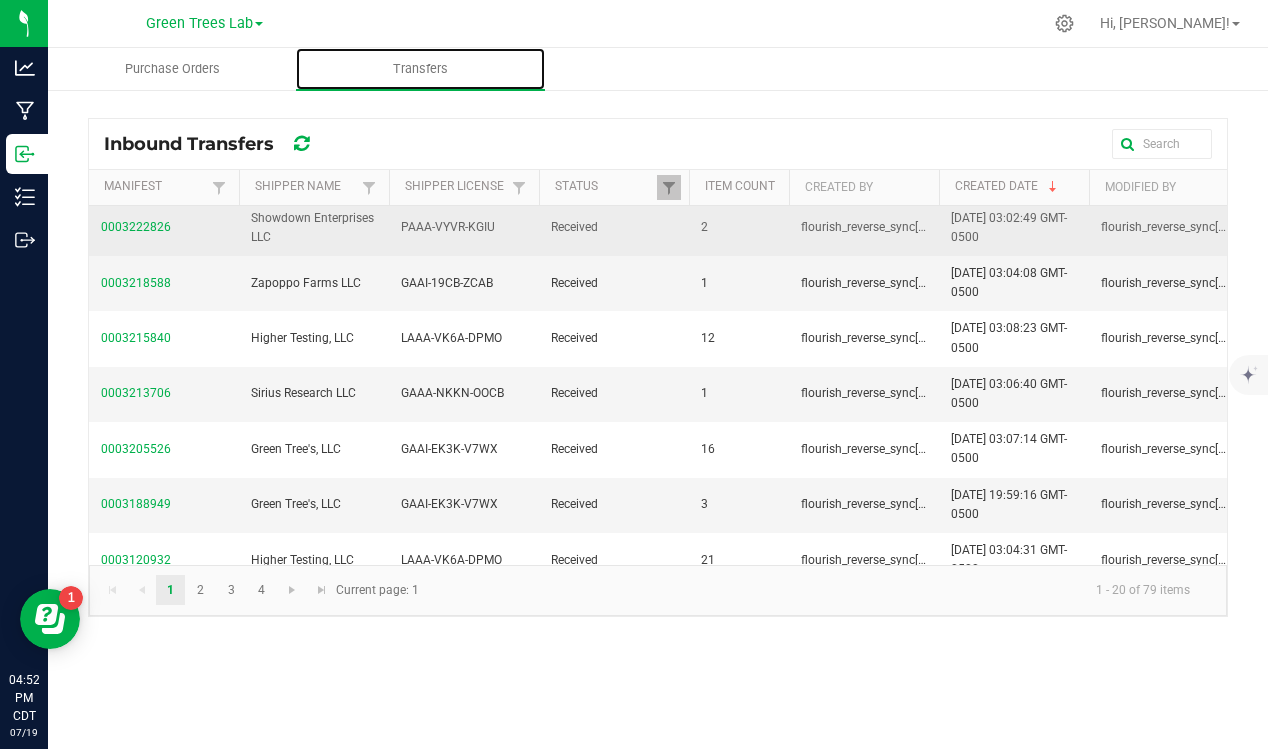 scroll, scrollTop: 121, scrollLeft: 1, axis: both 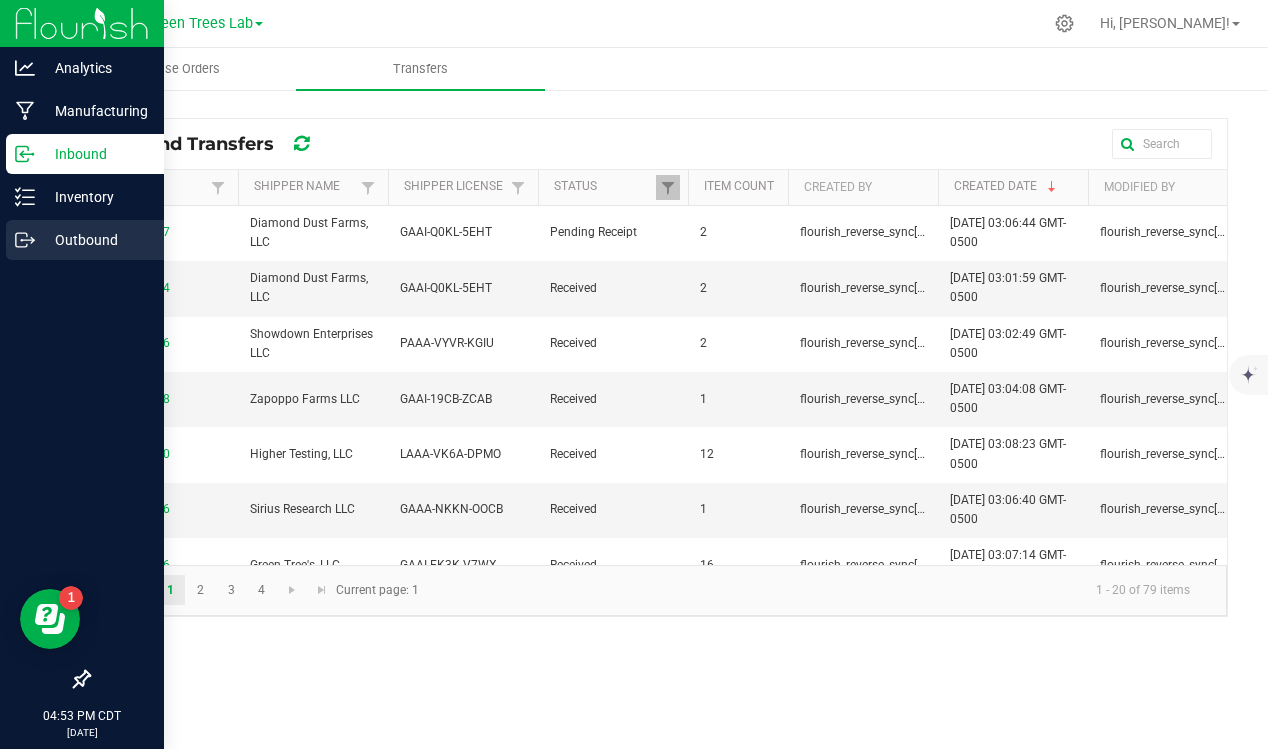 click 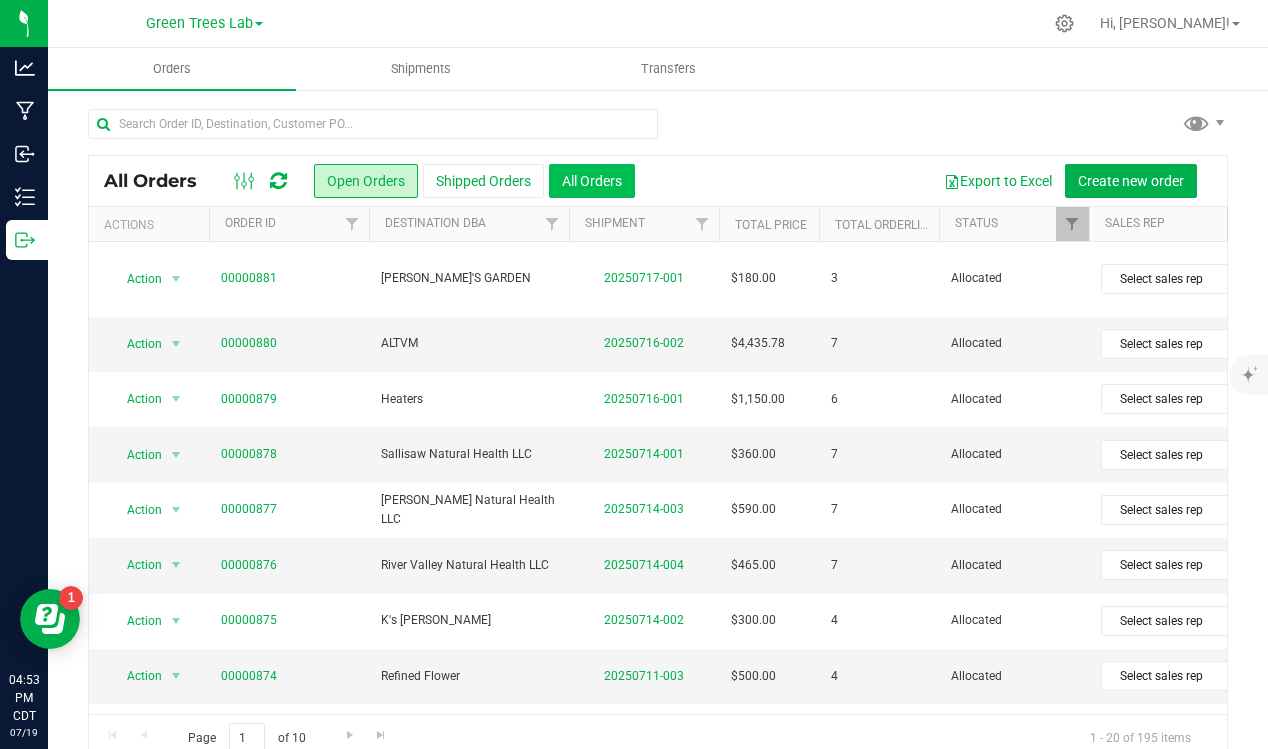 click on "All Orders" at bounding box center (592, 181) 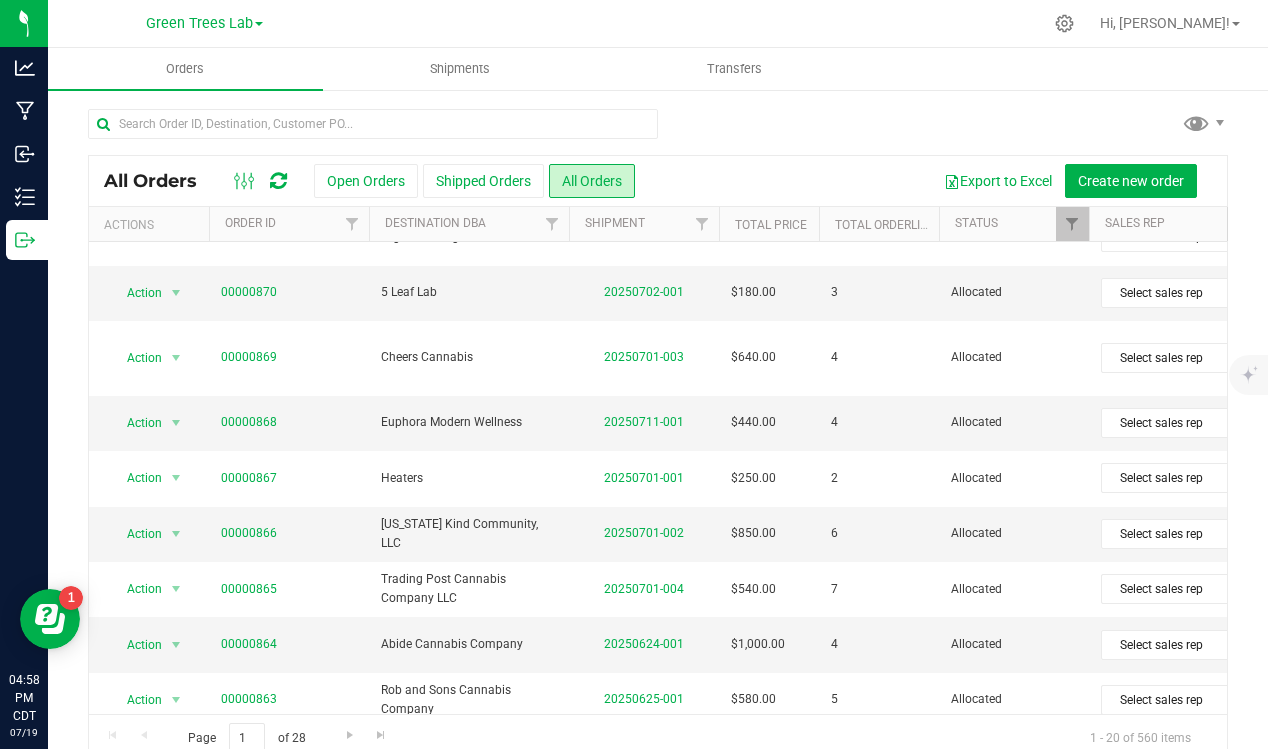 scroll, scrollTop: 635, scrollLeft: 0, axis: vertical 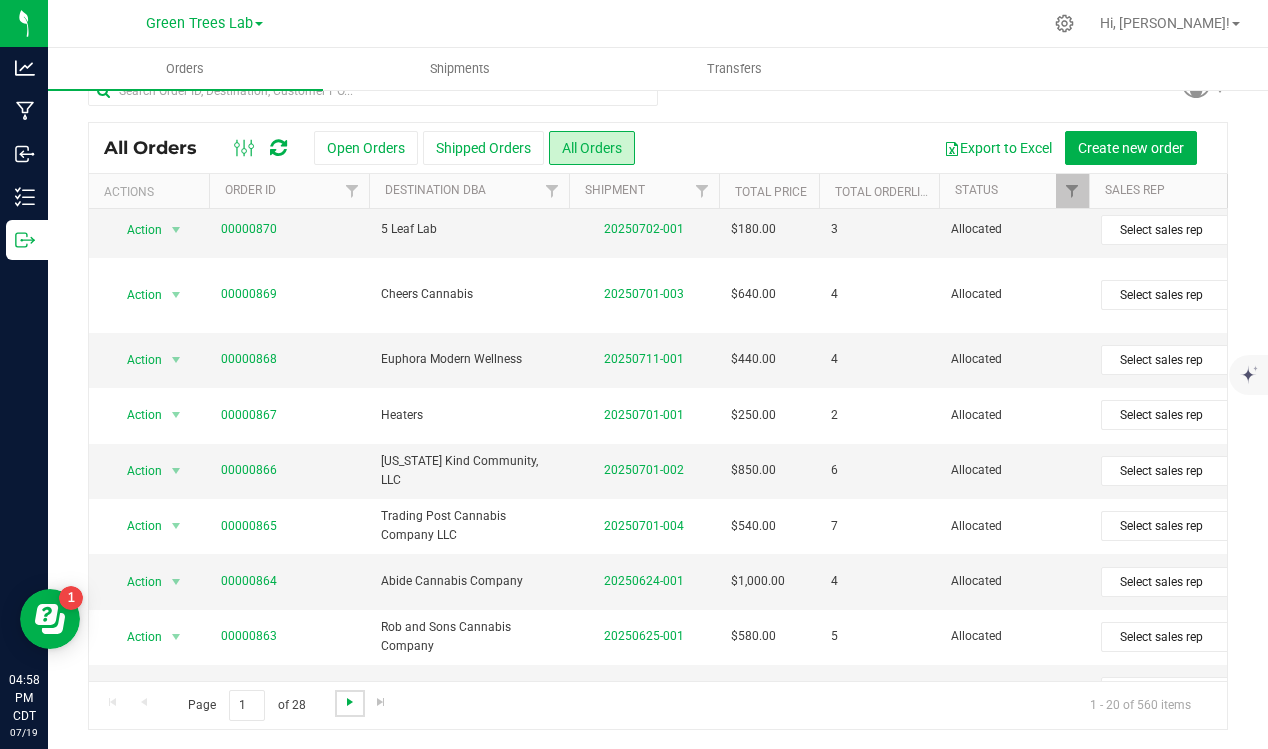 click at bounding box center (350, 702) 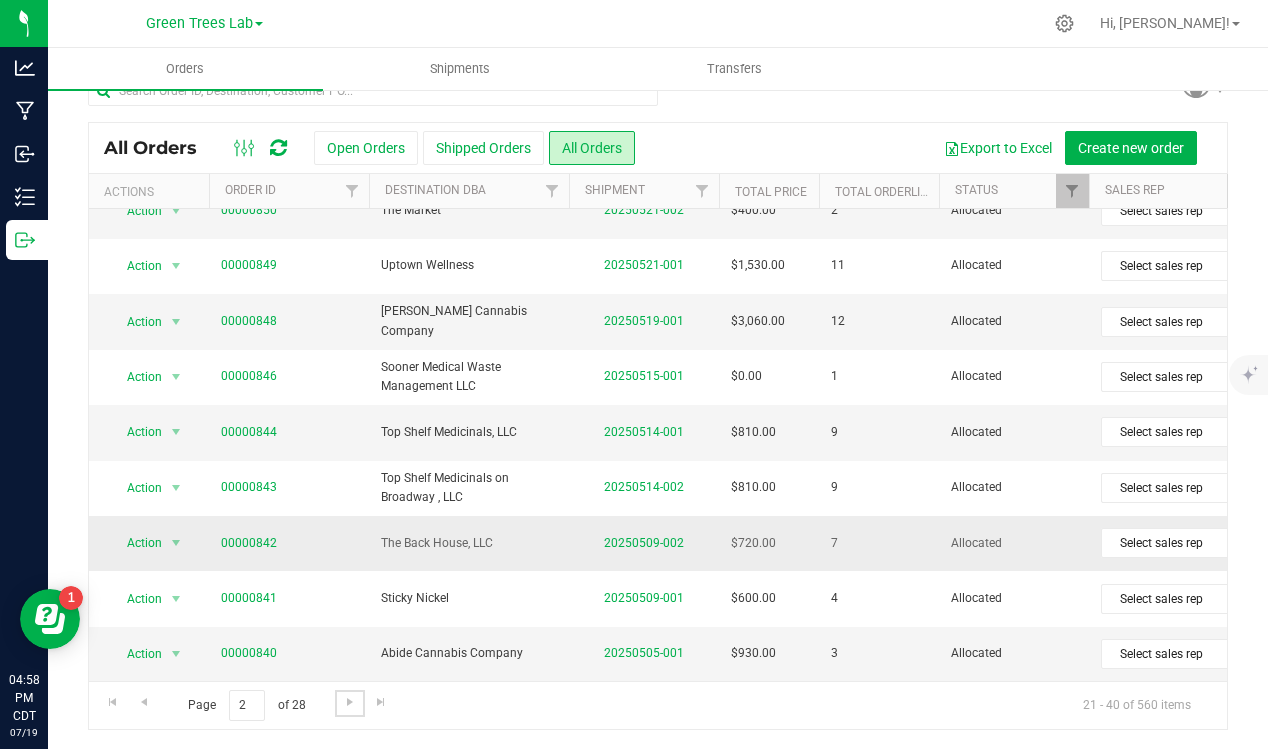 scroll, scrollTop: 635, scrollLeft: 26, axis: both 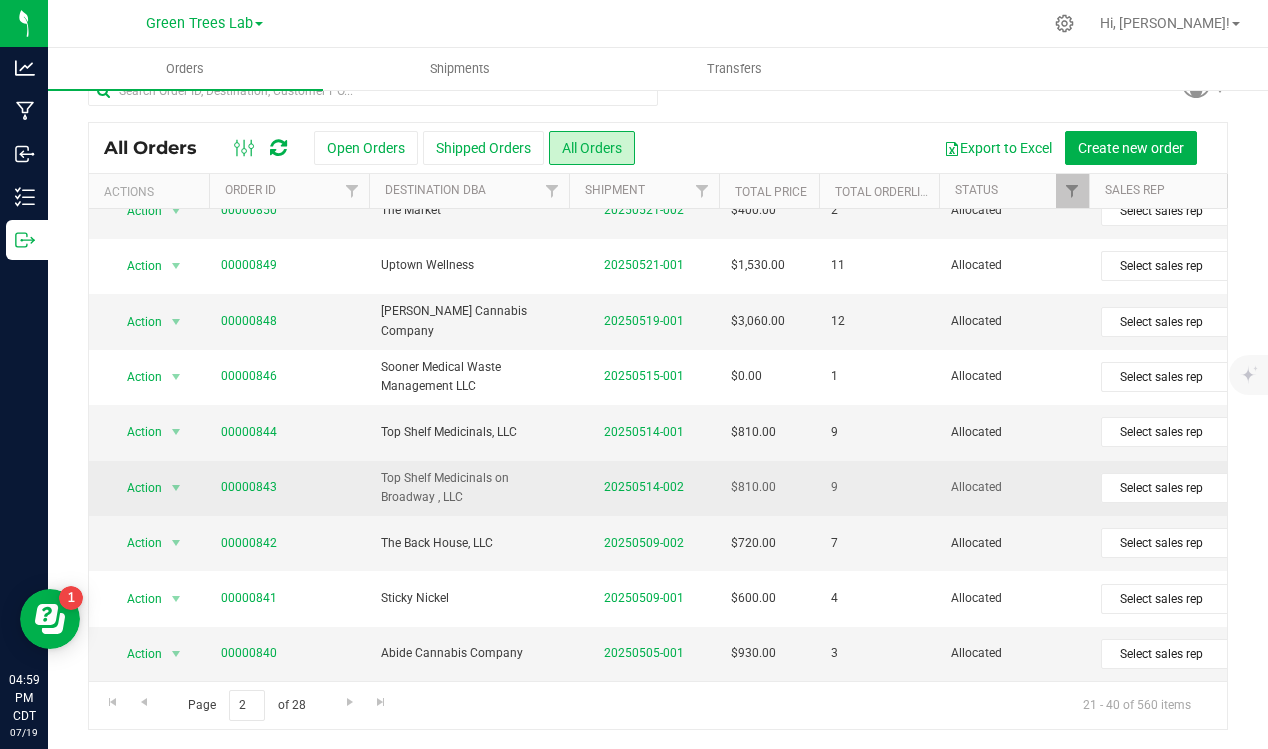 click on "00000843" at bounding box center (289, 487) 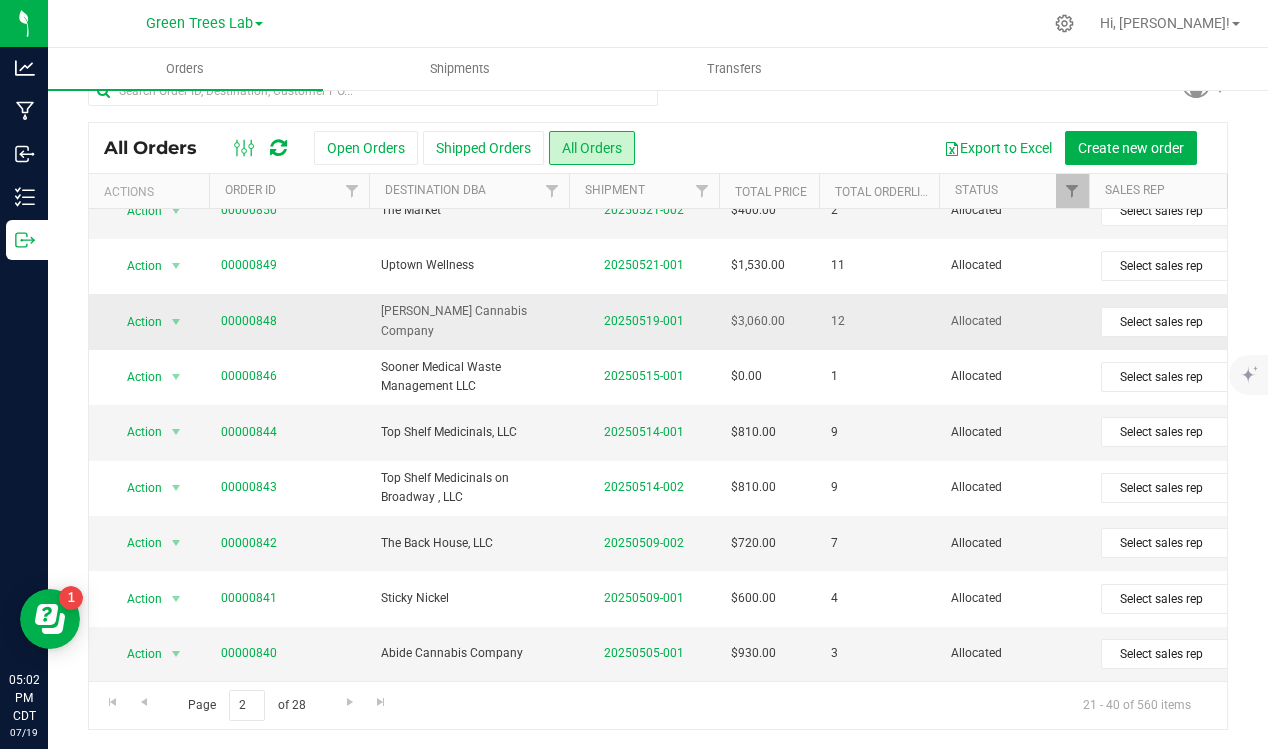 scroll, scrollTop: 635, scrollLeft: 24, axis: both 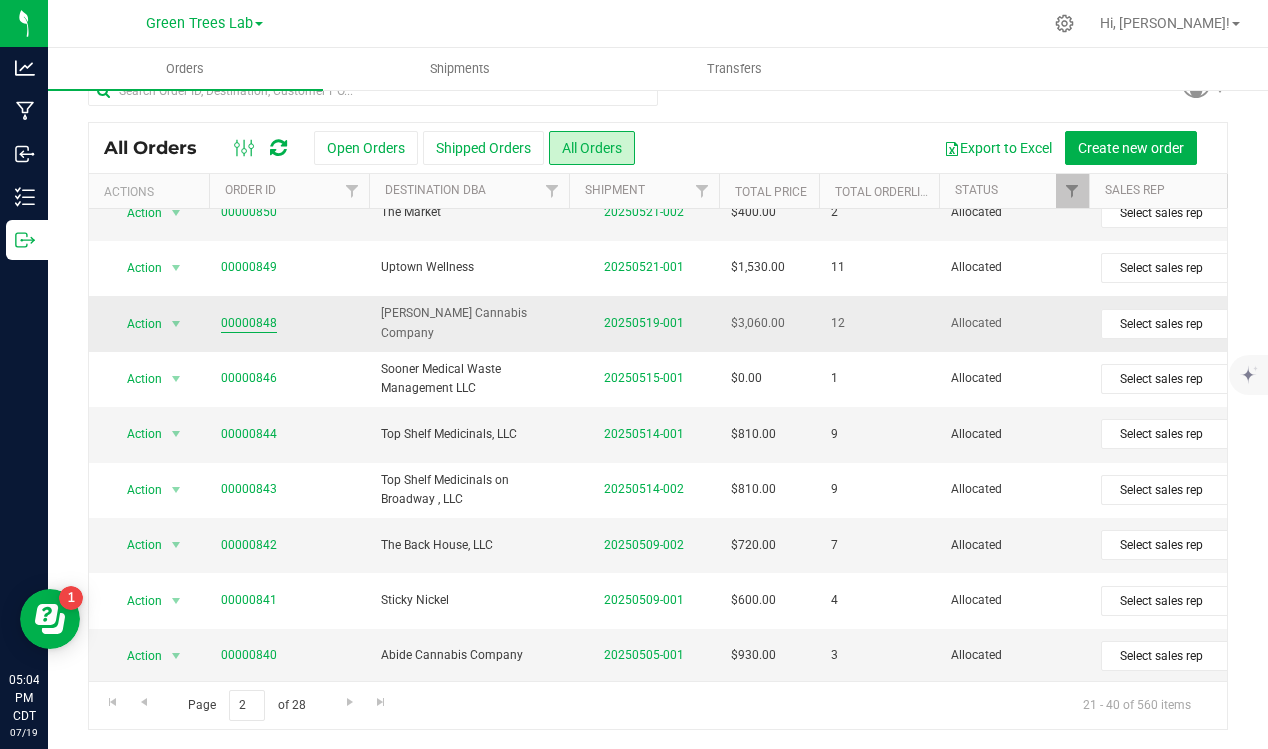 click on "00000848" at bounding box center (249, 323) 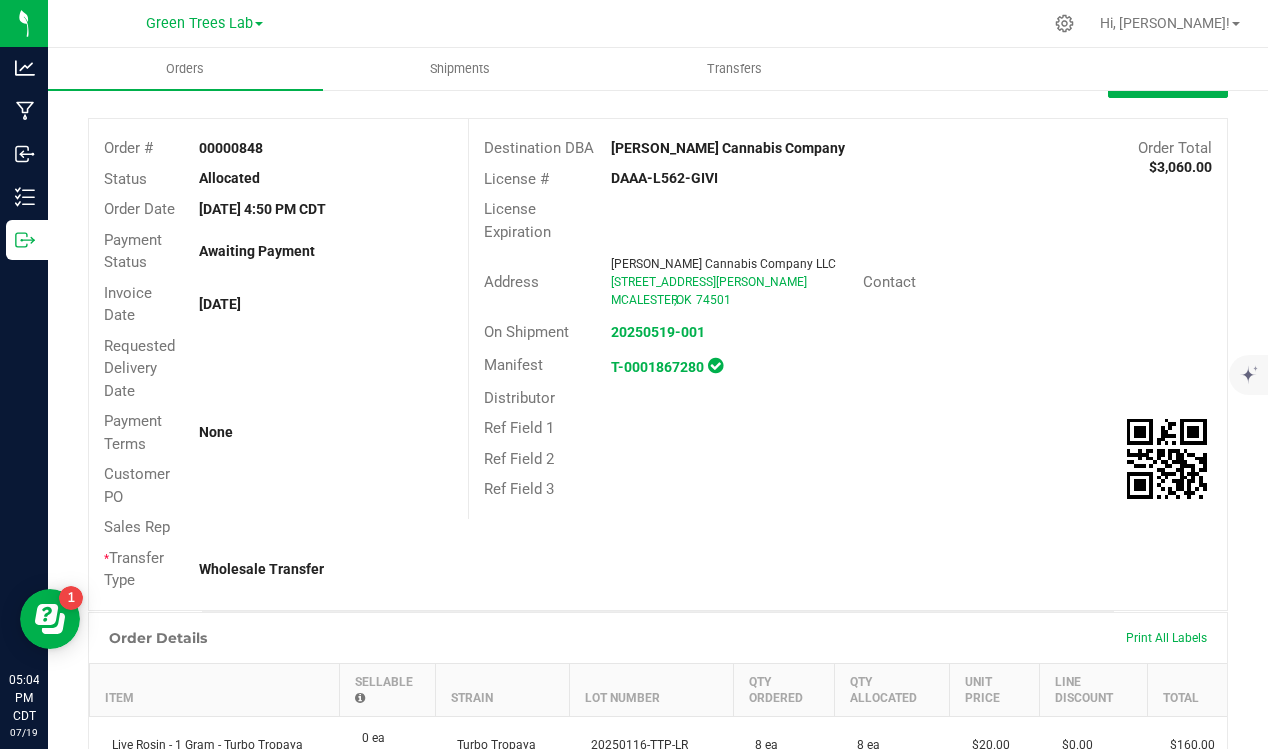 scroll, scrollTop: 0, scrollLeft: 0, axis: both 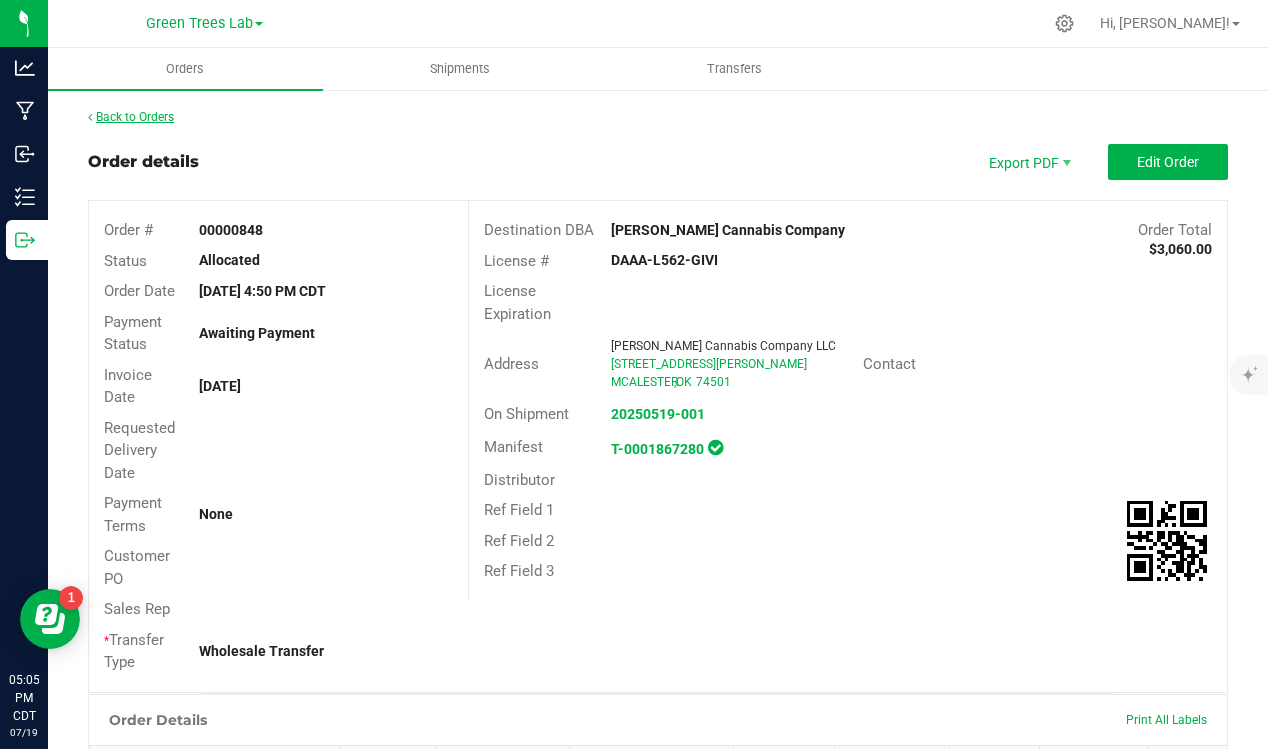 click on "Back to Orders" at bounding box center (131, 117) 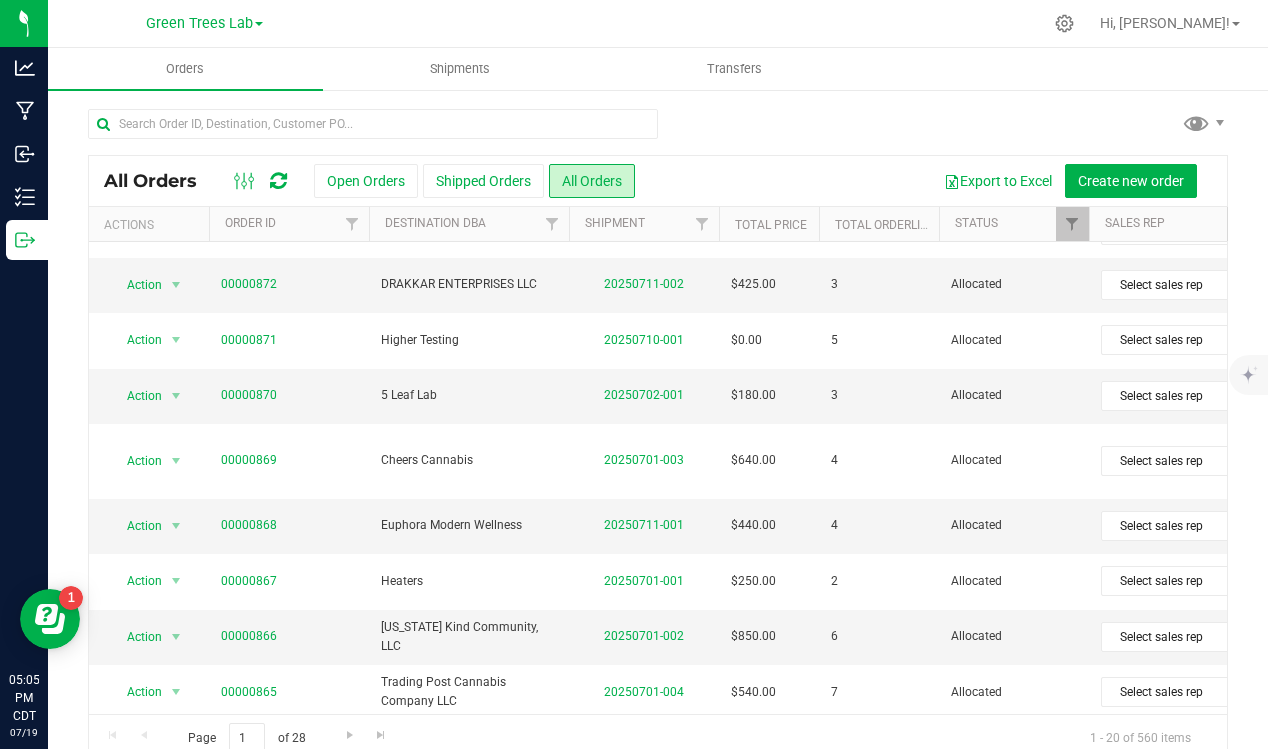 scroll, scrollTop: 635, scrollLeft: 0, axis: vertical 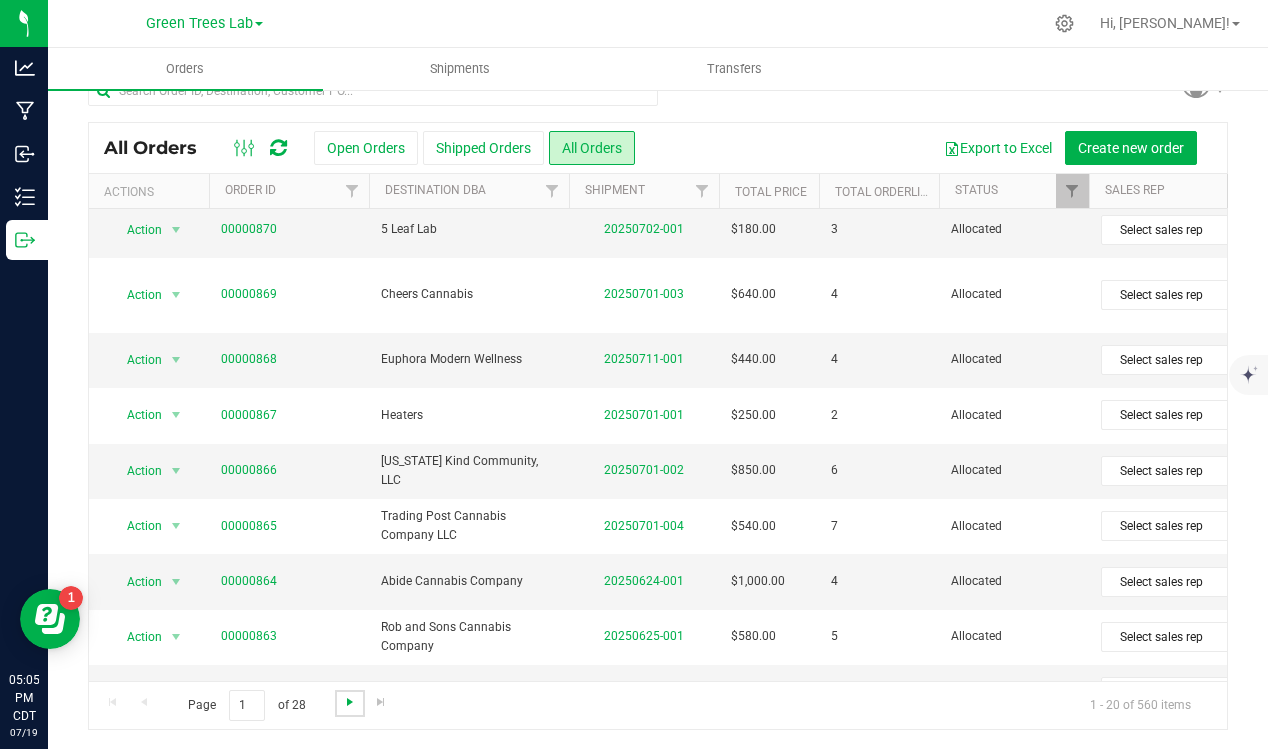 click at bounding box center (350, 702) 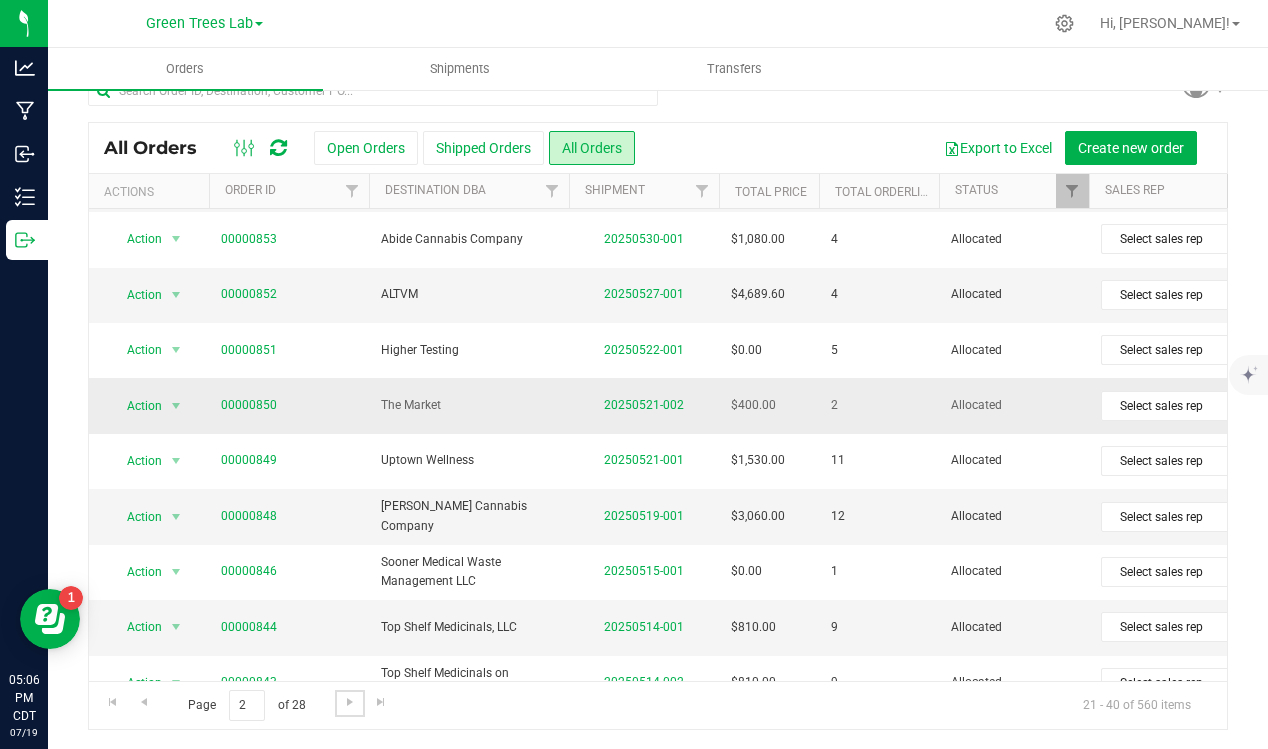 scroll, scrollTop: 440, scrollLeft: 29, axis: both 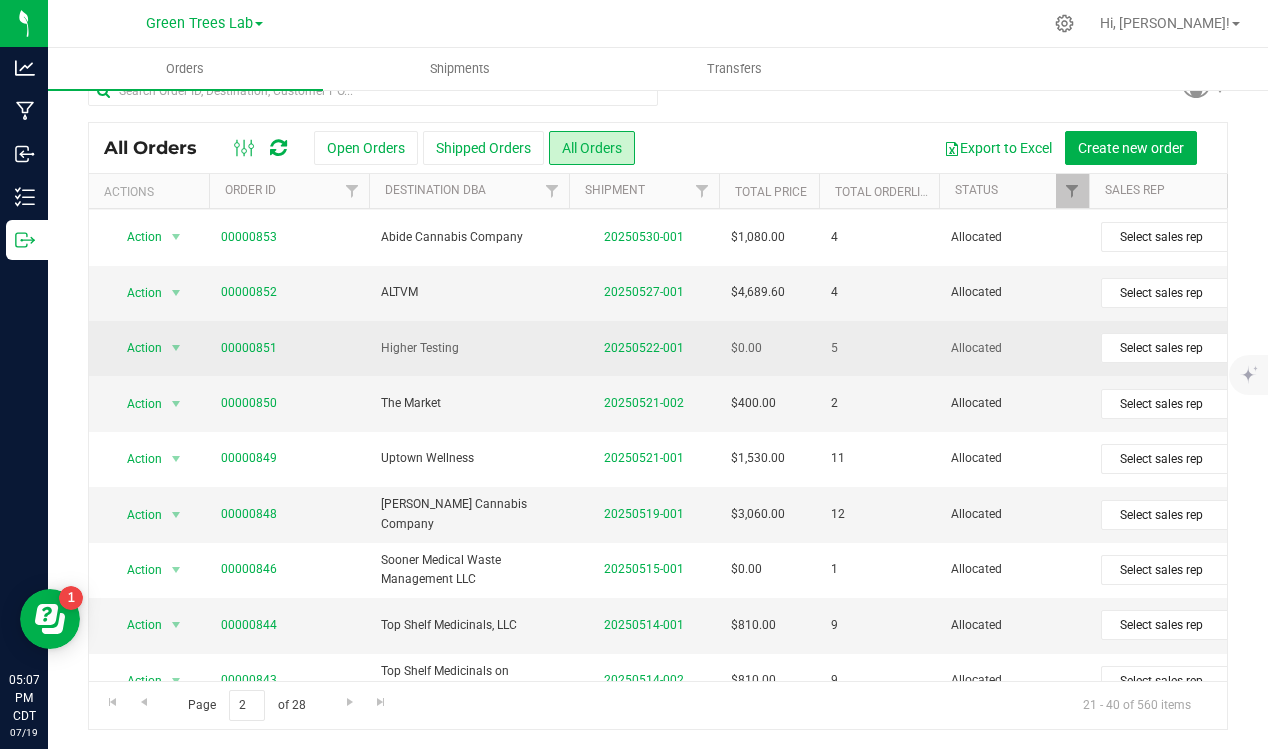 click on "00000851" at bounding box center [289, 348] 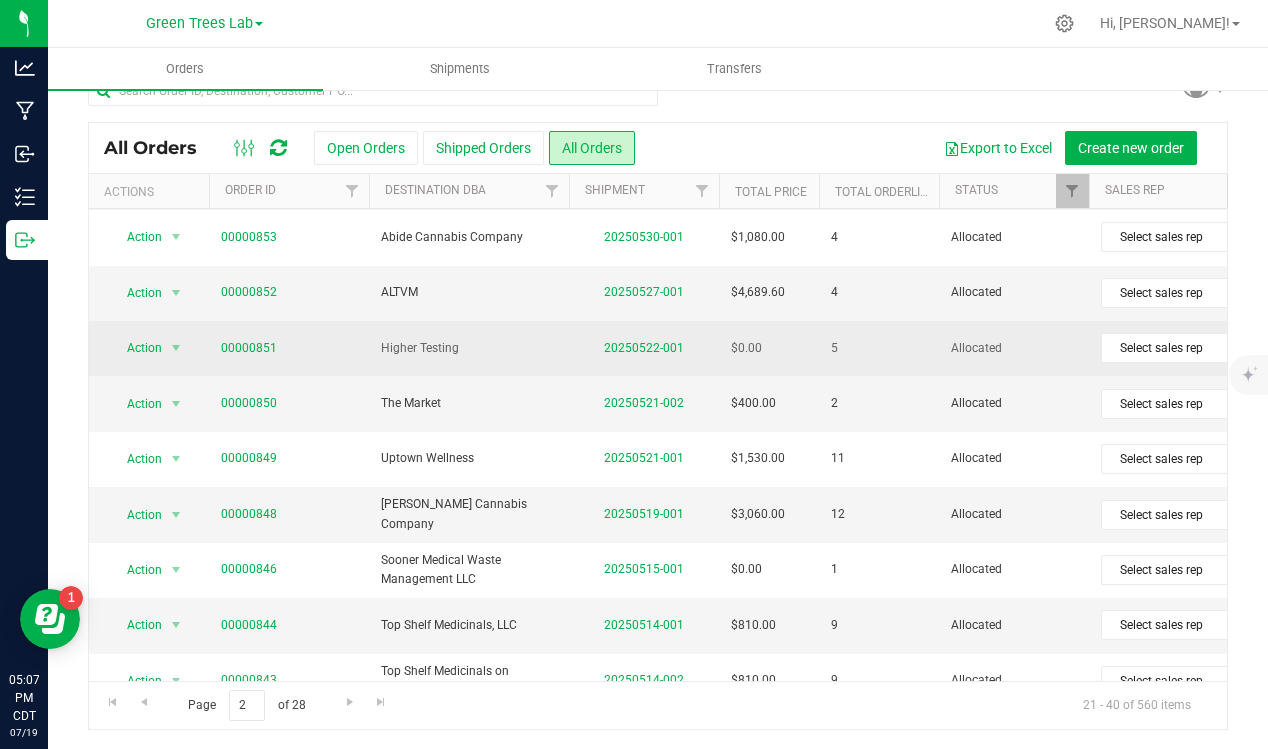 click on "00000851" at bounding box center [289, 348] 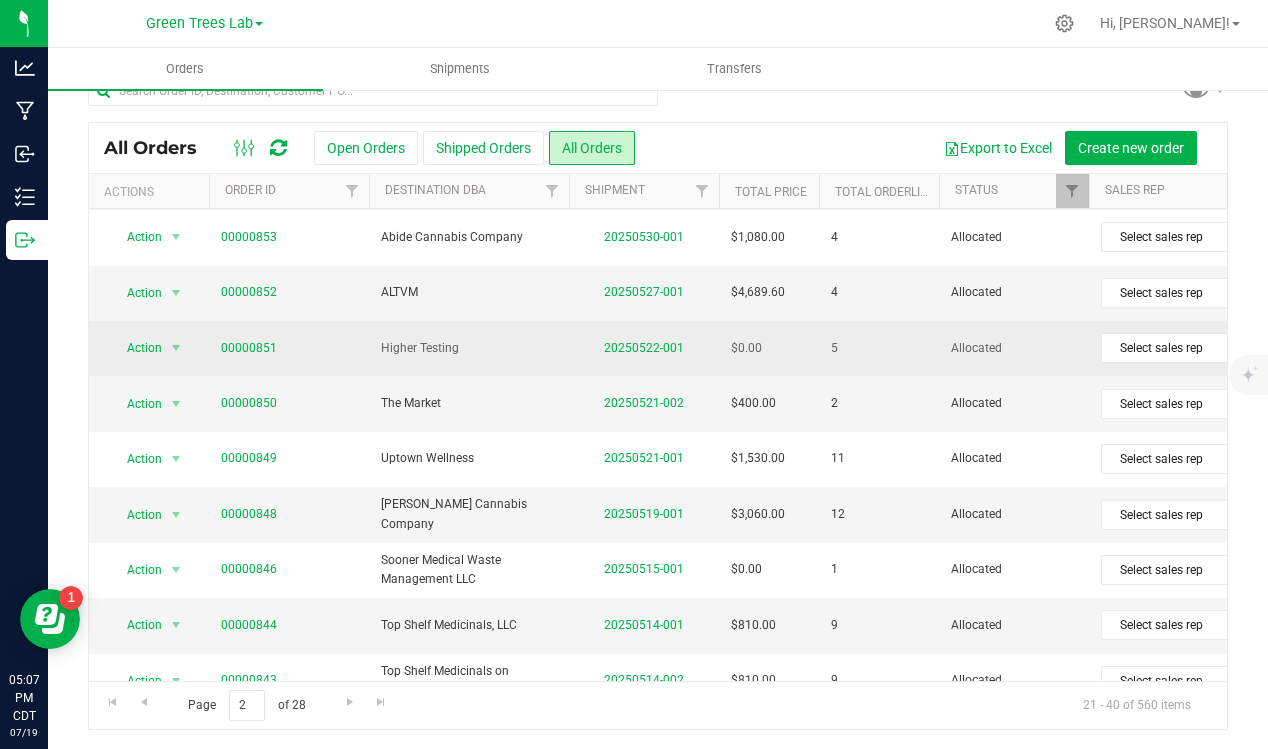 click on "00000851" at bounding box center [289, 348] 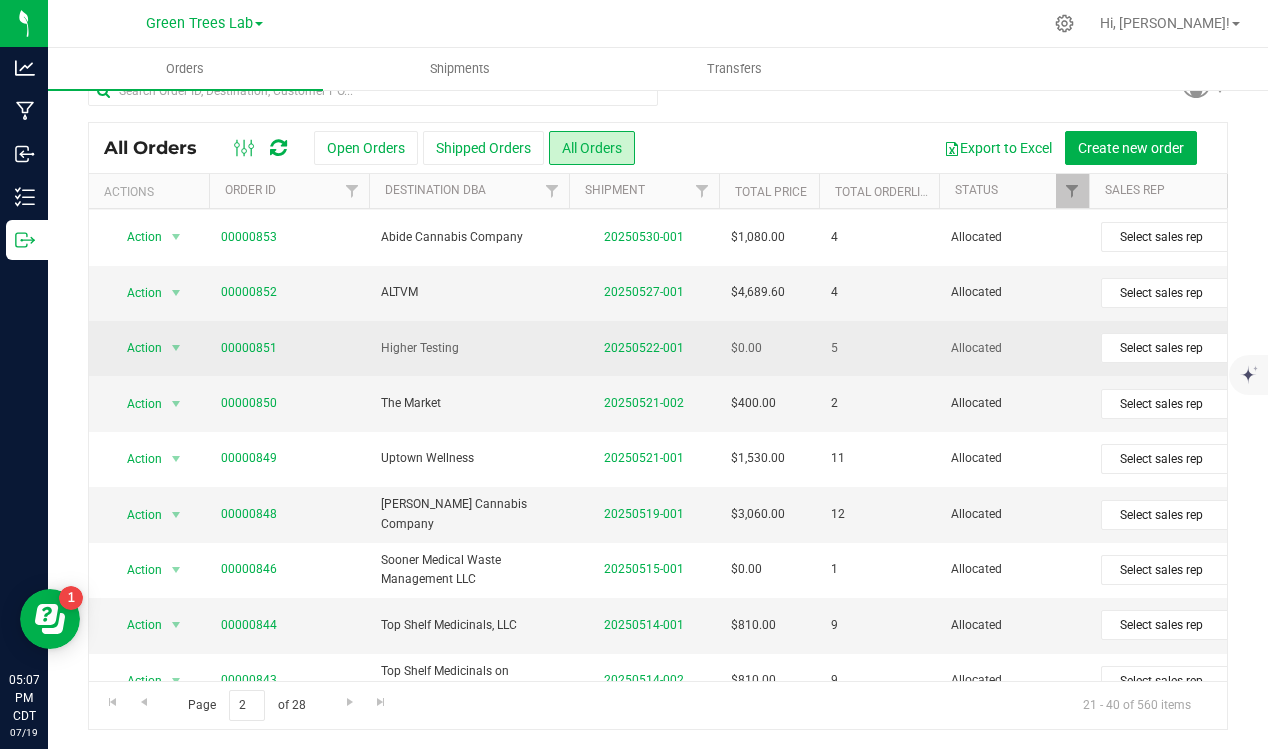 click on "Higher Testing" at bounding box center [469, 348] 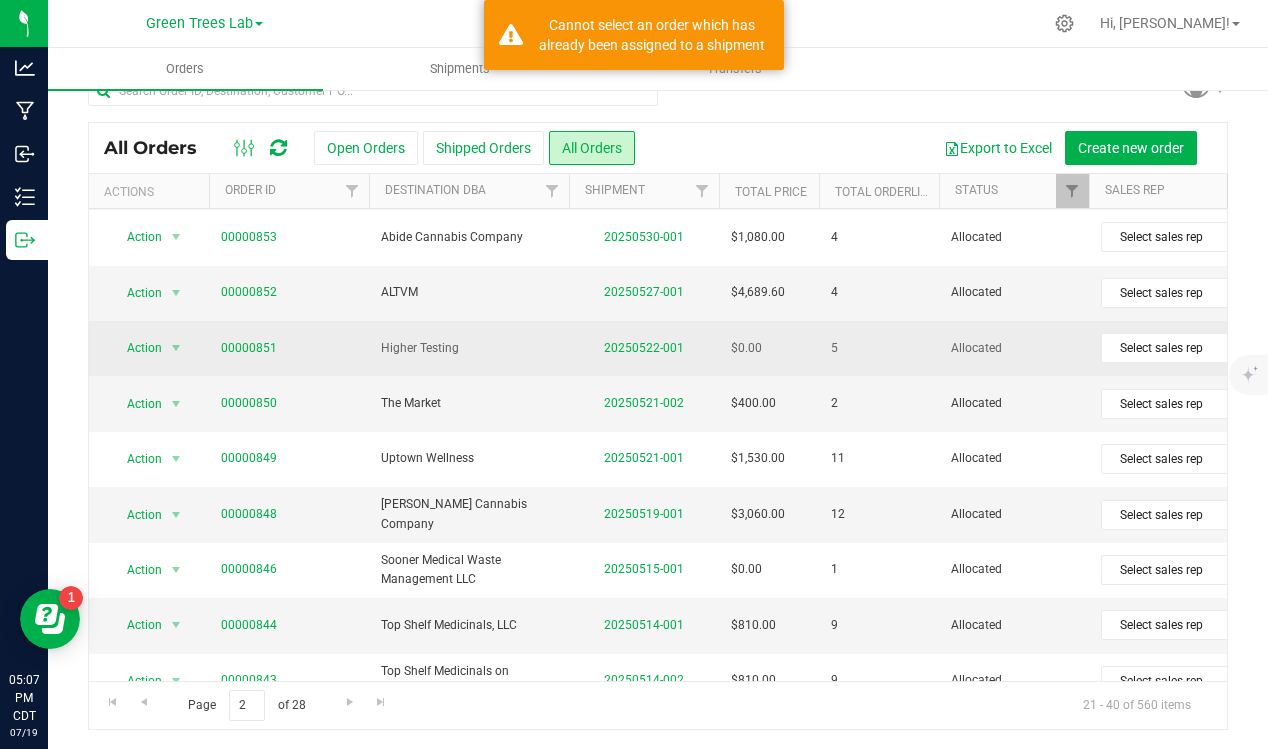 click on "Higher Testing" at bounding box center [469, 348] 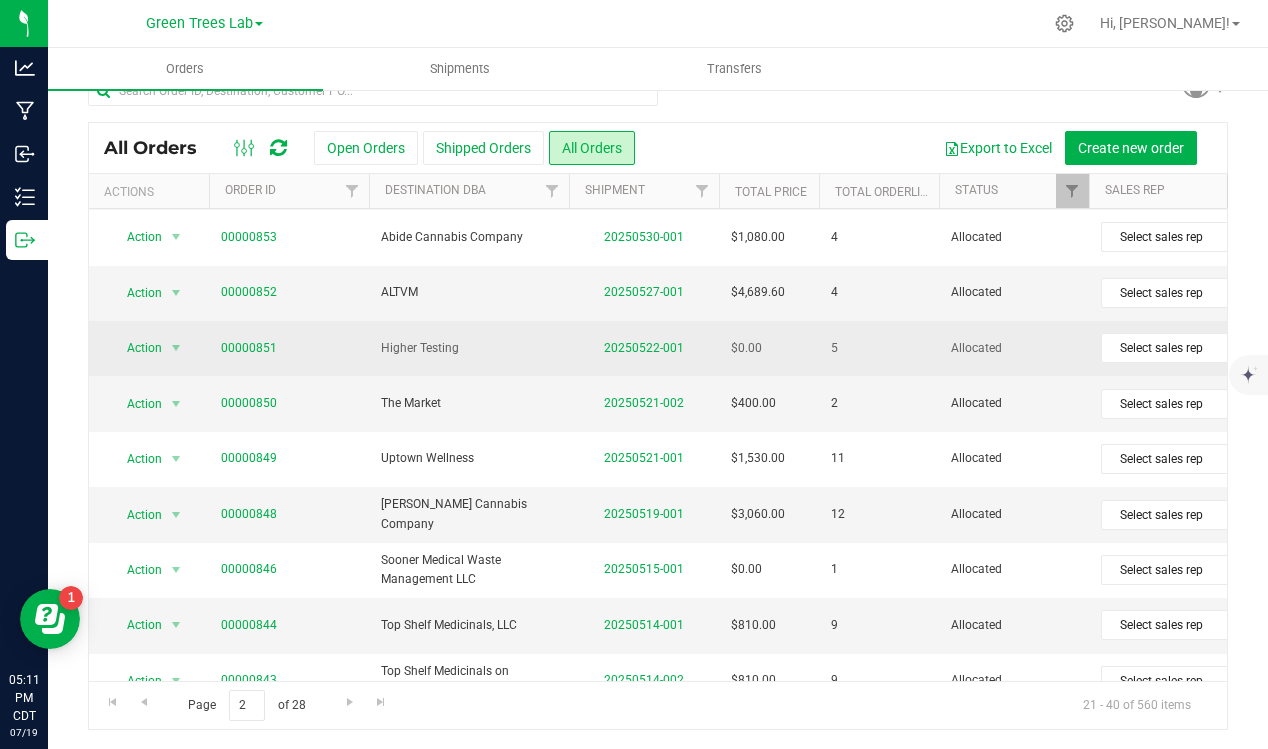 click on "Higher Testing" at bounding box center [469, 348] 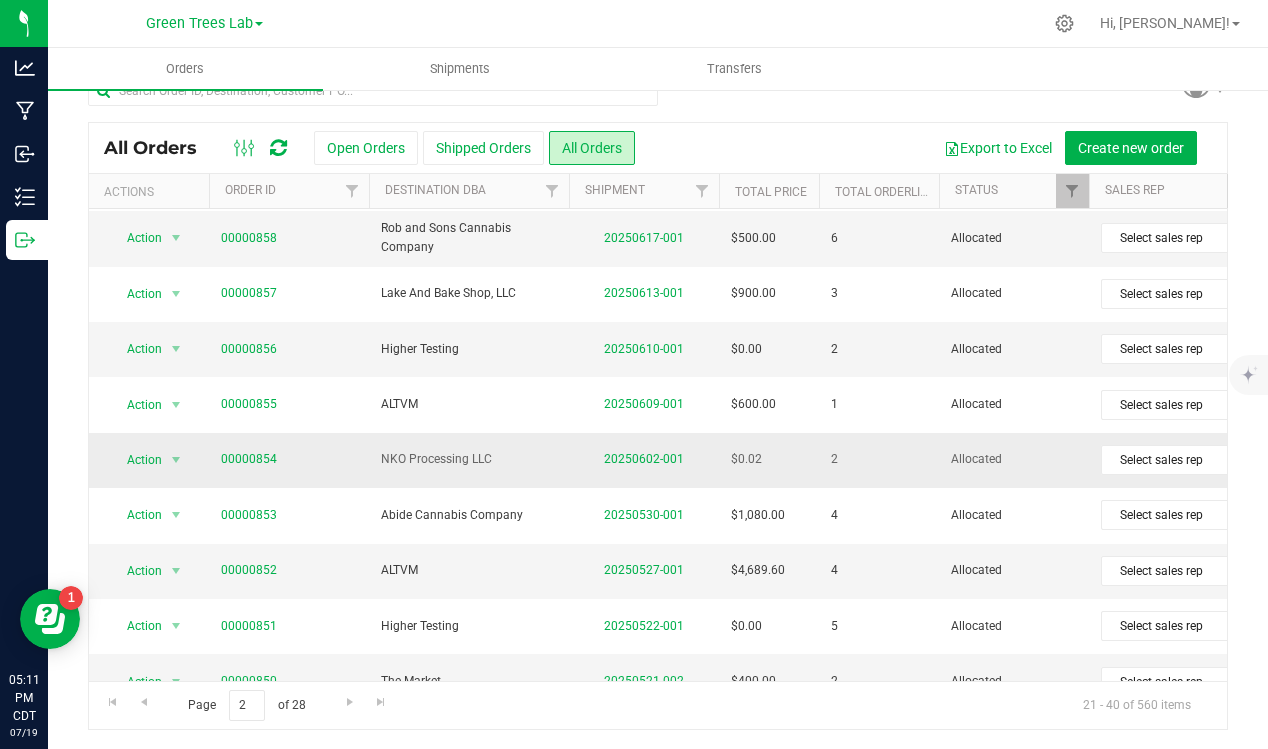 scroll, scrollTop: 162, scrollLeft: 0, axis: vertical 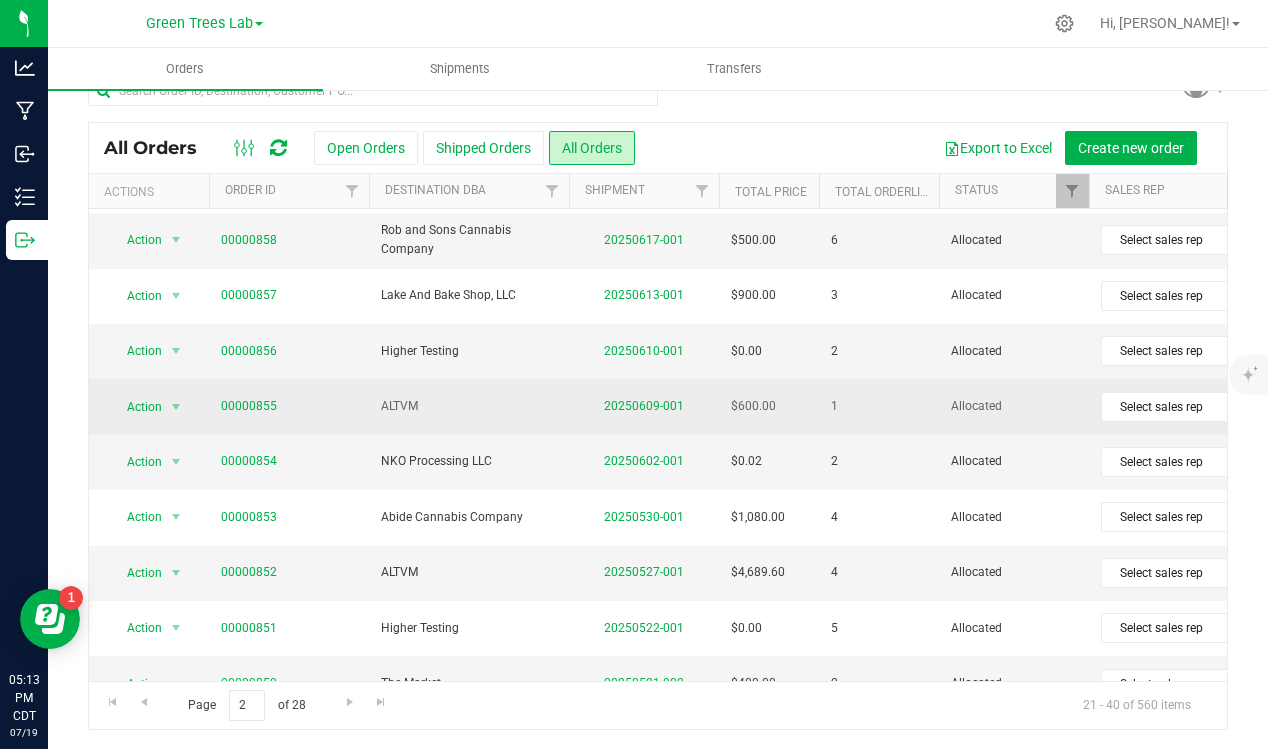 click on "00000855" at bounding box center [289, 406] 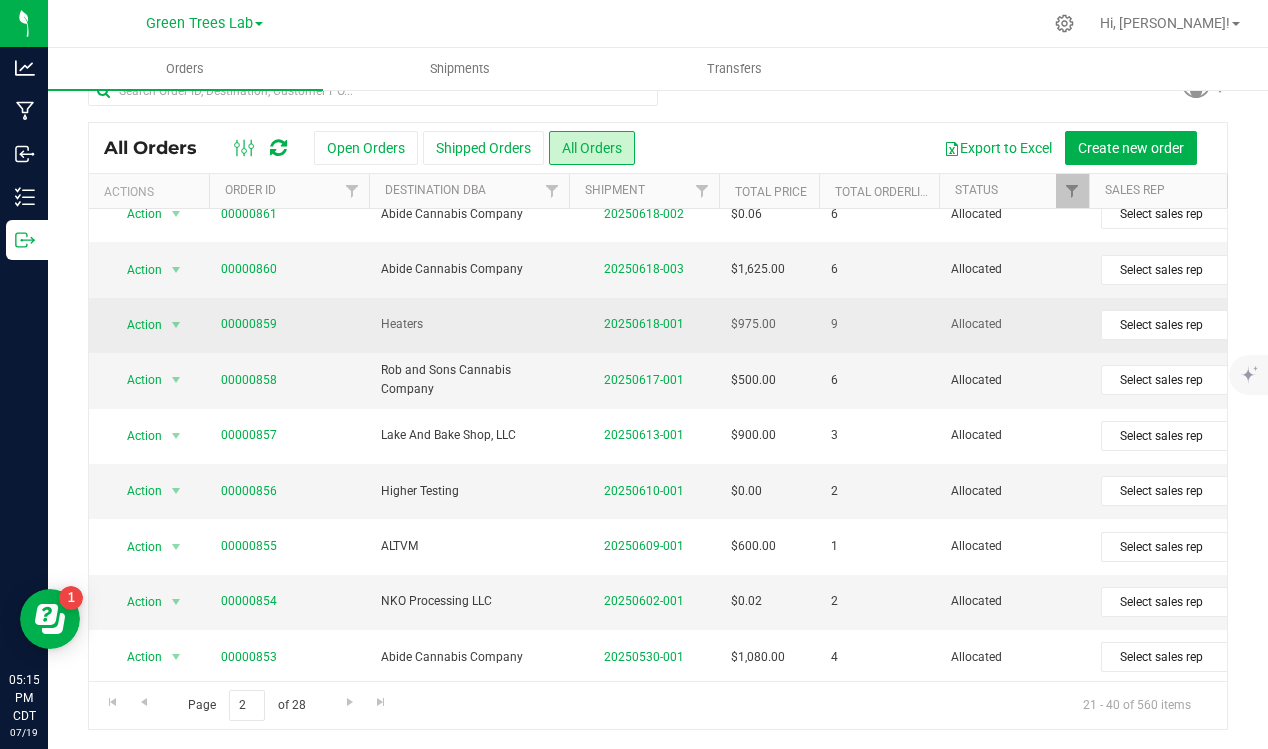 scroll, scrollTop: 0, scrollLeft: 0, axis: both 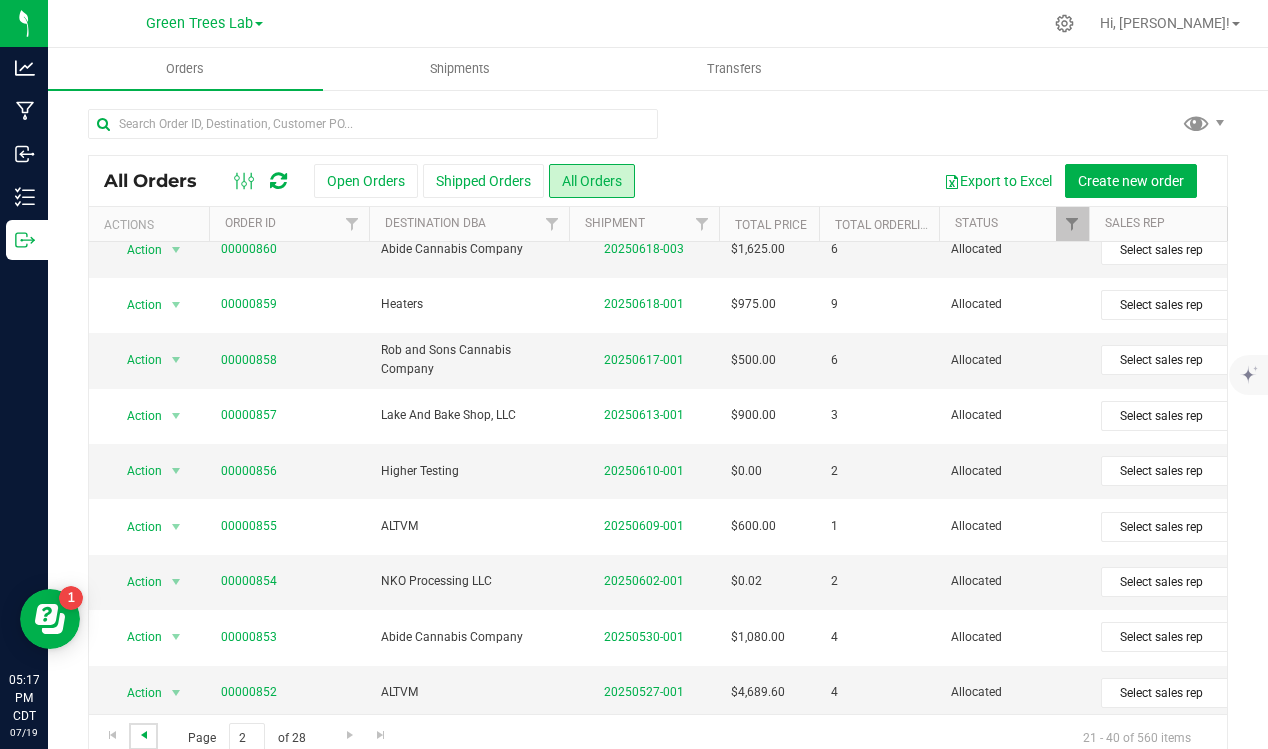 click at bounding box center [144, 735] 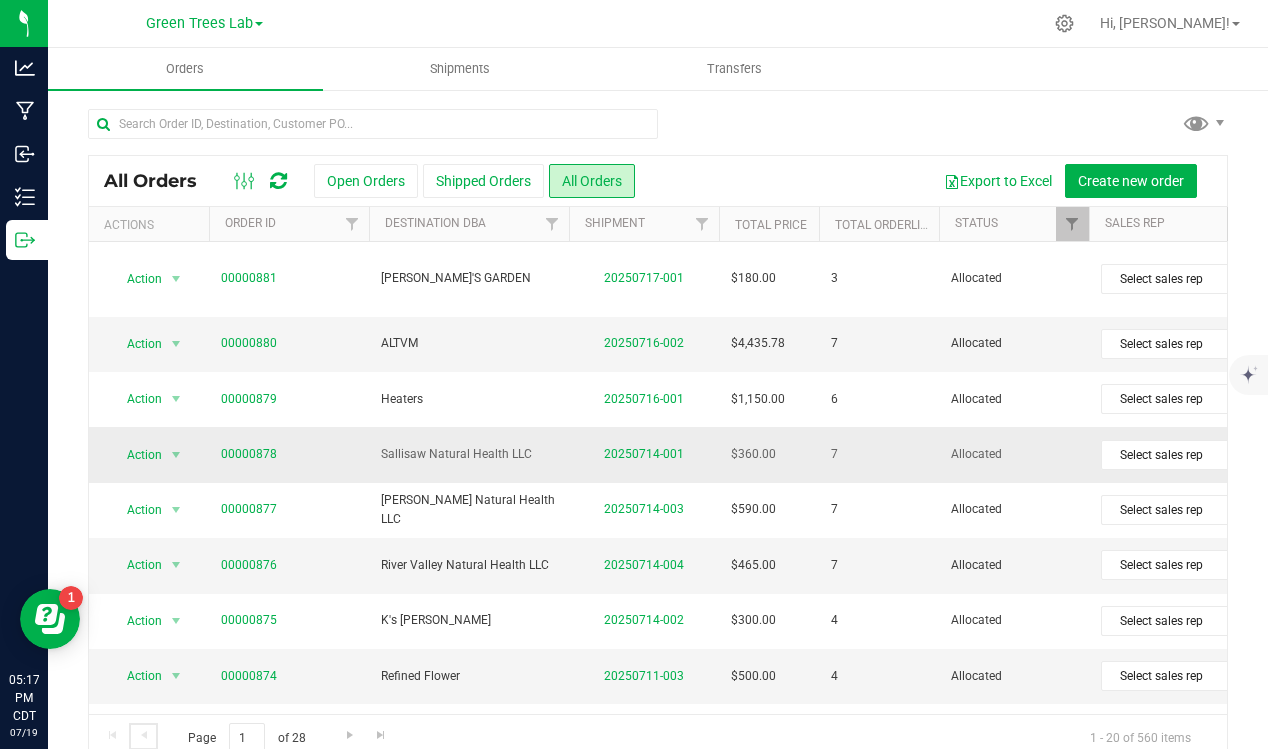 scroll, scrollTop: 635, scrollLeft: 0, axis: vertical 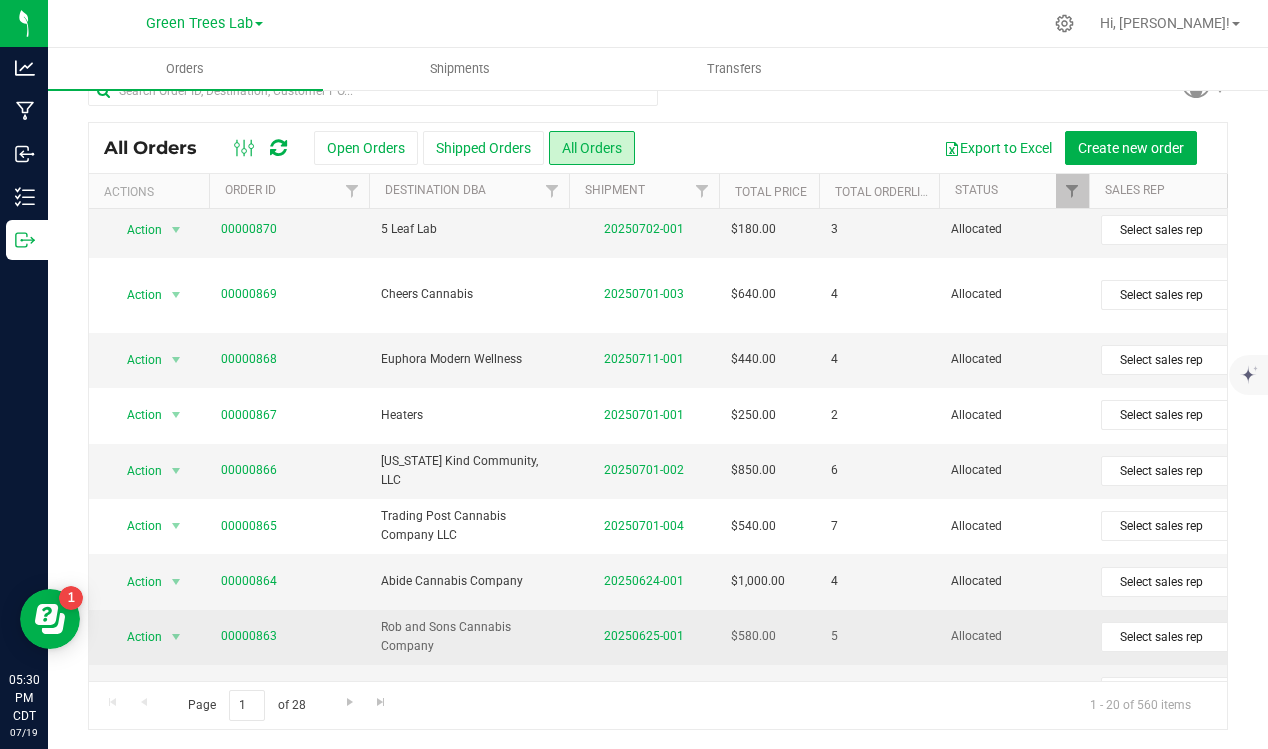 drag, startPoint x: 529, startPoint y: 621, endPoint x: 460, endPoint y: 585, distance: 77.82673 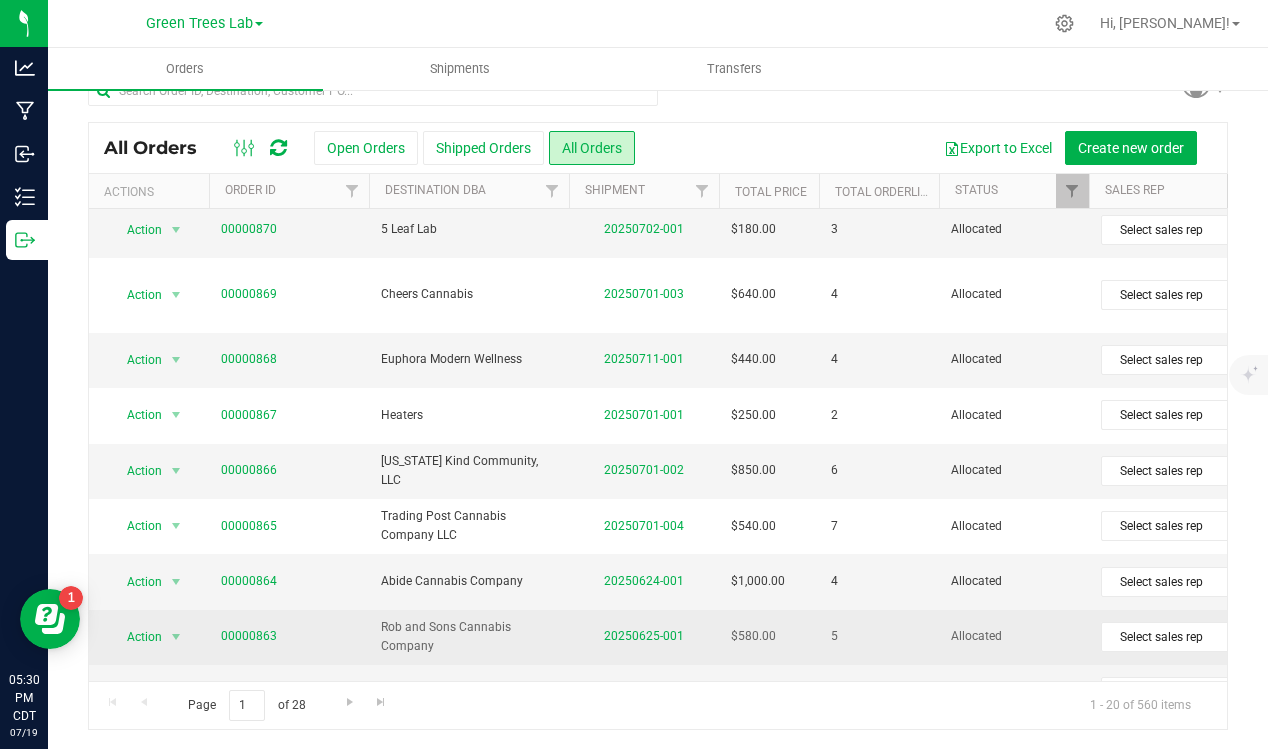 click on "Rob and Sons Cannabis Company" at bounding box center [469, 637] 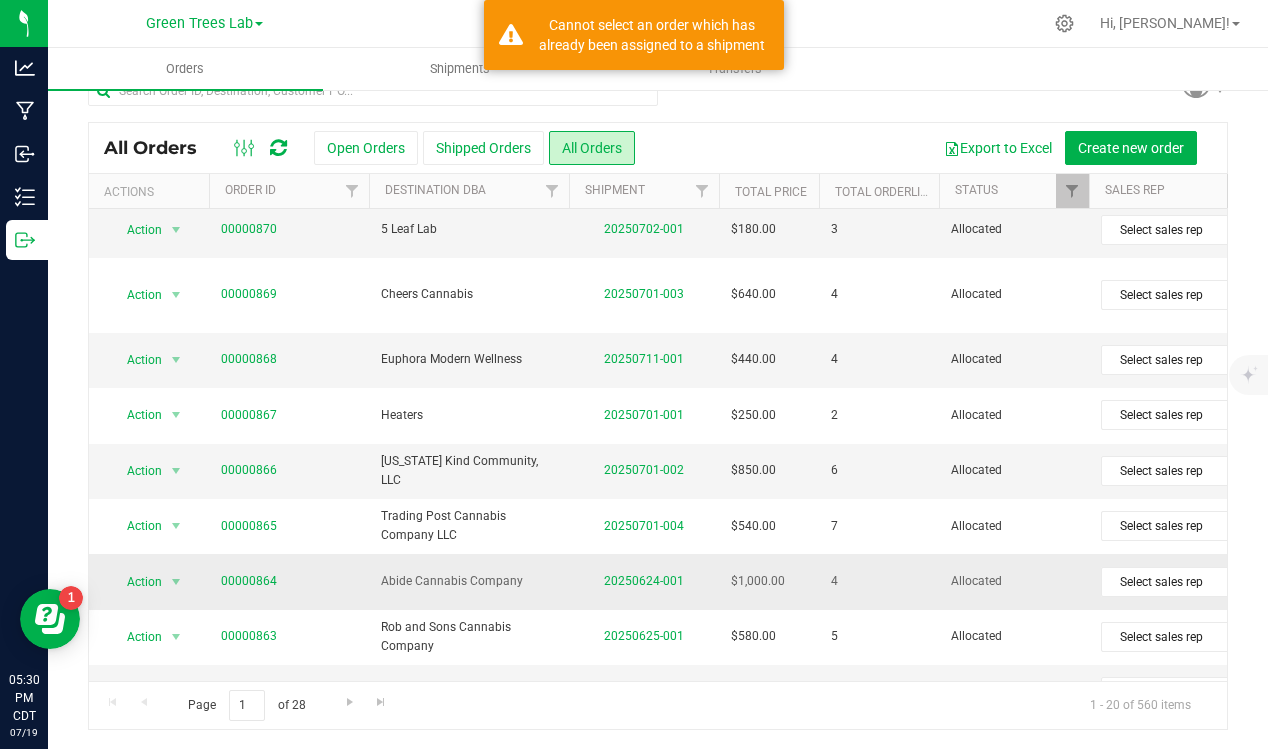 click on "00000864" at bounding box center [289, 581] 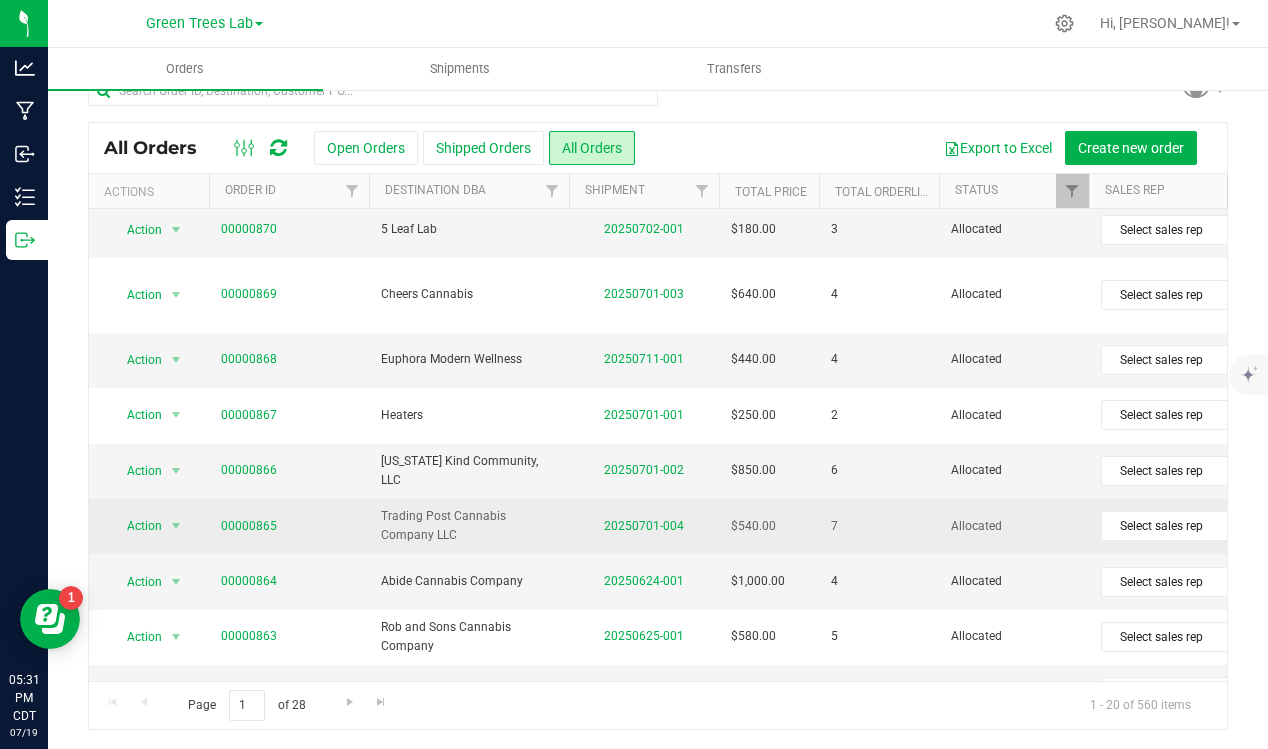 click on "00000865" at bounding box center [289, 526] 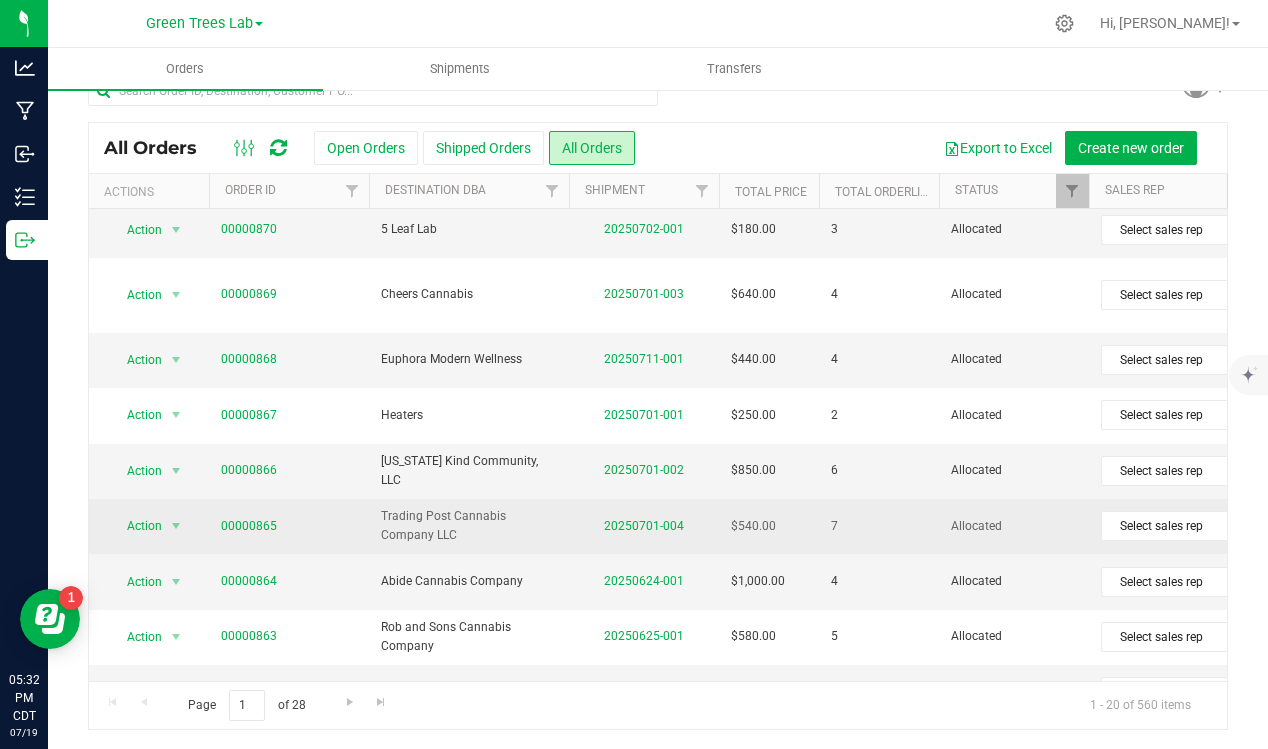 scroll, scrollTop: 635, scrollLeft: 90, axis: both 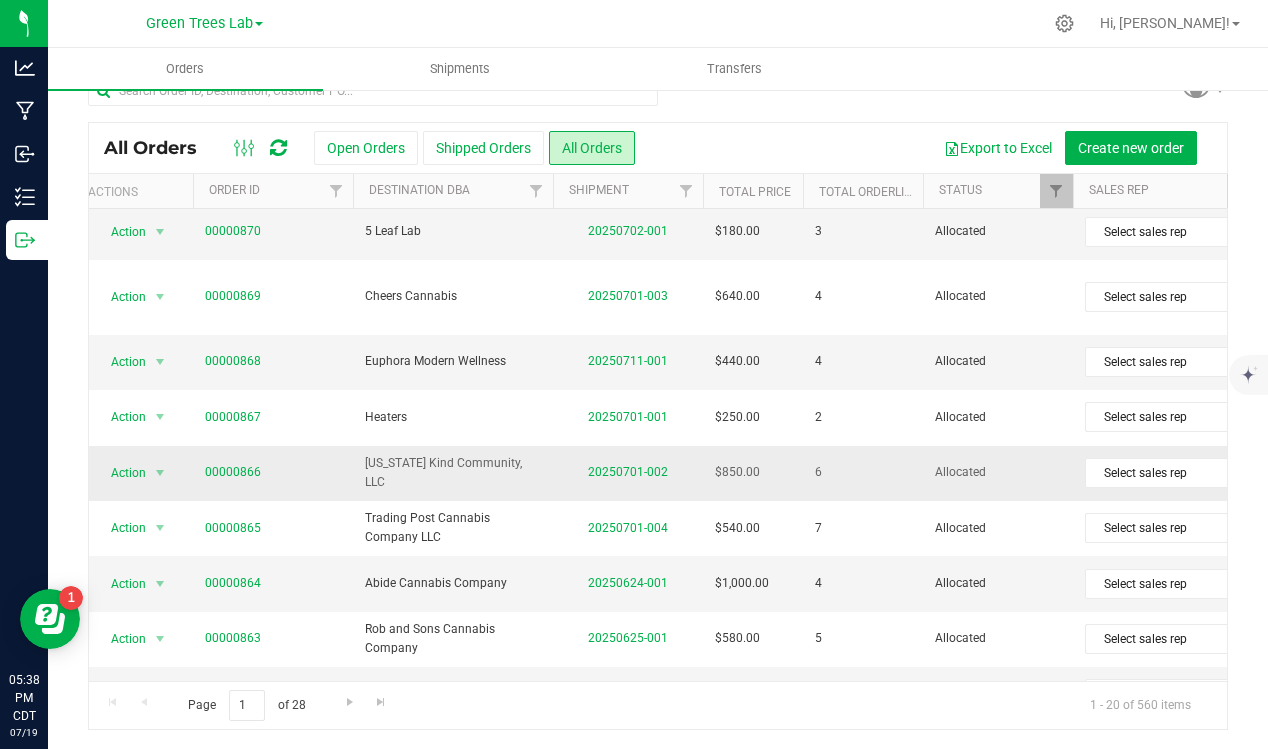 click on "00000866" at bounding box center (273, 472) 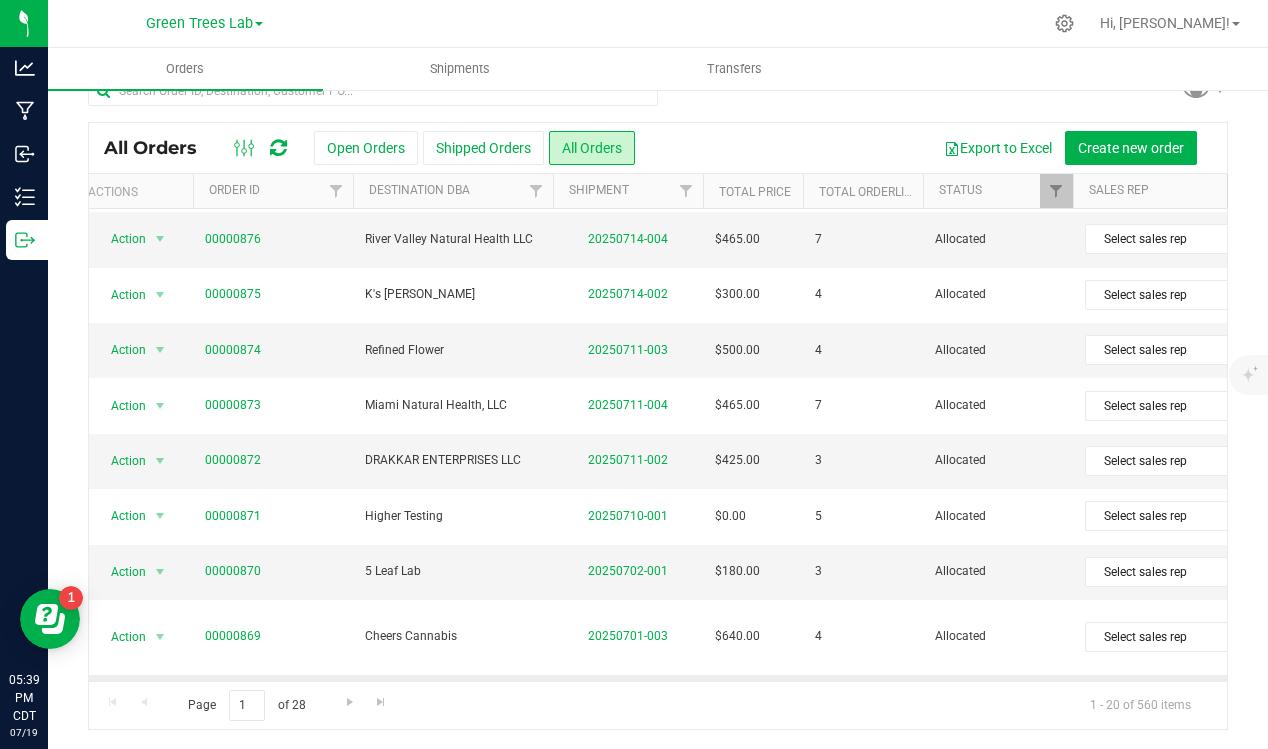 scroll, scrollTop: 282, scrollLeft: 11, axis: both 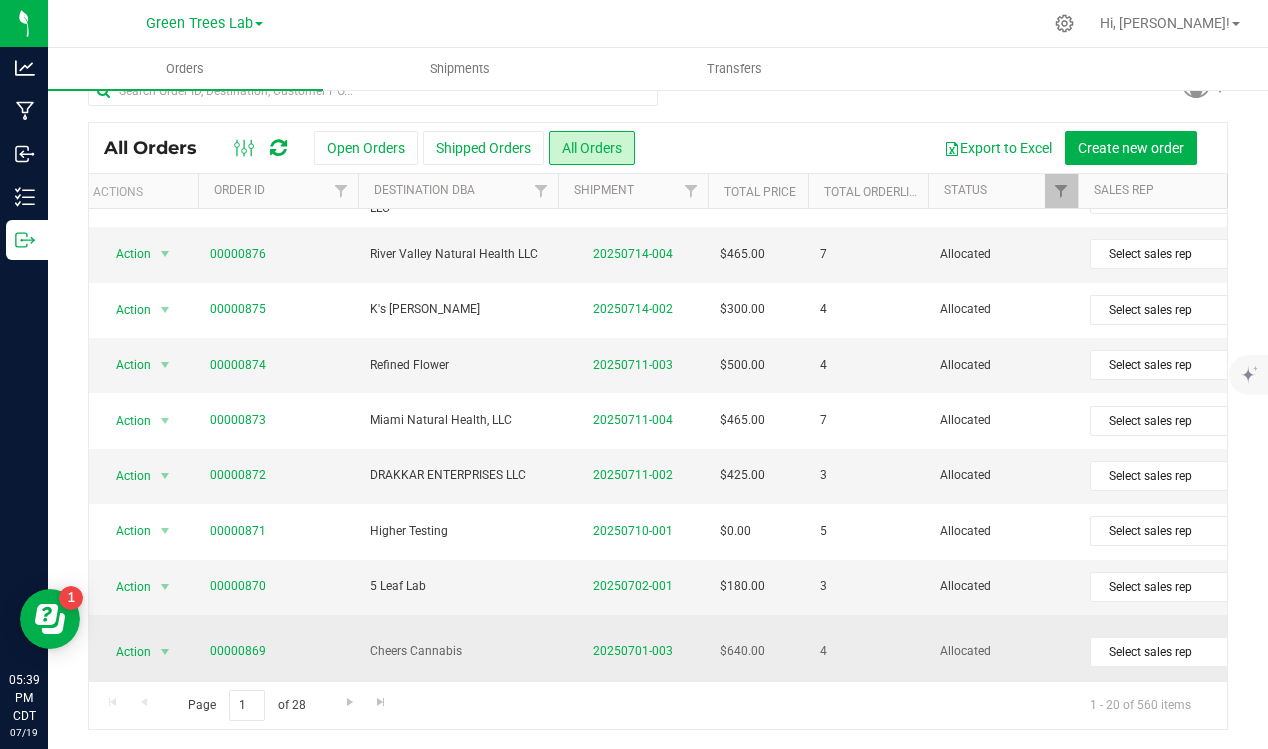 click on "00000869" at bounding box center (278, 651) 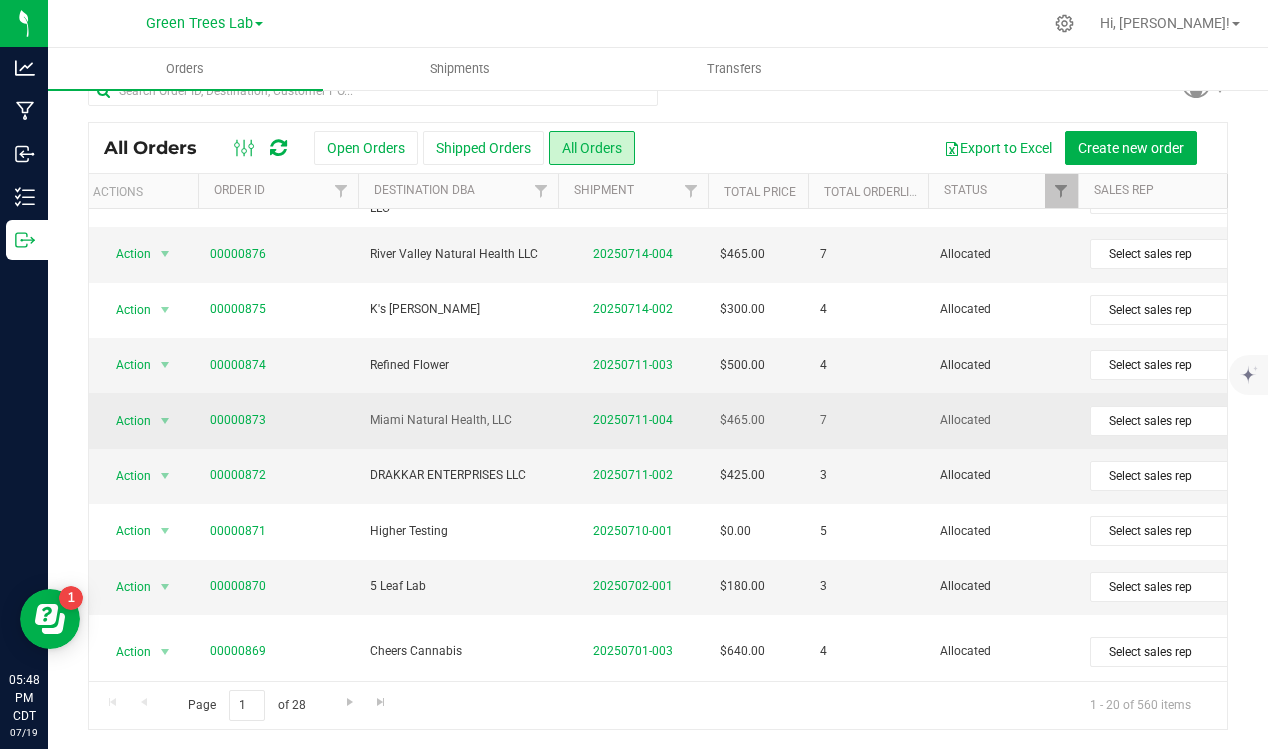 click on "00000873" at bounding box center (278, 420) 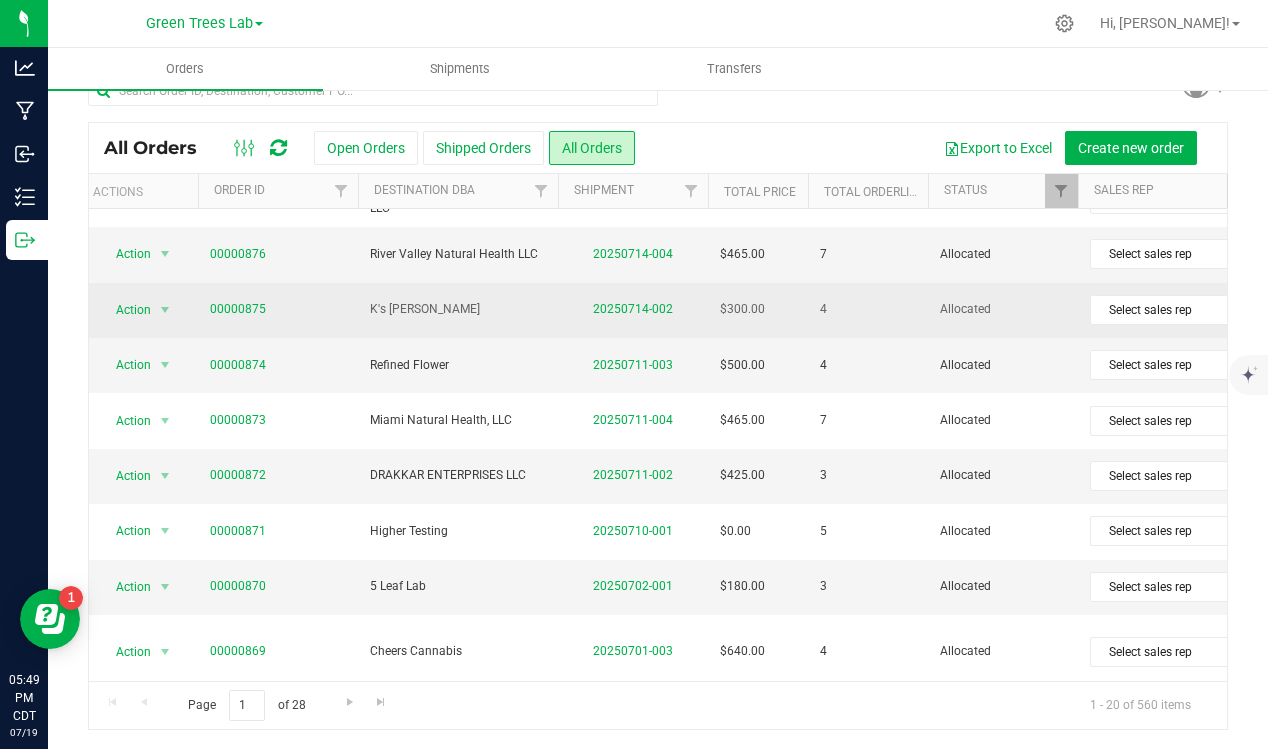 click on "K's [PERSON_NAME]" at bounding box center (458, 310) 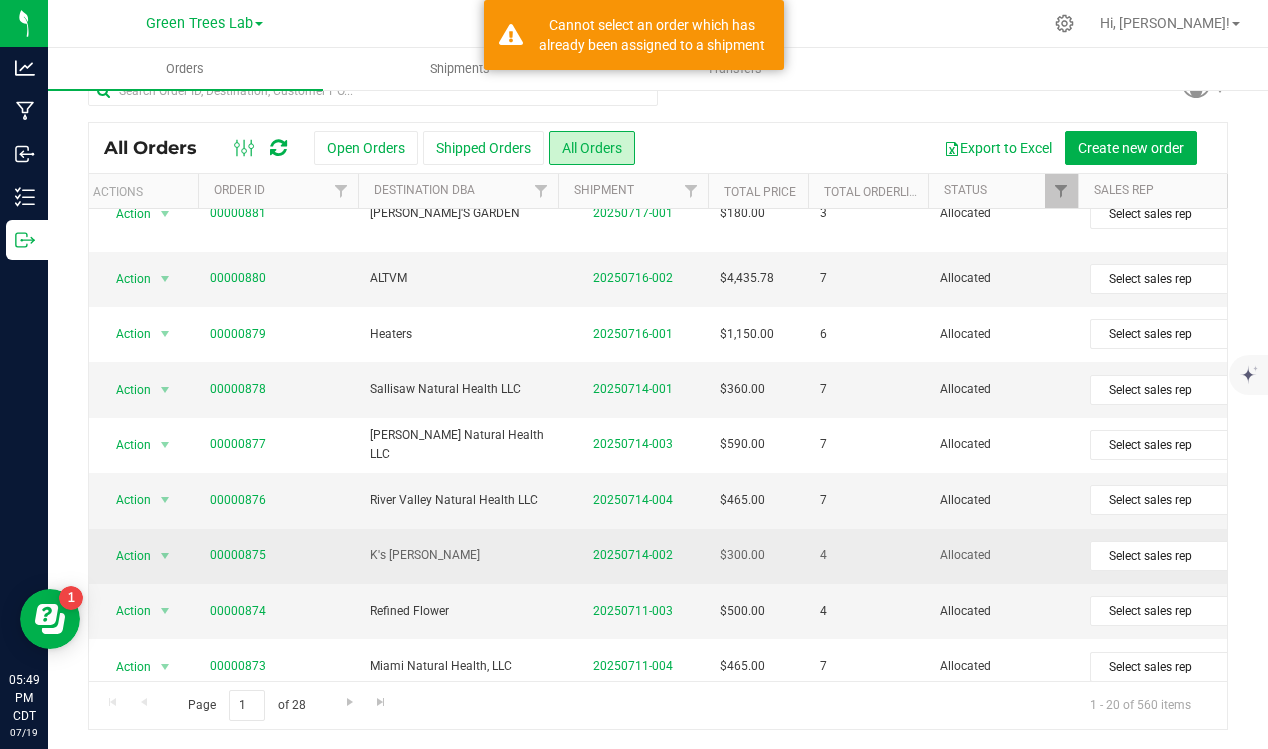 scroll, scrollTop: 0, scrollLeft: 11, axis: horizontal 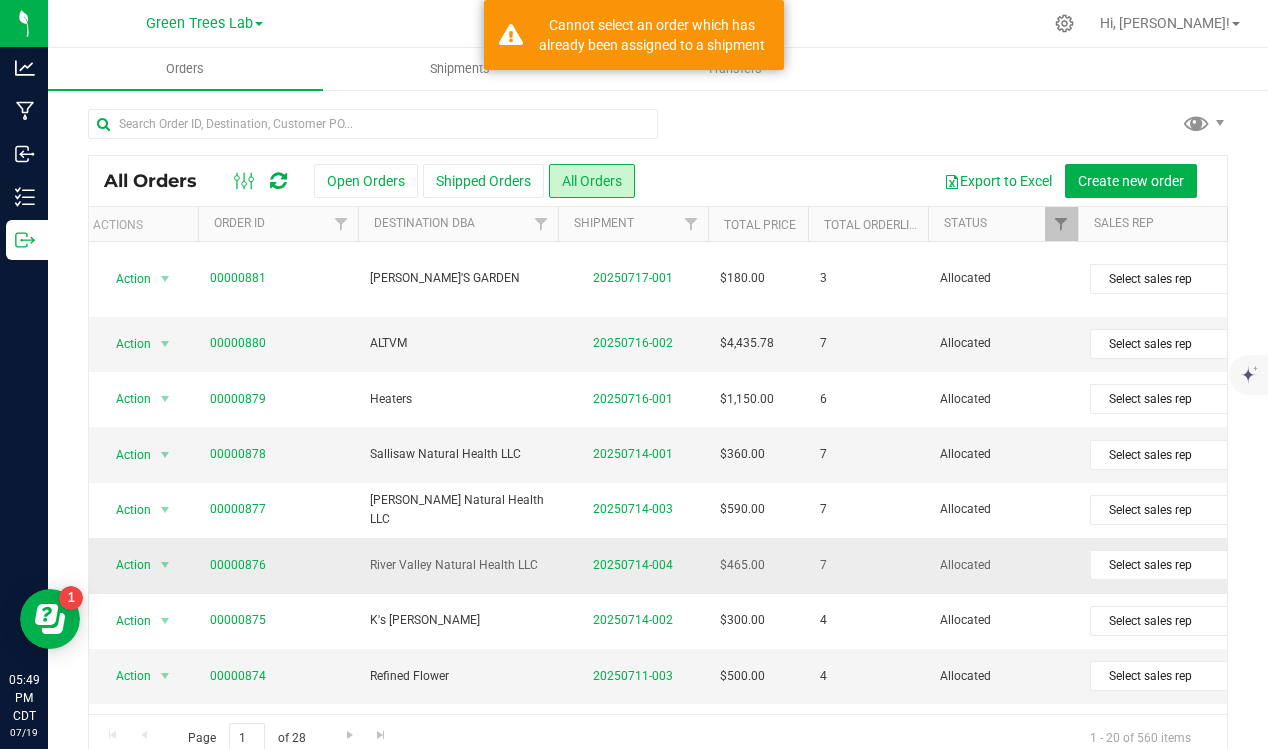 click on "00000876" at bounding box center [278, 565] 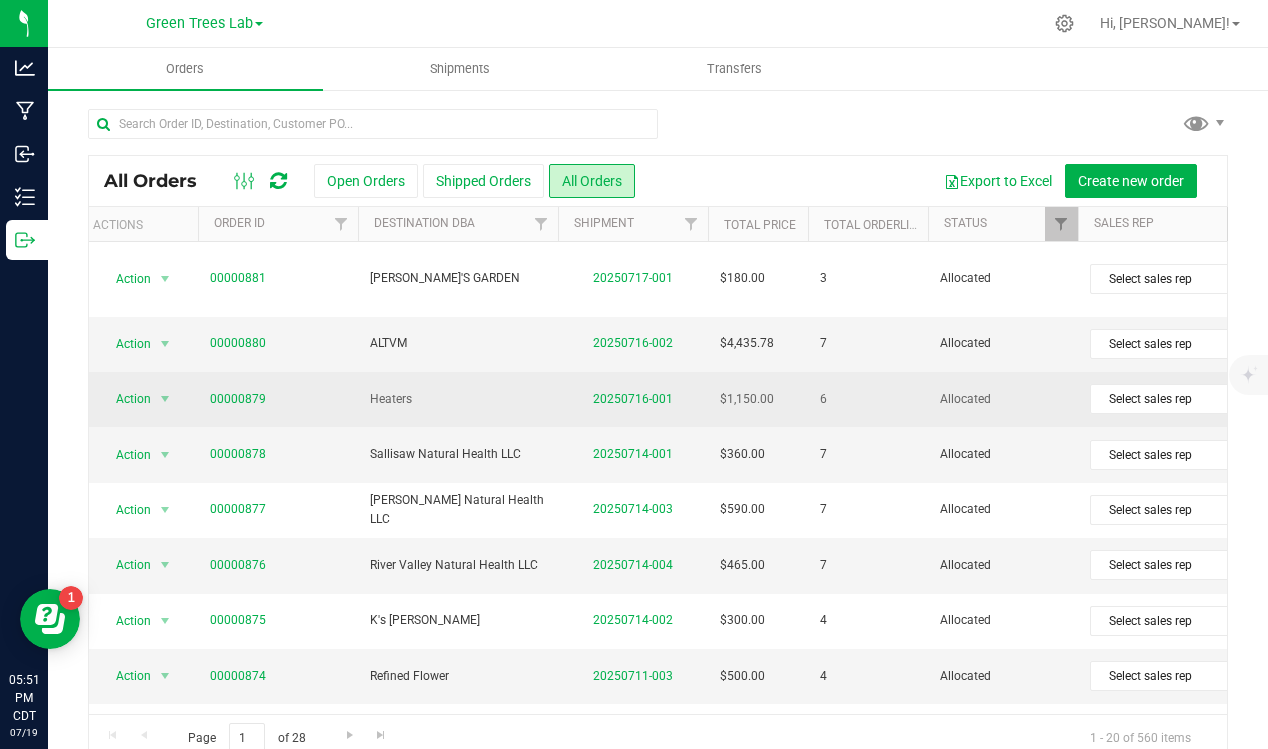 scroll, scrollTop: 0, scrollLeft: 84, axis: horizontal 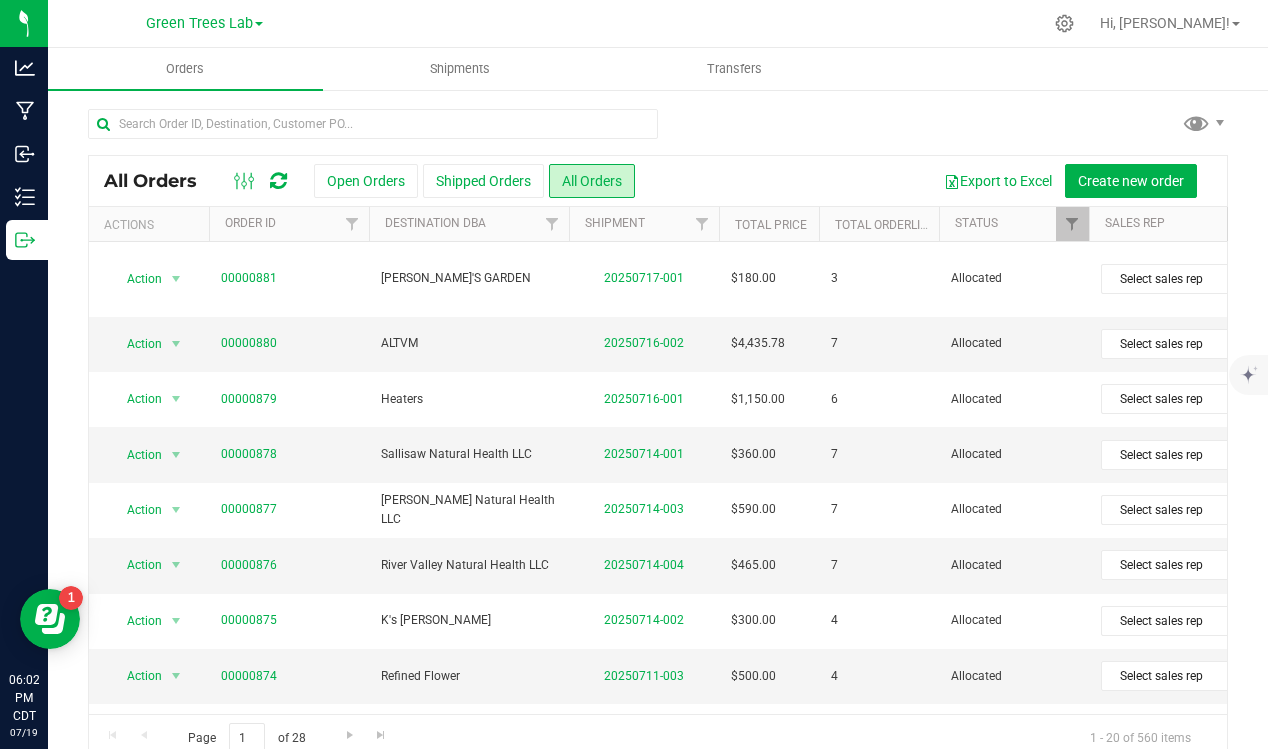 click on "Green Trees Lab" at bounding box center (204, 22) 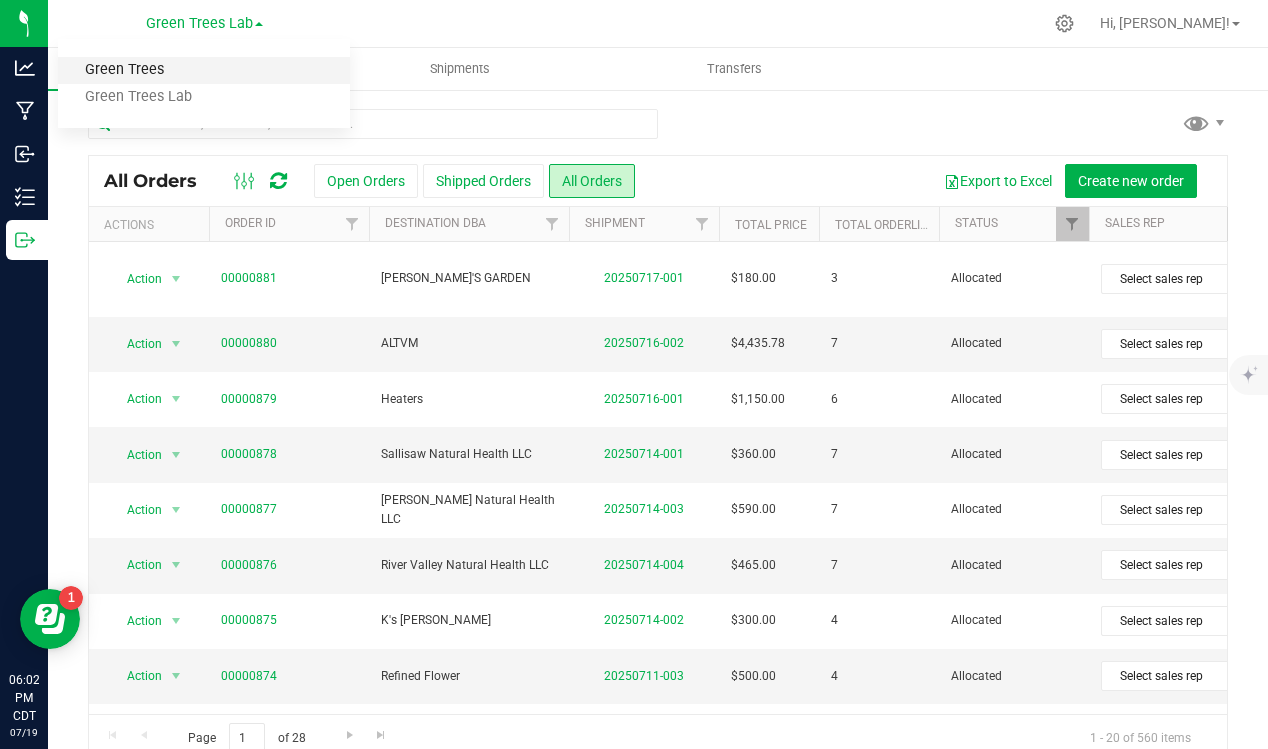click on "Green Trees" at bounding box center [204, 70] 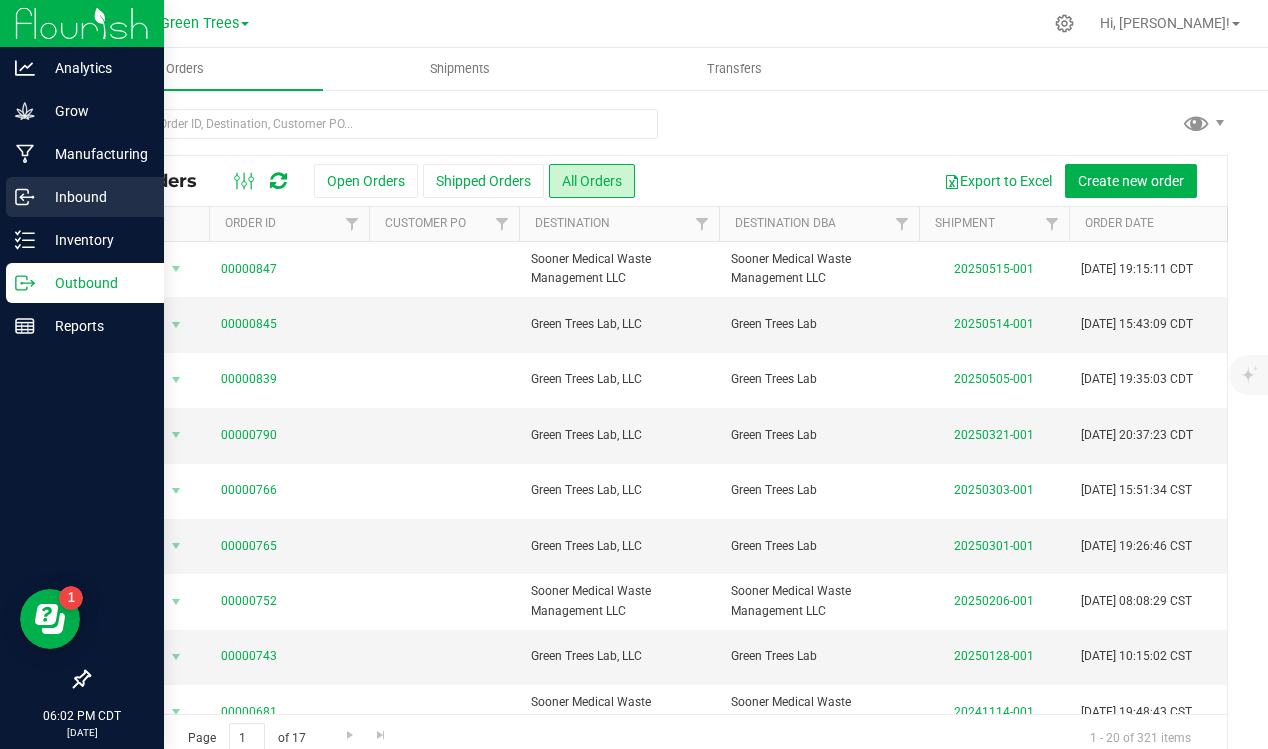 click 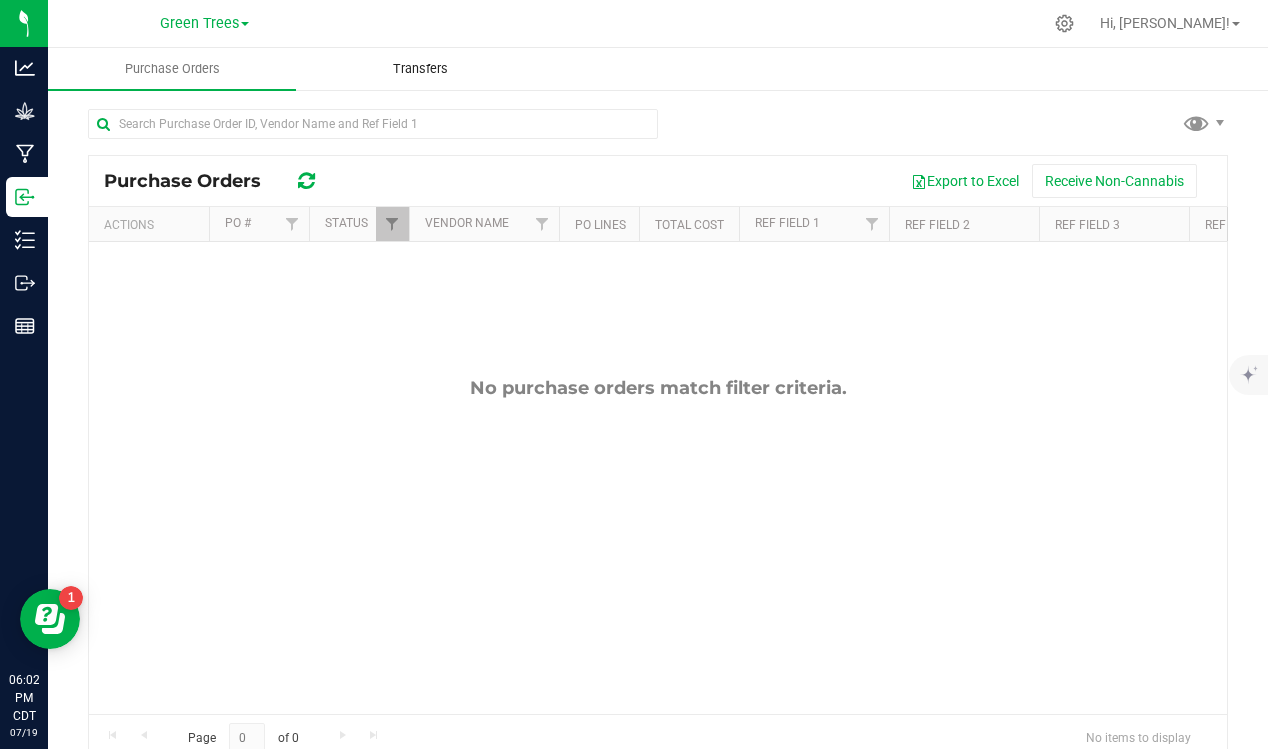 click on "Transfers" at bounding box center (420, 69) 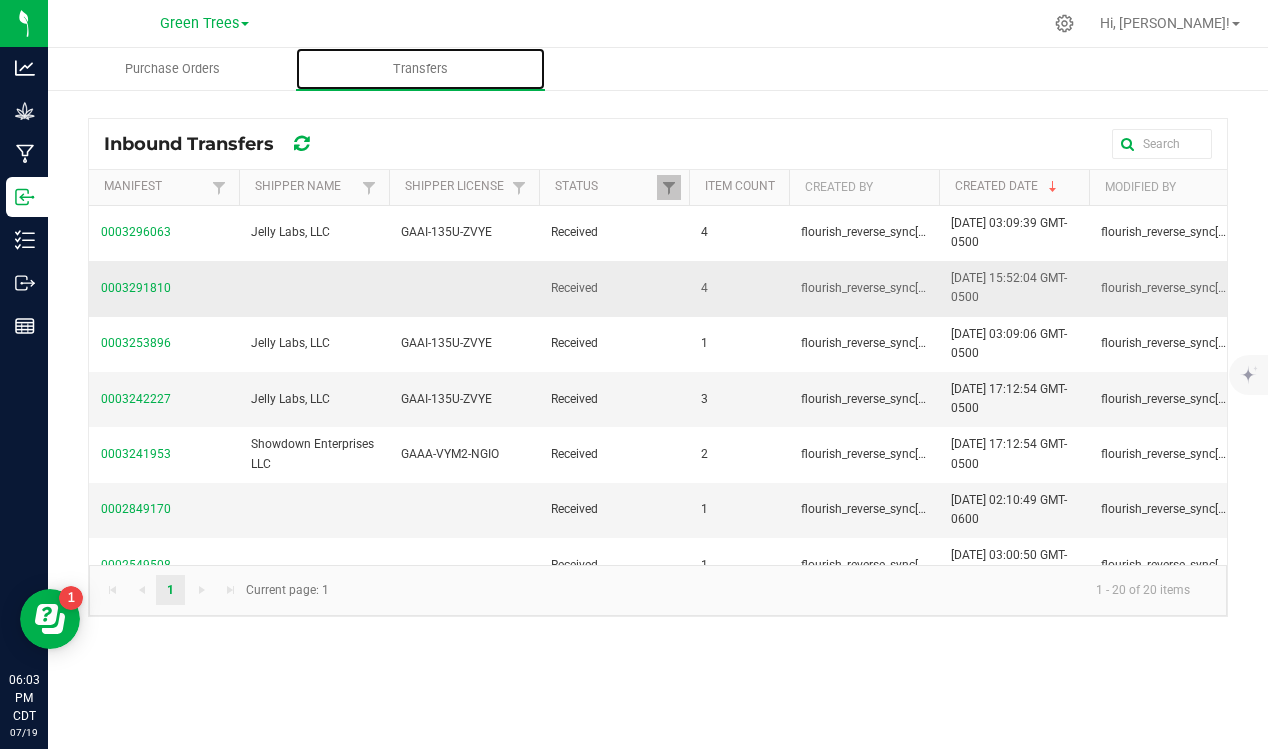 scroll, scrollTop: 0, scrollLeft: 39, axis: horizontal 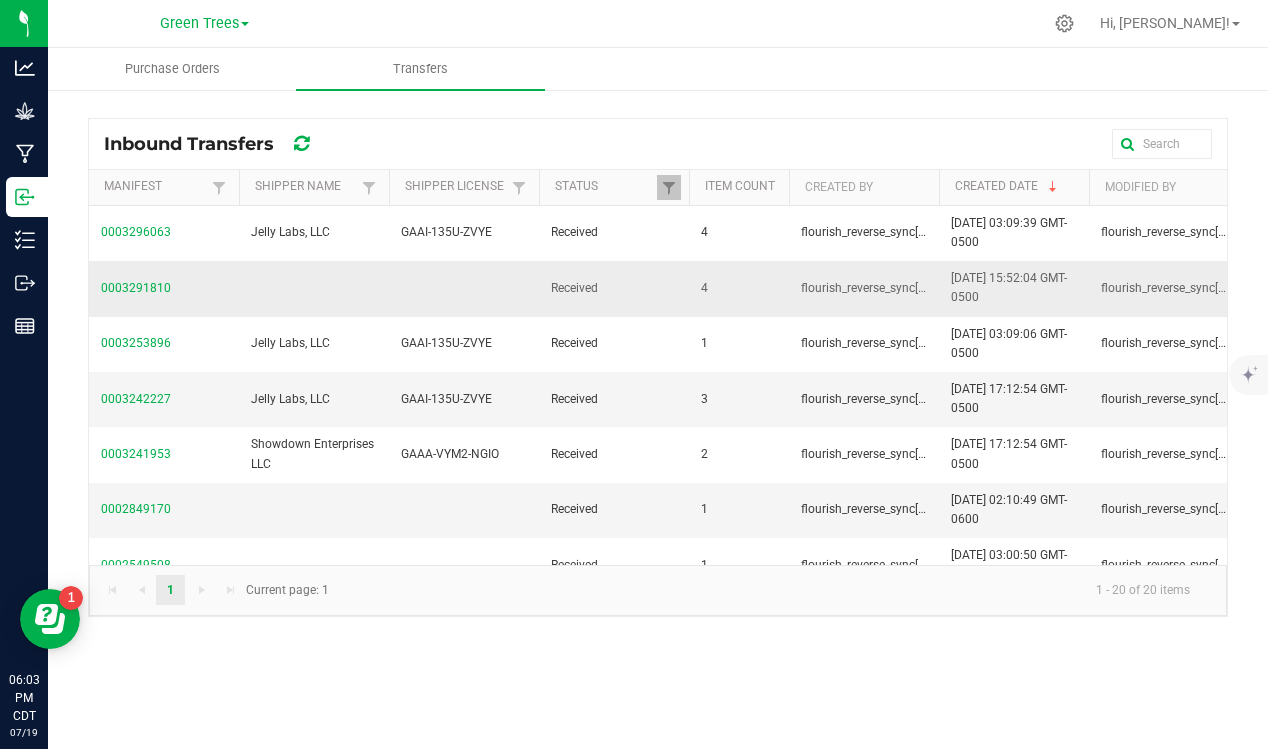 click on "0003291810" at bounding box center [136, 288] 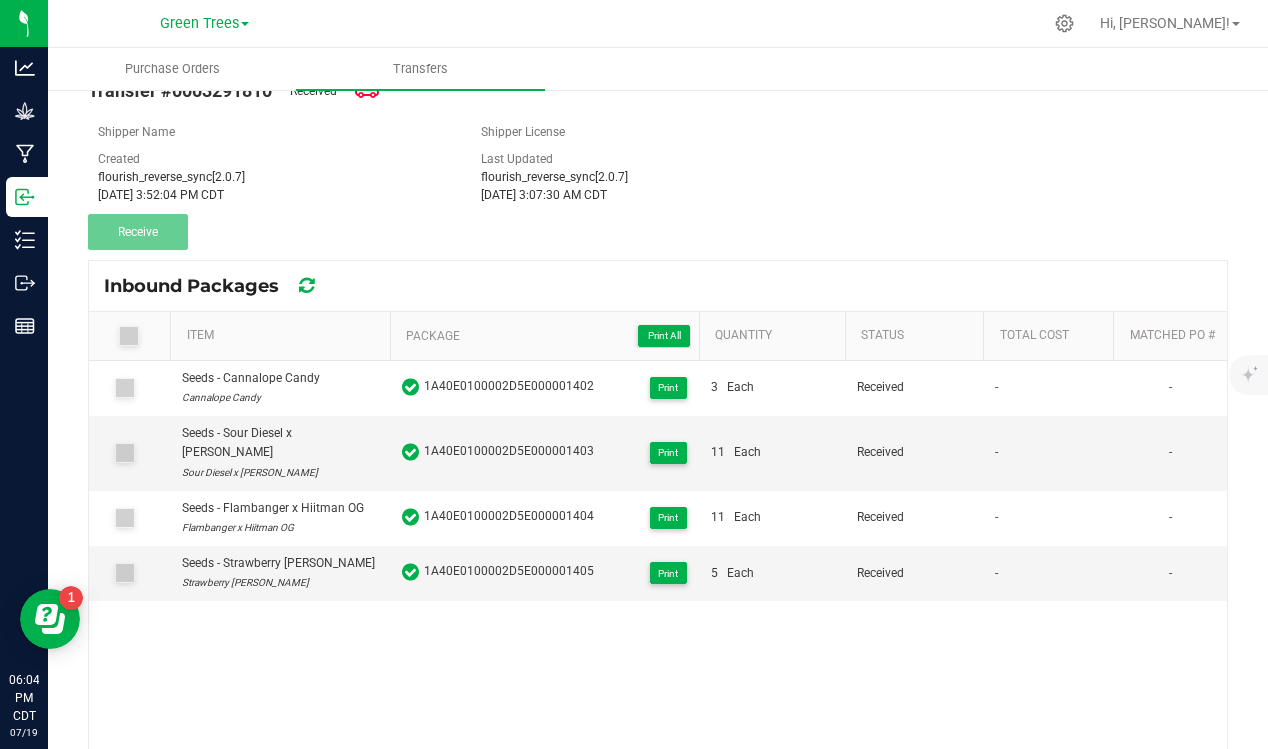 scroll, scrollTop: 0, scrollLeft: 0, axis: both 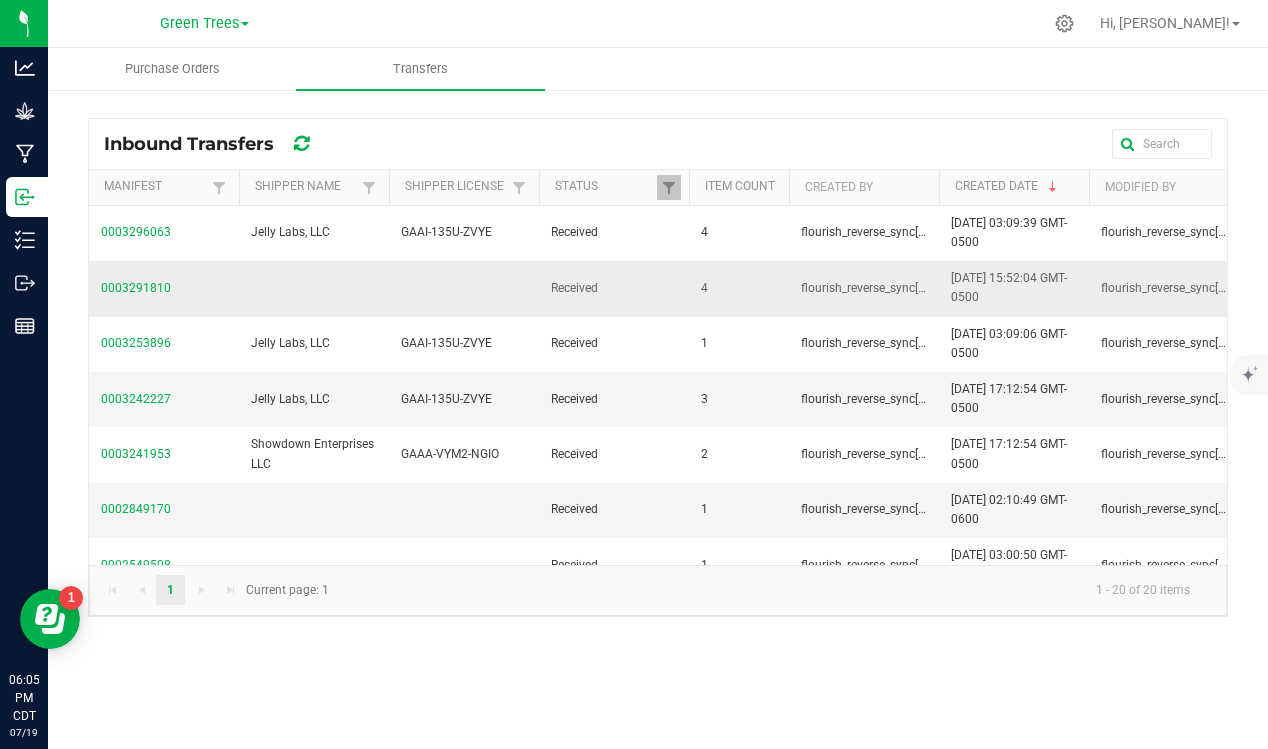 click on "0003291810" at bounding box center (136, 288) 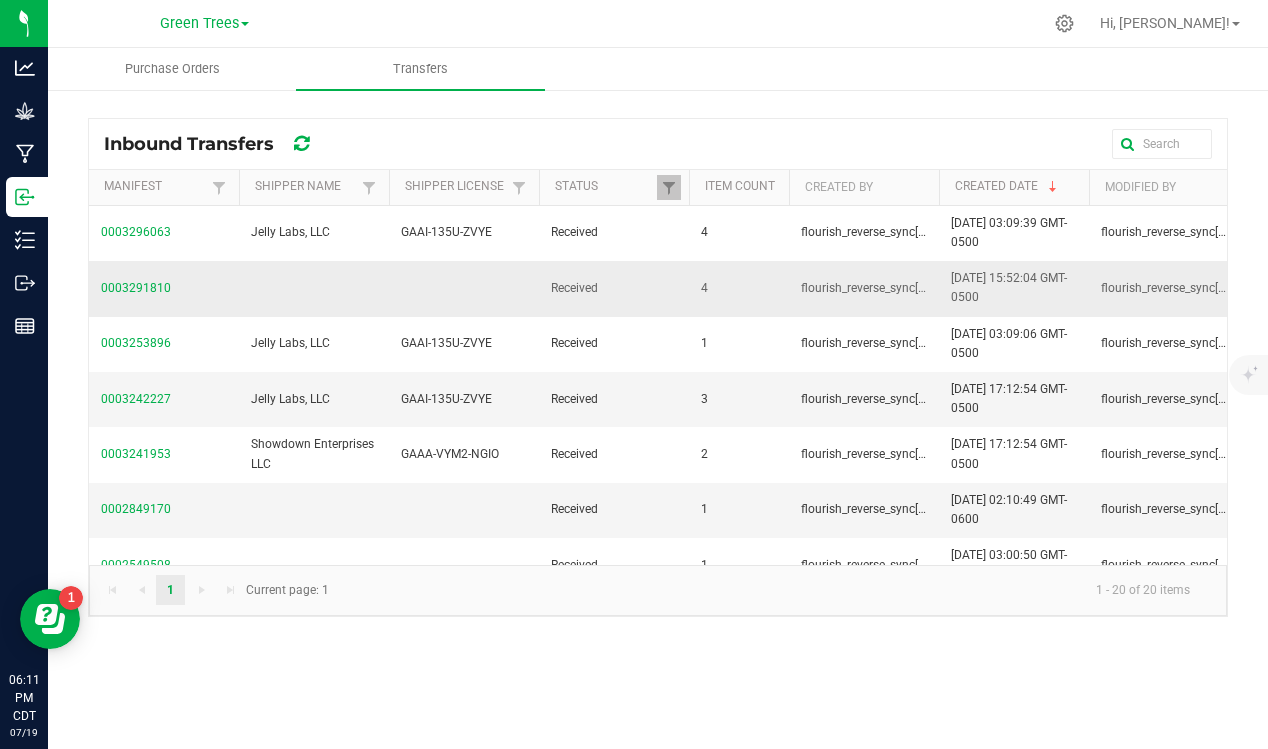 click at bounding box center (314, 288) 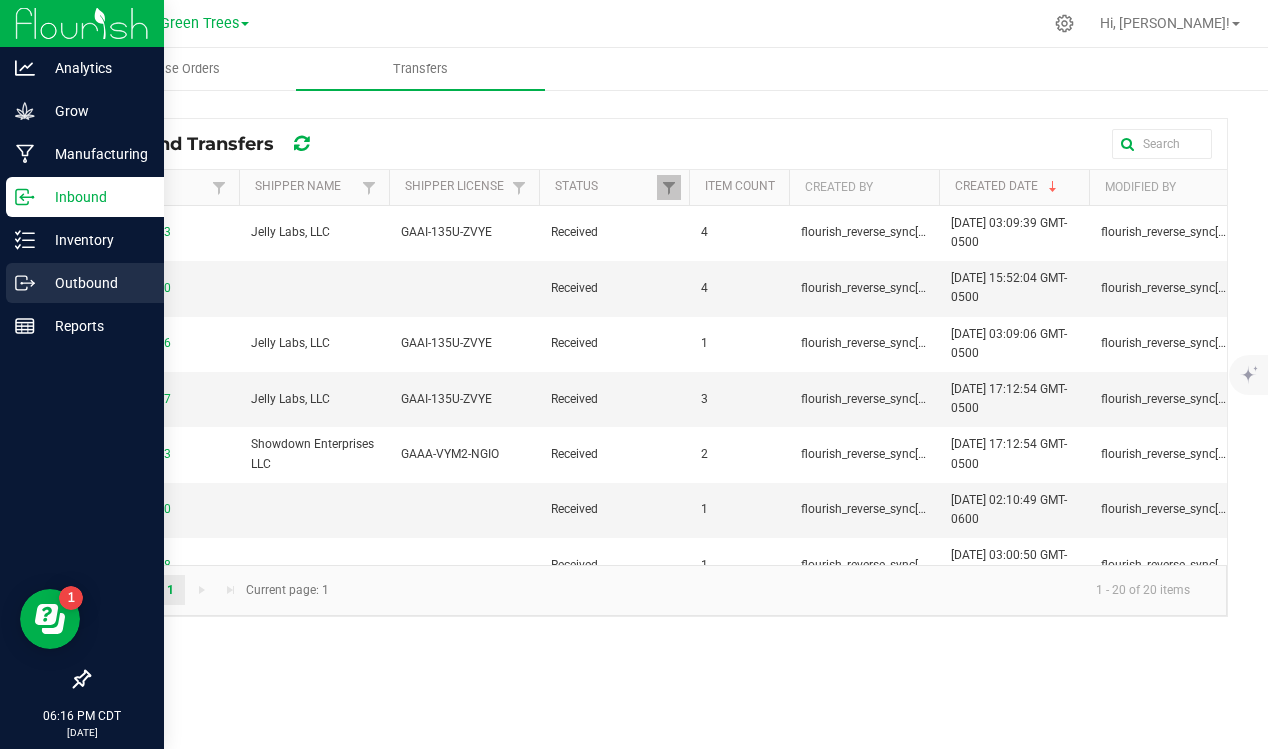click 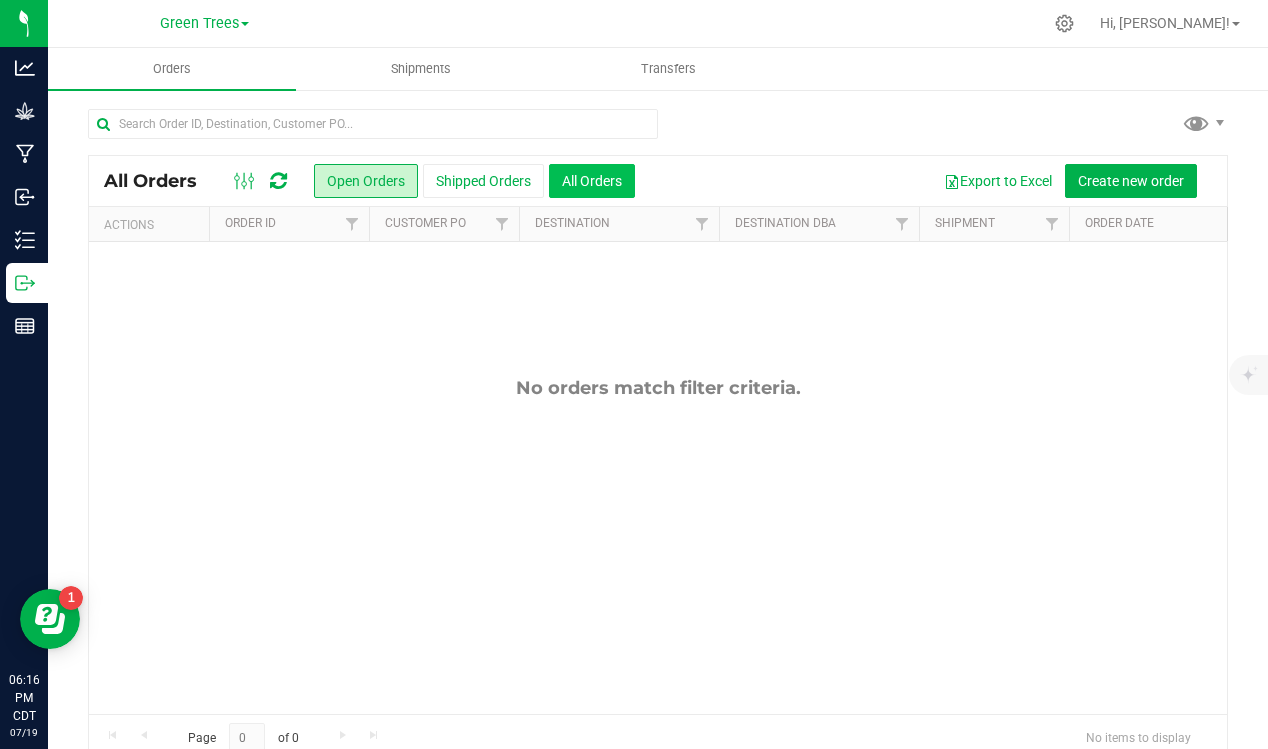 click on "All Orders" at bounding box center [592, 181] 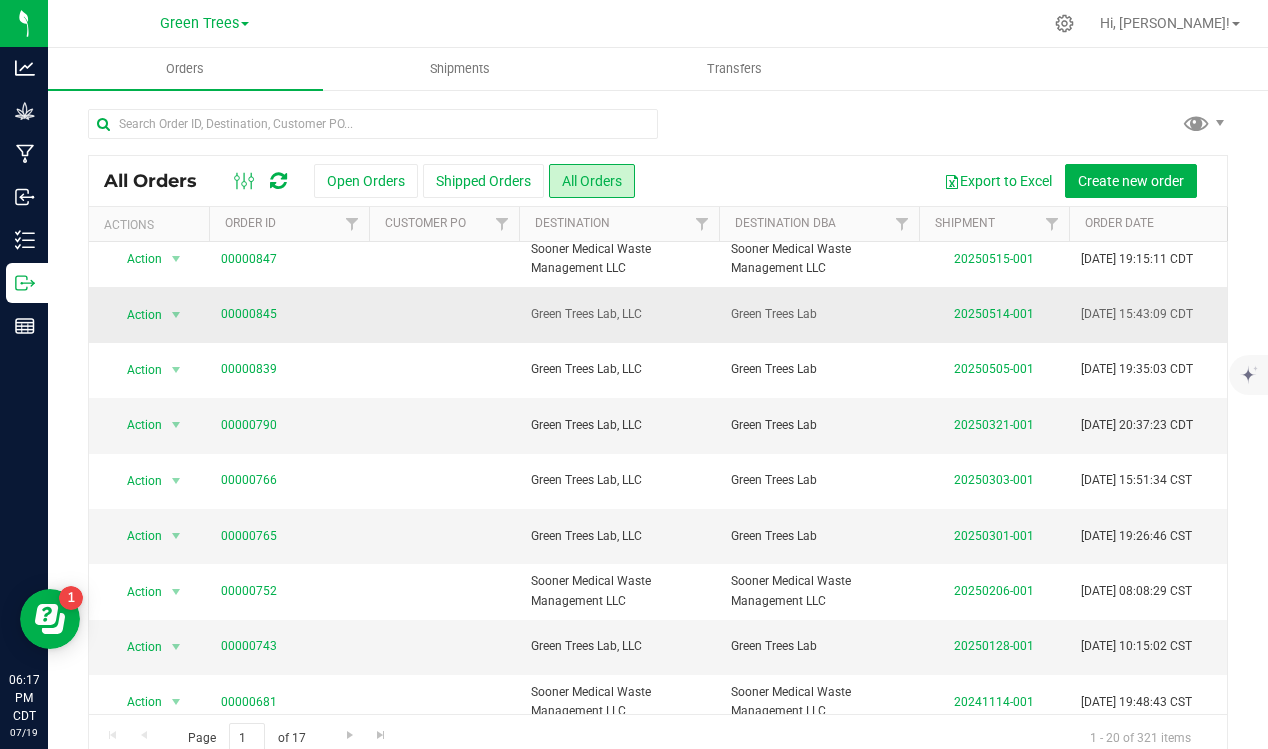scroll, scrollTop: 0, scrollLeft: 0, axis: both 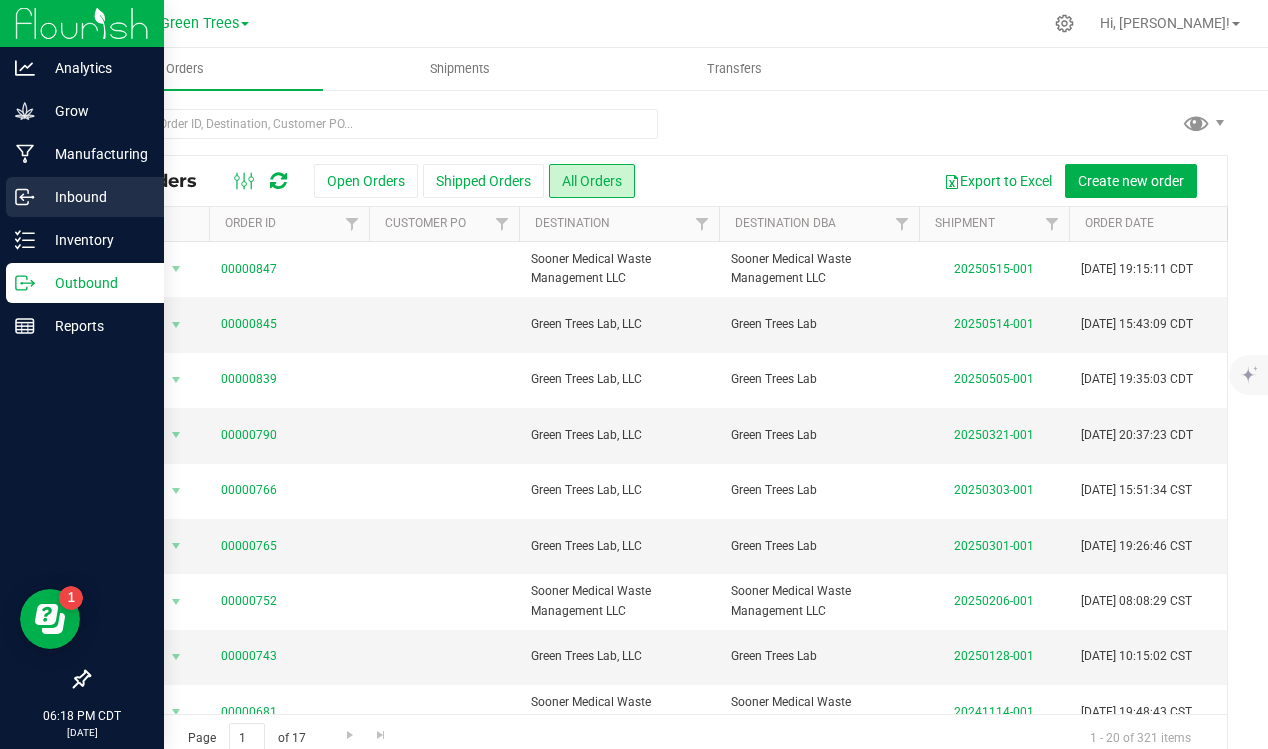 click 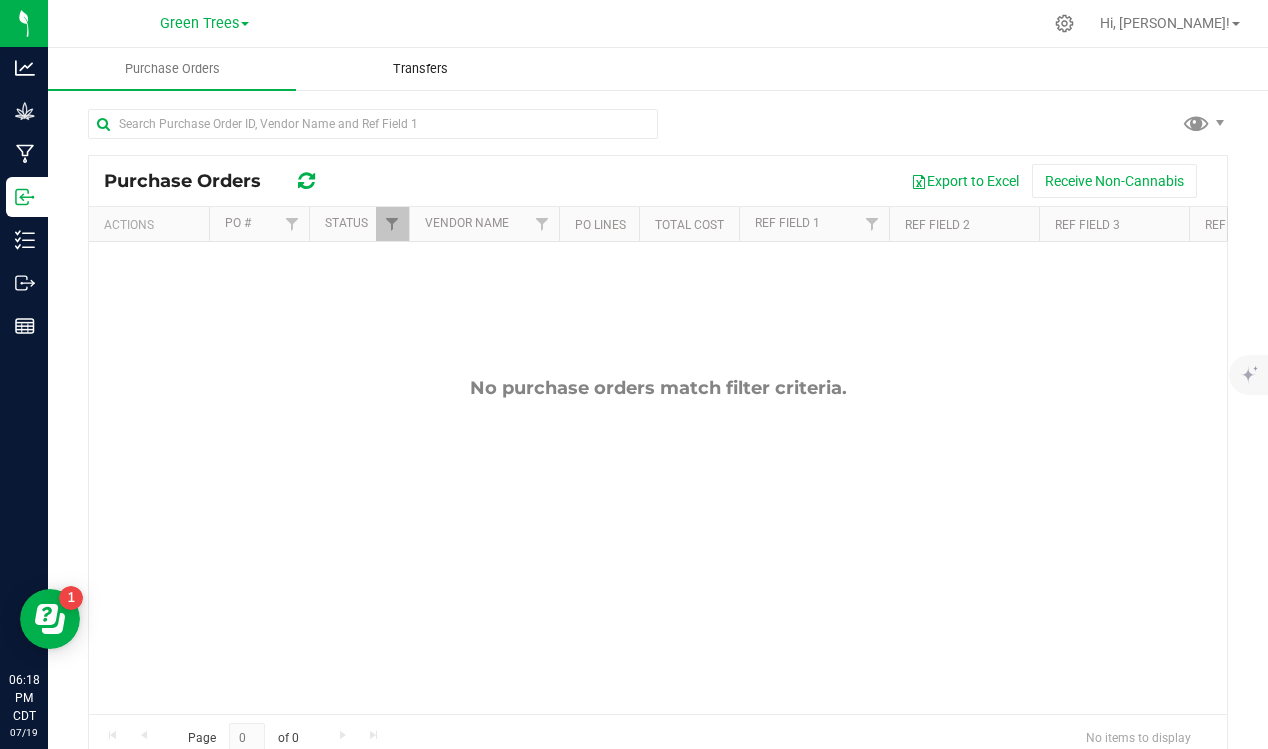 click on "Transfers" at bounding box center [420, 69] 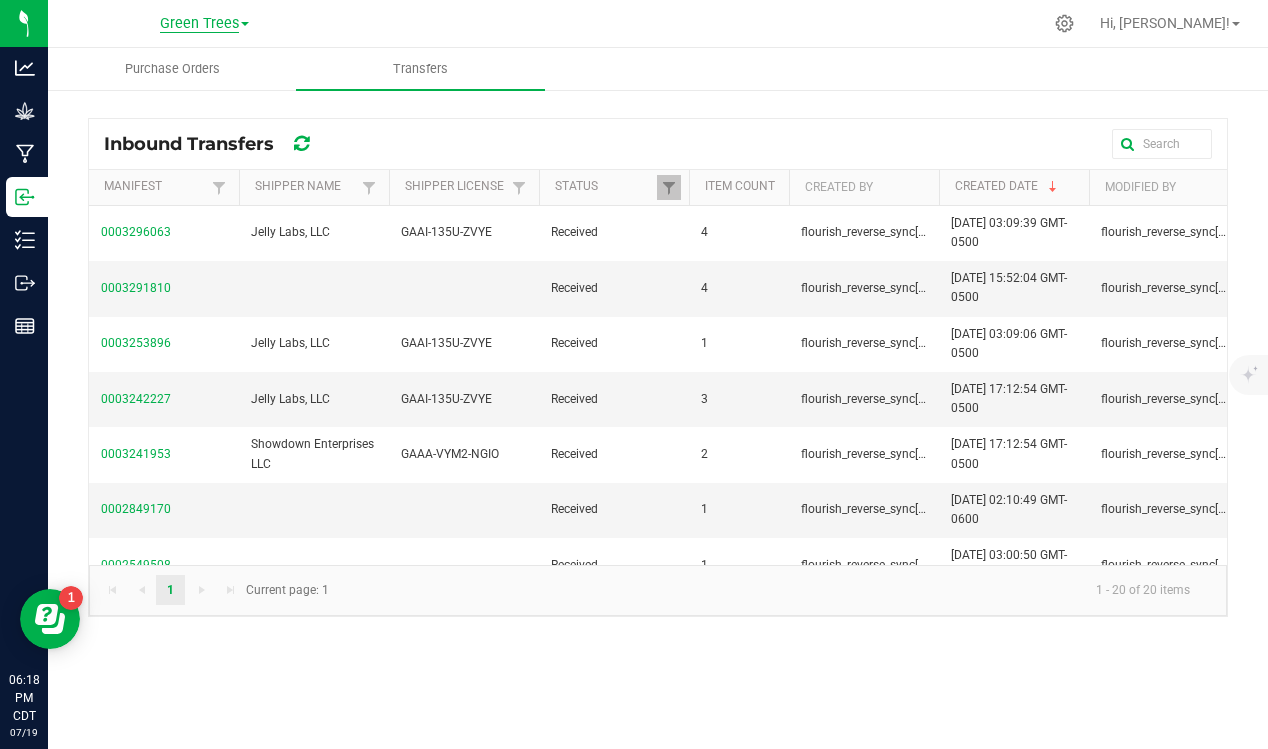 click on "Green Trees" at bounding box center [199, 24] 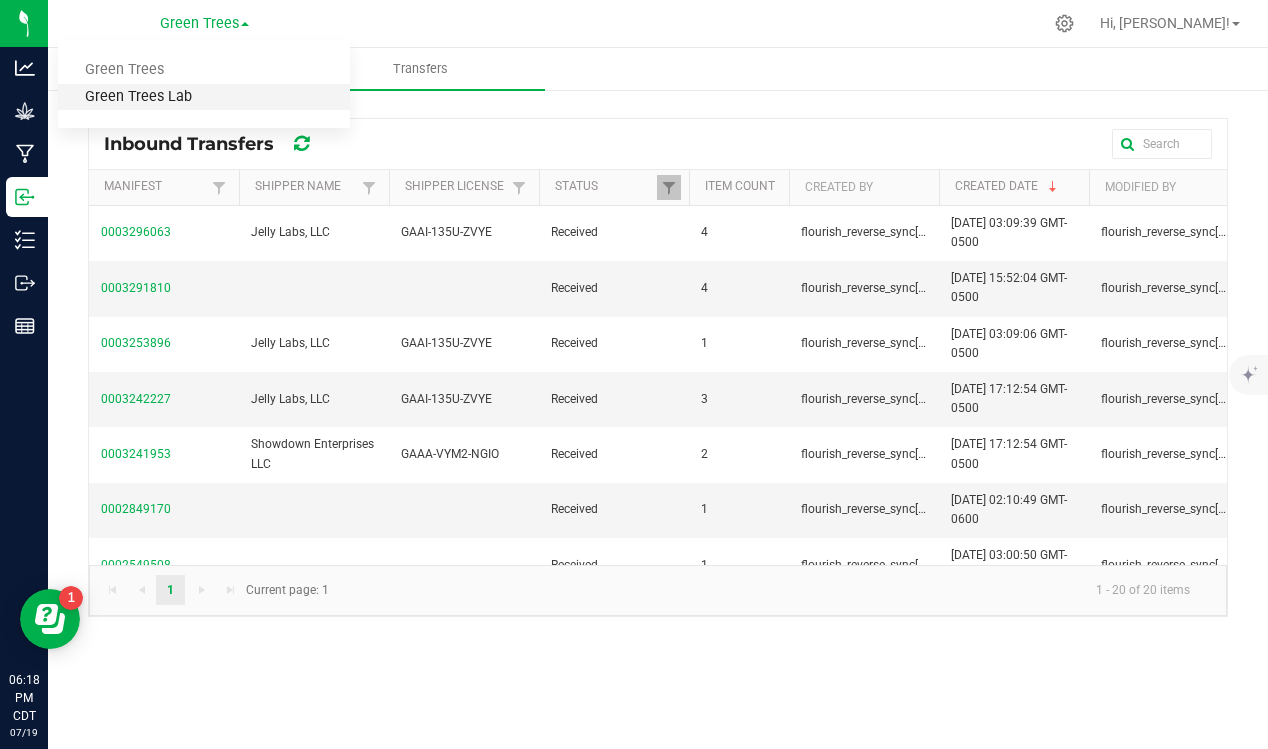 click on "Green Trees Lab" at bounding box center (204, 97) 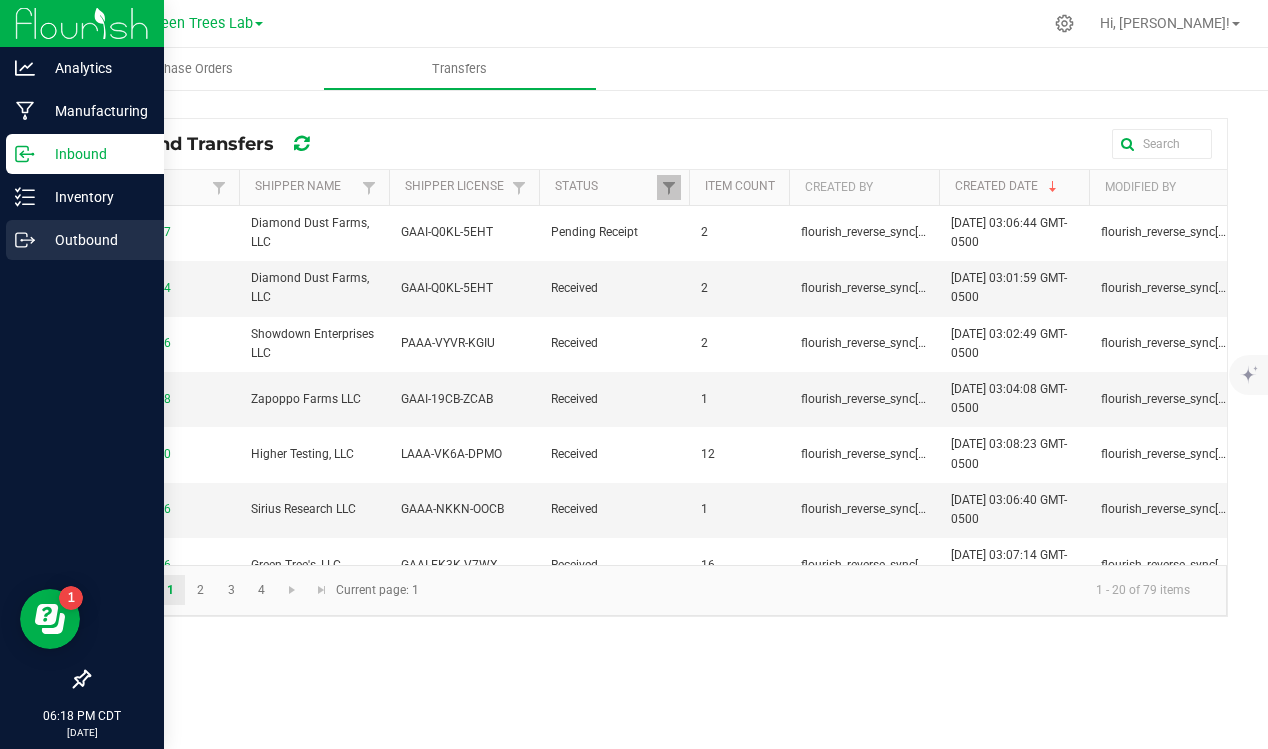 click 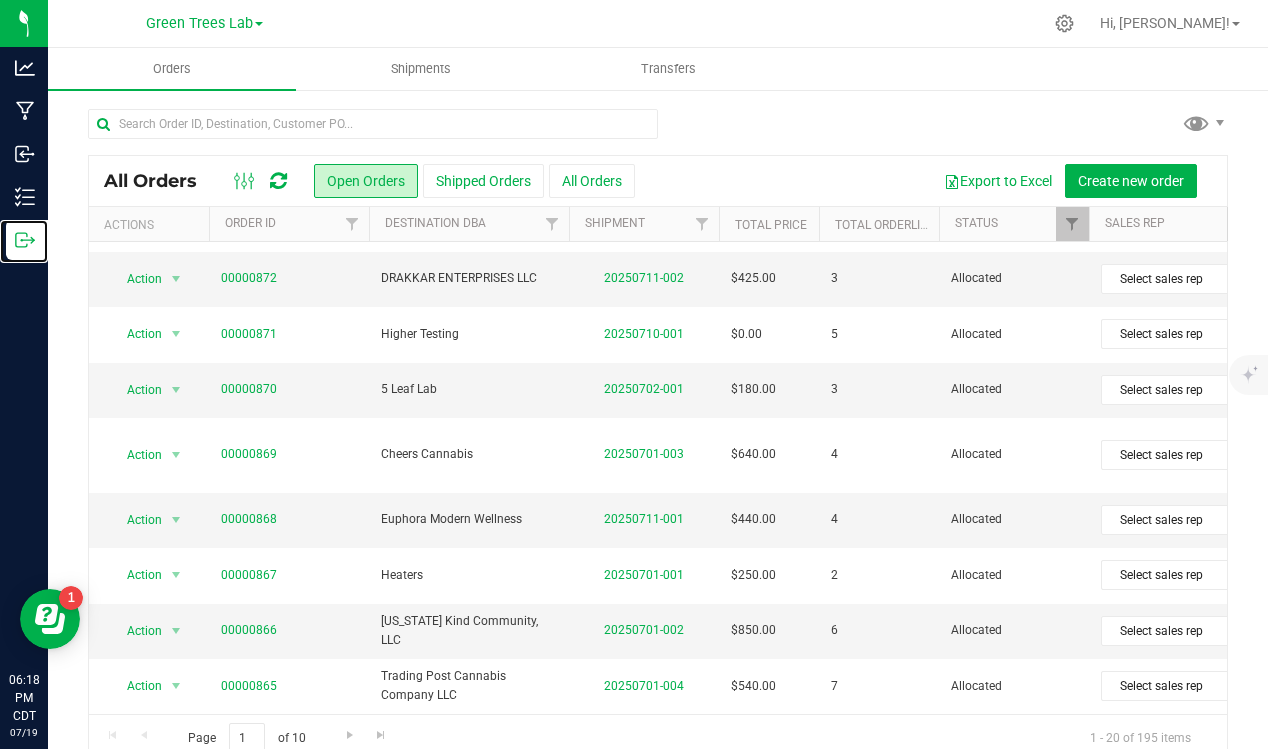 scroll, scrollTop: 635, scrollLeft: 0, axis: vertical 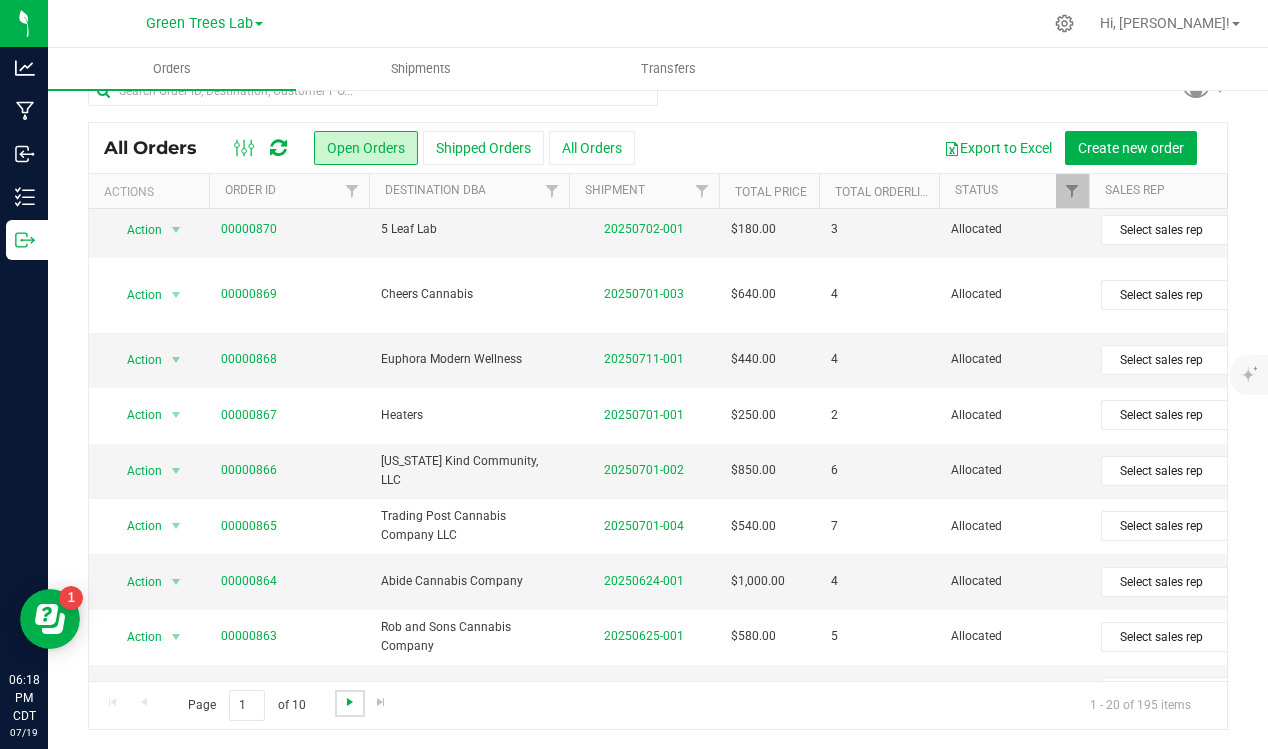 click at bounding box center (350, 702) 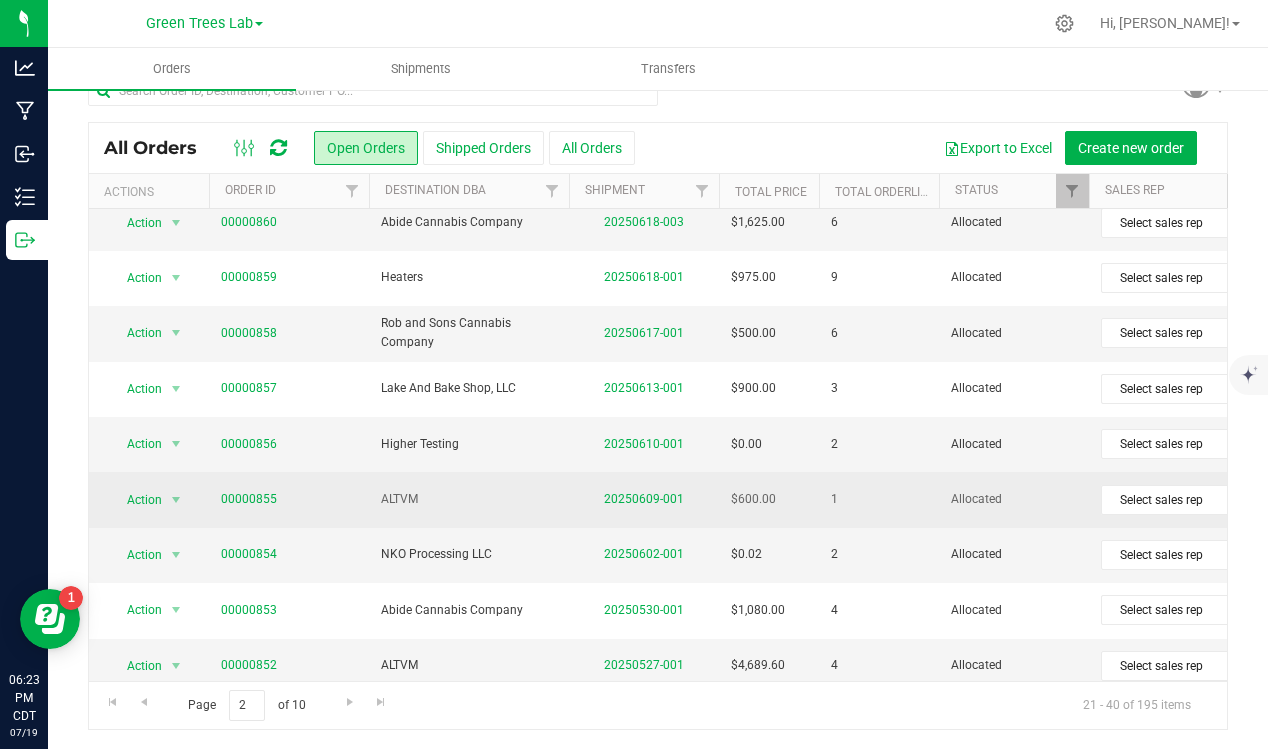 scroll, scrollTop: 0, scrollLeft: 0, axis: both 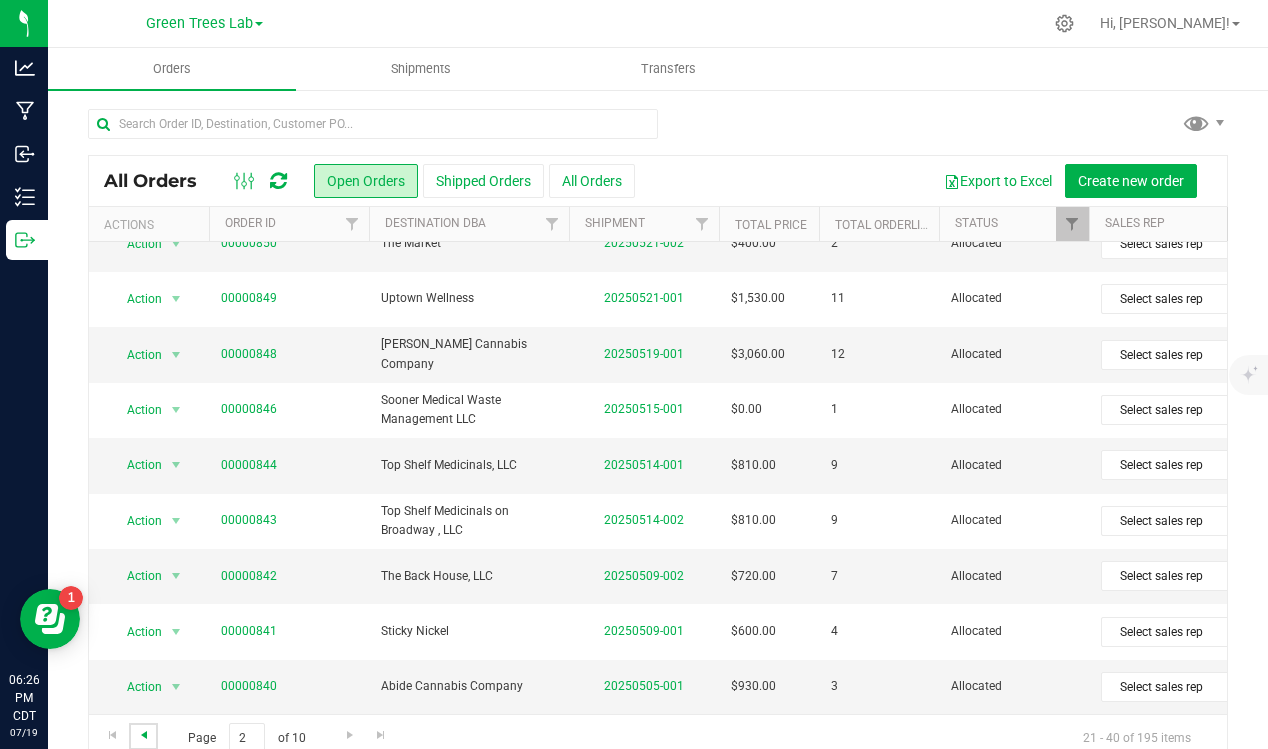 click at bounding box center (144, 735) 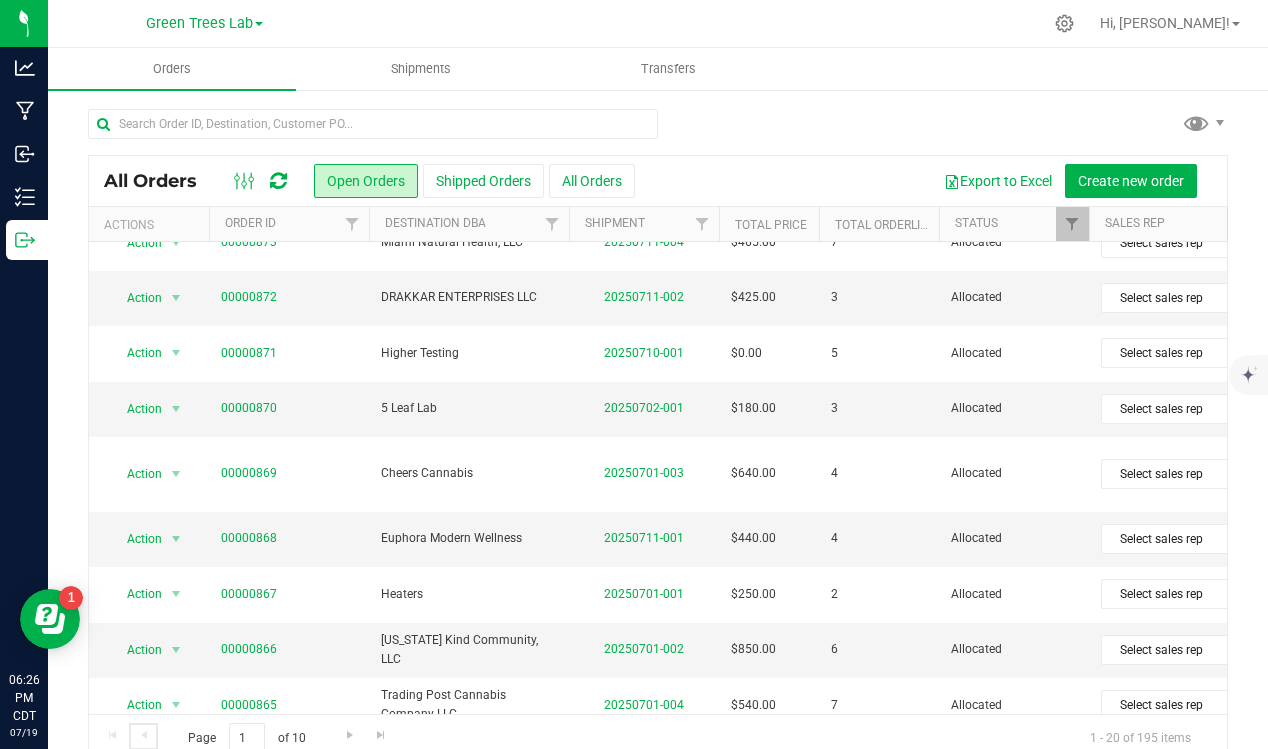 scroll, scrollTop: 635, scrollLeft: 0, axis: vertical 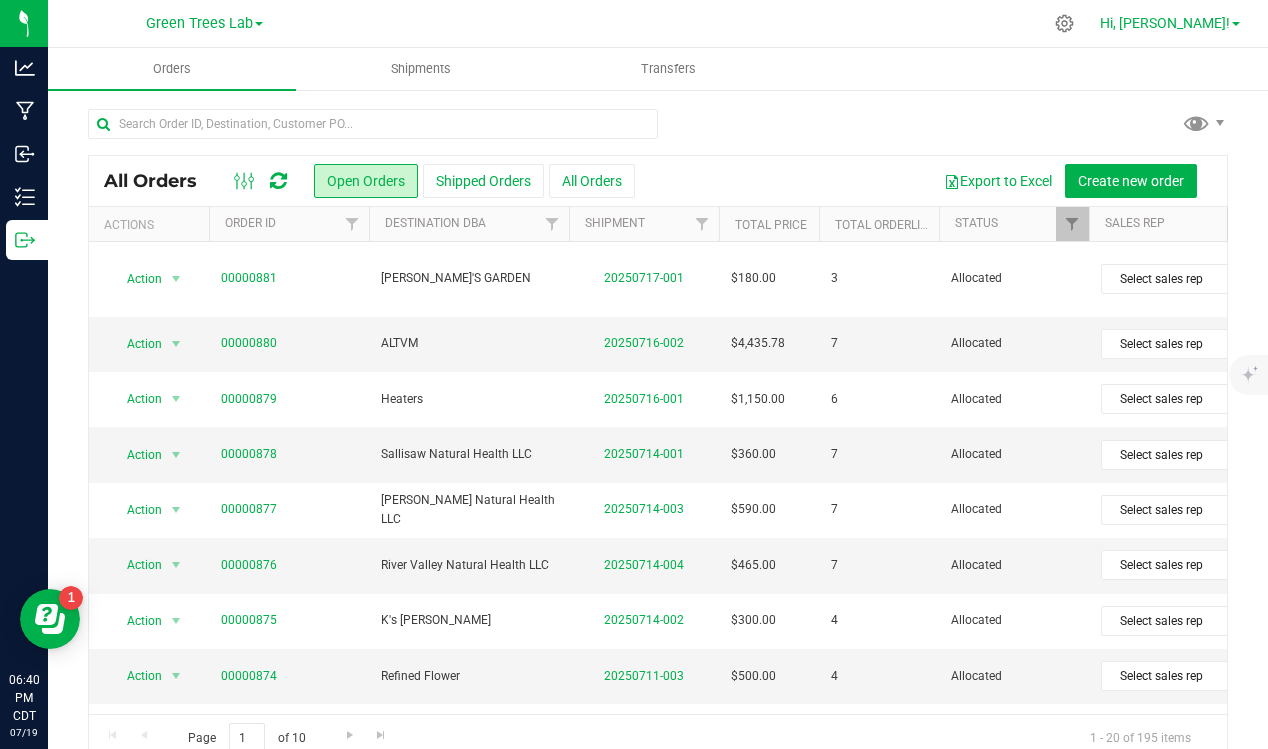 click on "Hi, [PERSON_NAME]!" at bounding box center [1165, 23] 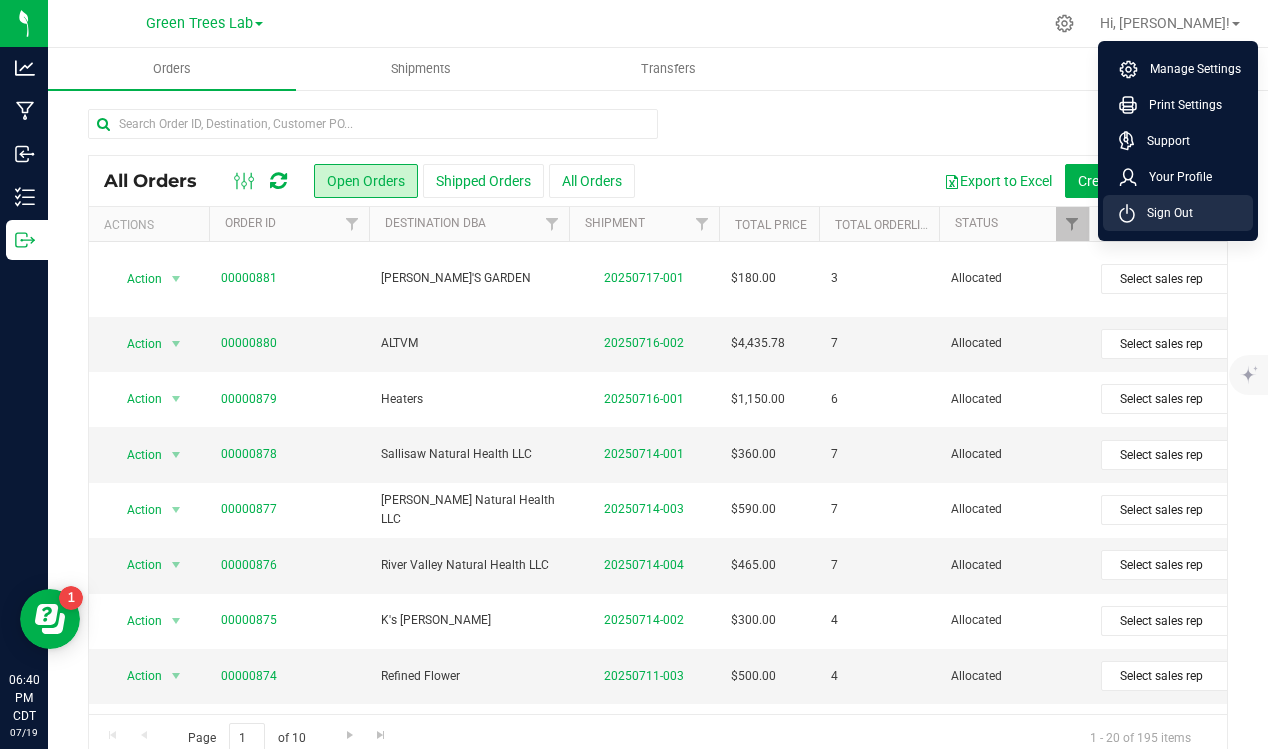 click on "Sign Out" at bounding box center [1164, 213] 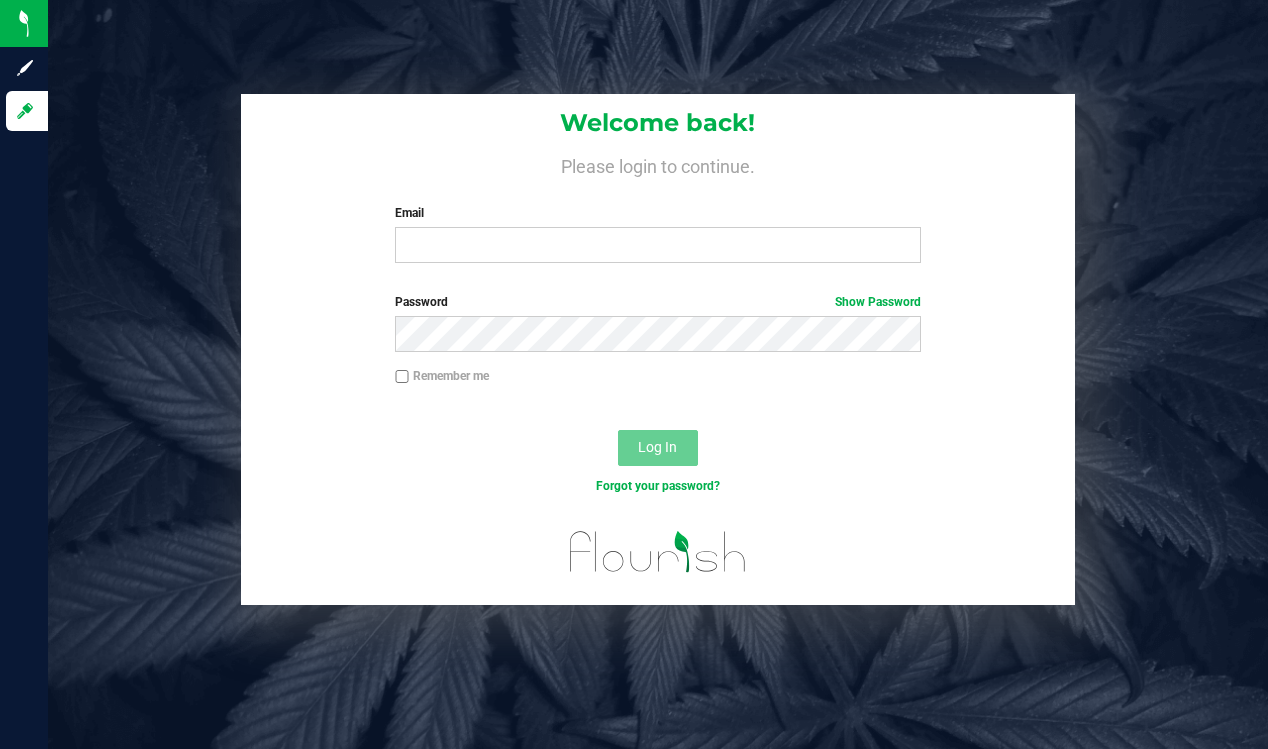 scroll, scrollTop: 0, scrollLeft: 0, axis: both 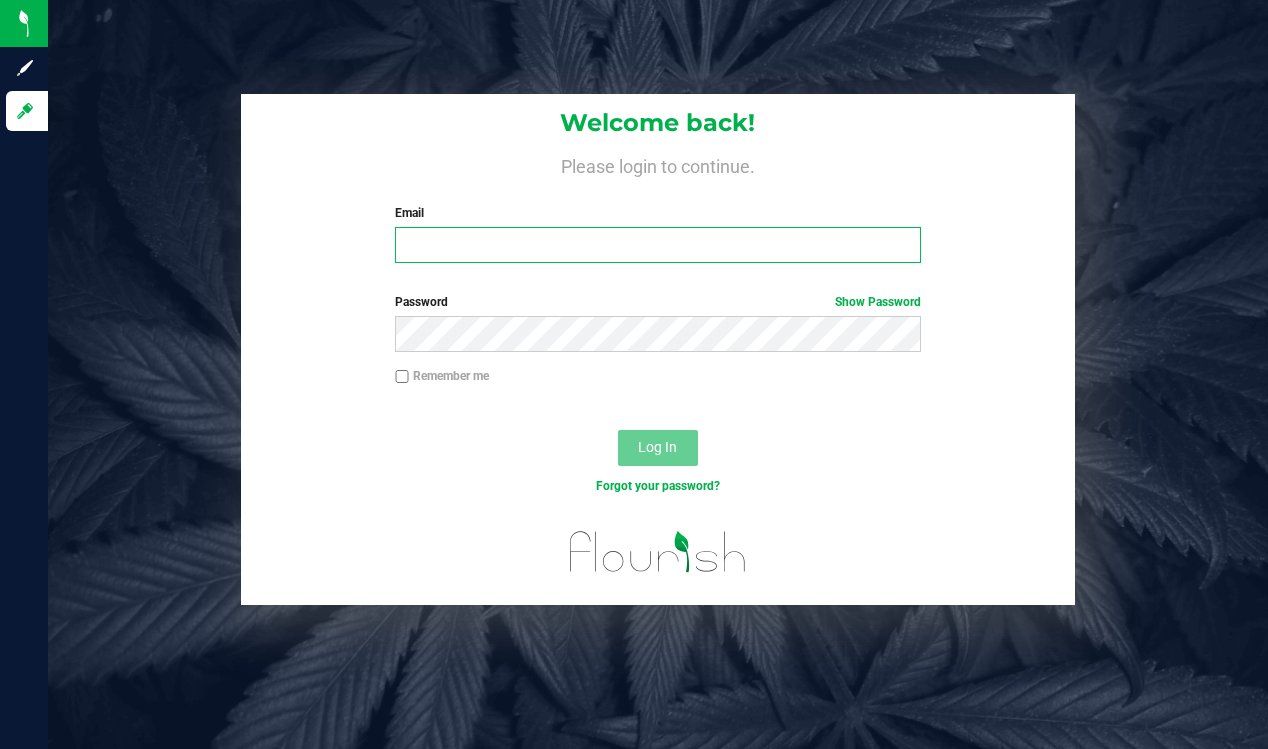 click on "Email" at bounding box center (658, 245) 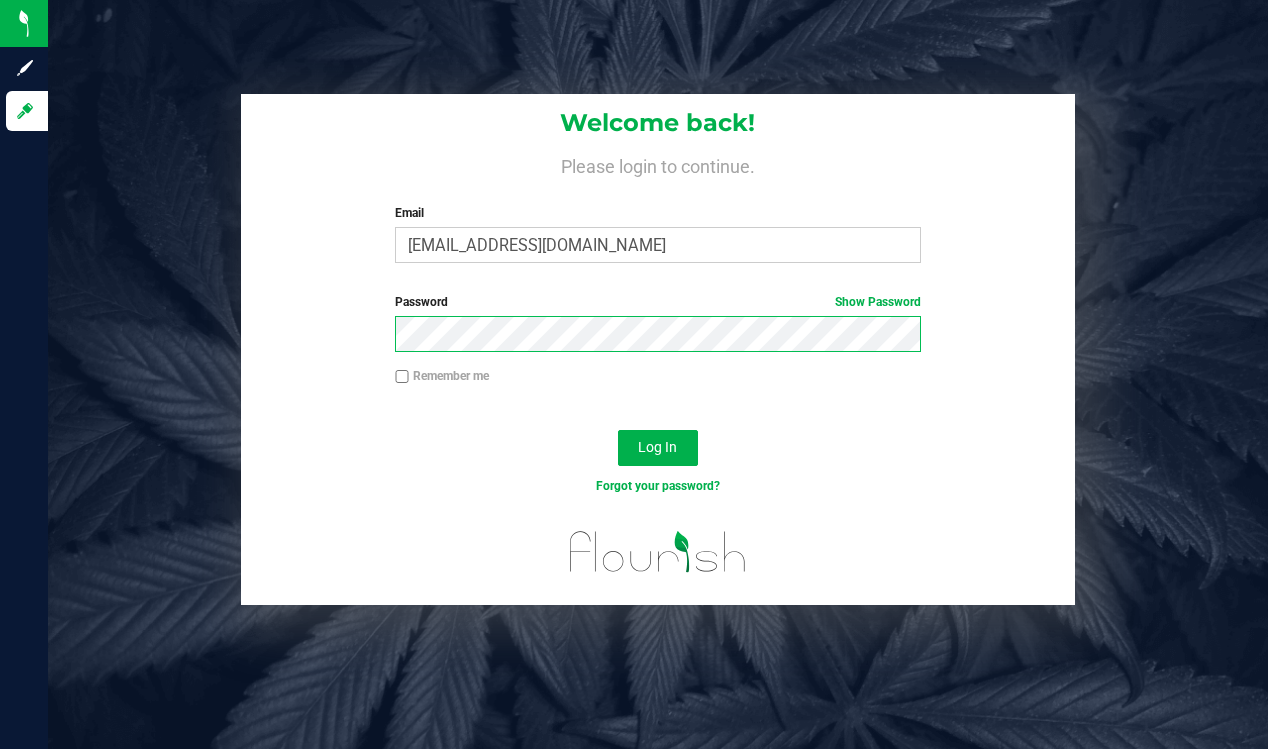 click on "Log In" at bounding box center [658, 448] 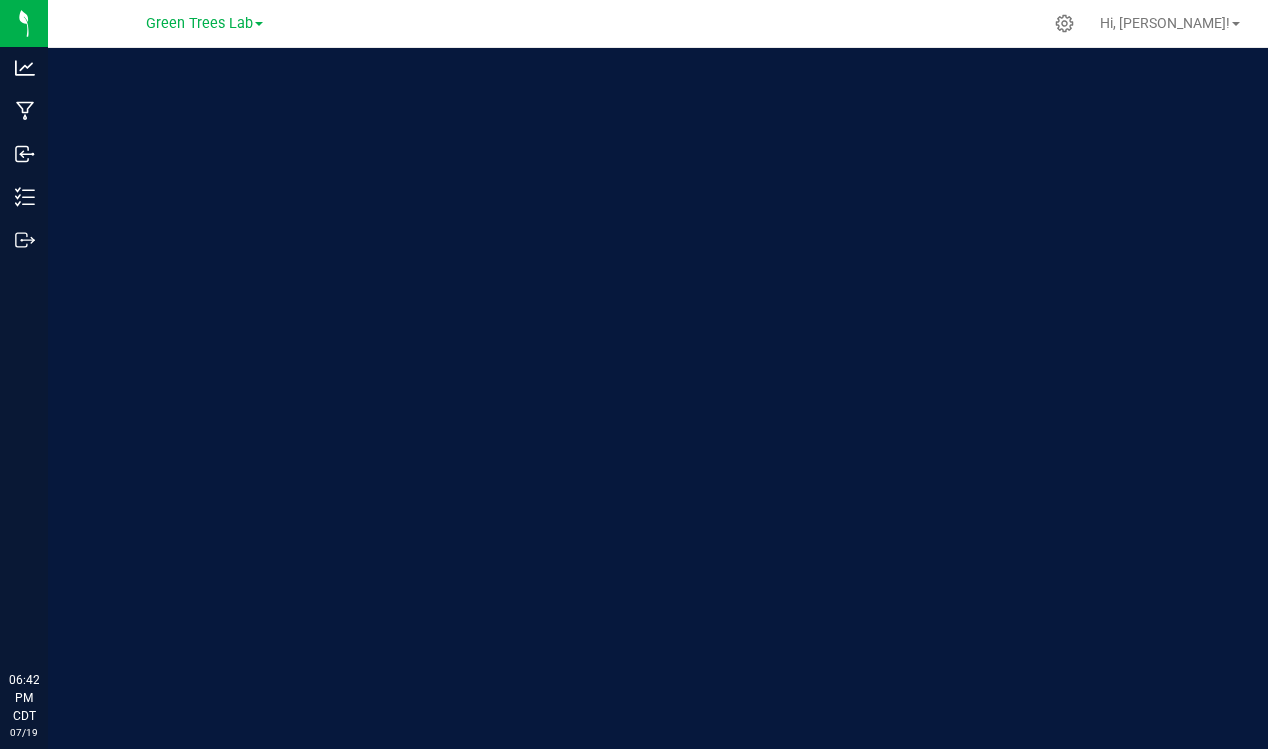 scroll, scrollTop: 0, scrollLeft: 0, axis: both 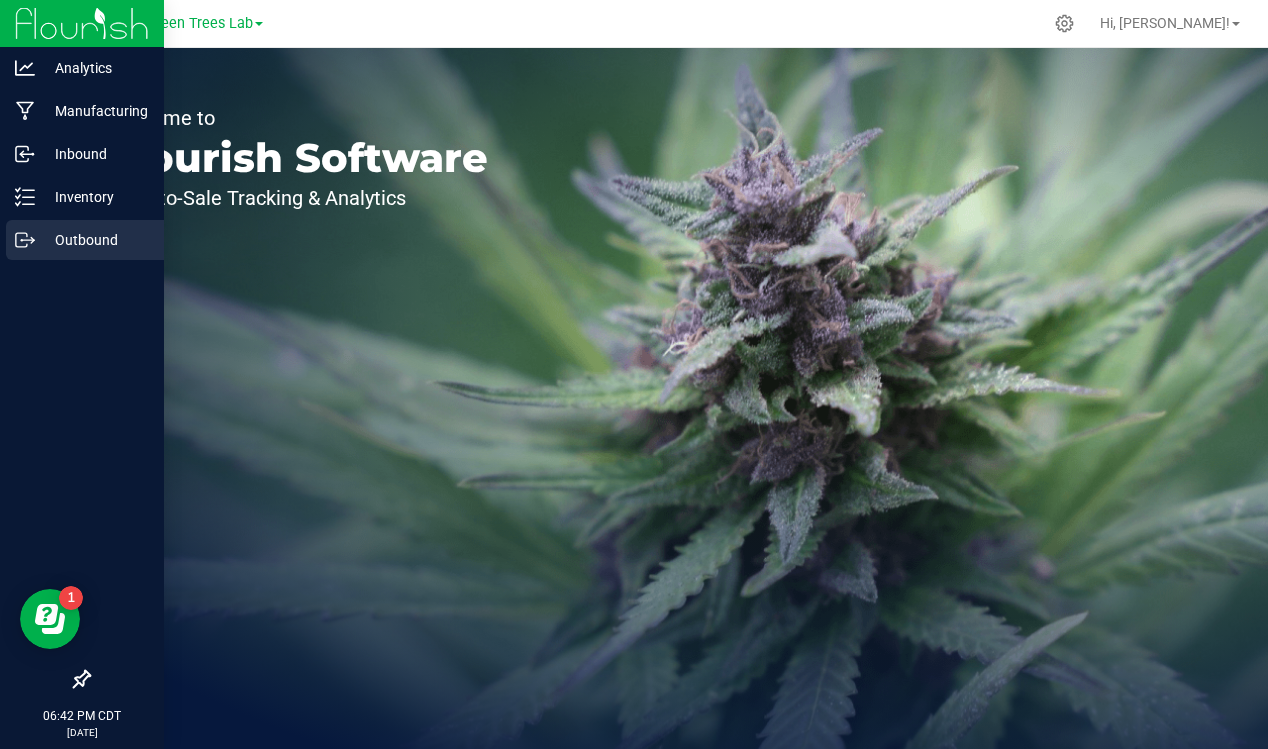 click 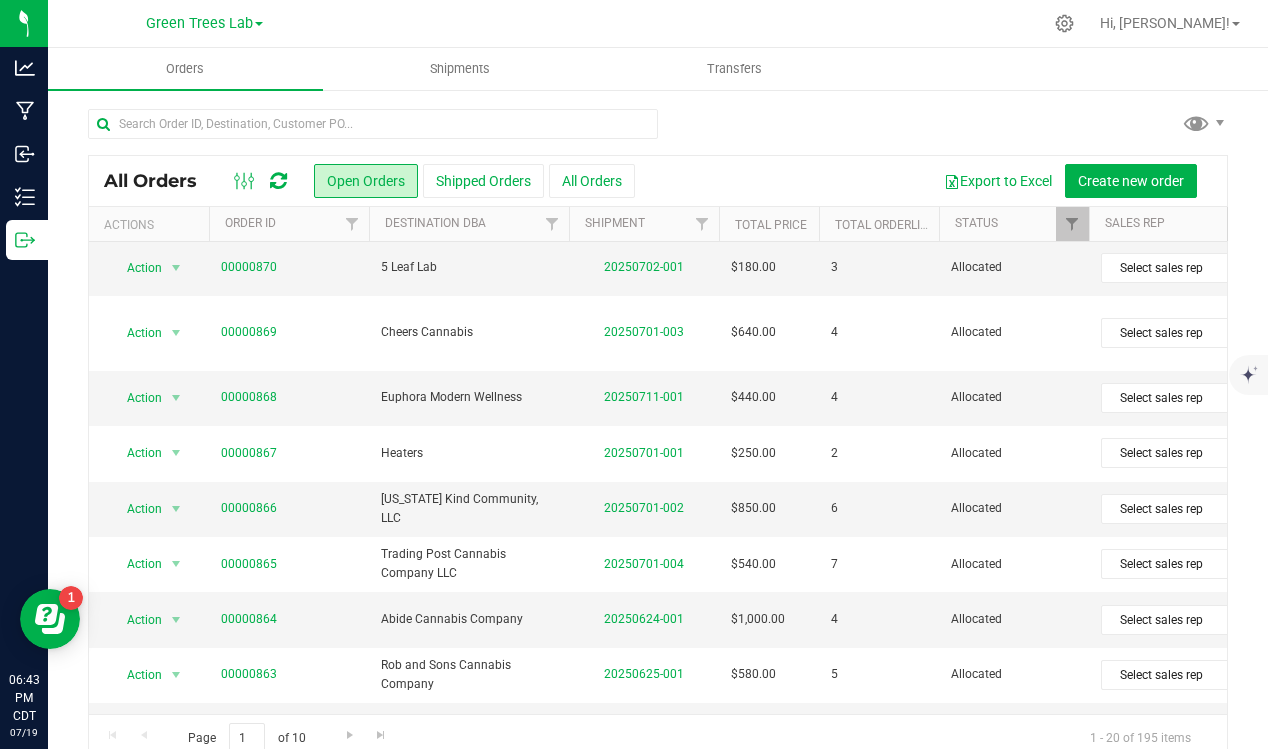 scroll, scrollTop: 635, scrollLeft: 0, axis: vertical 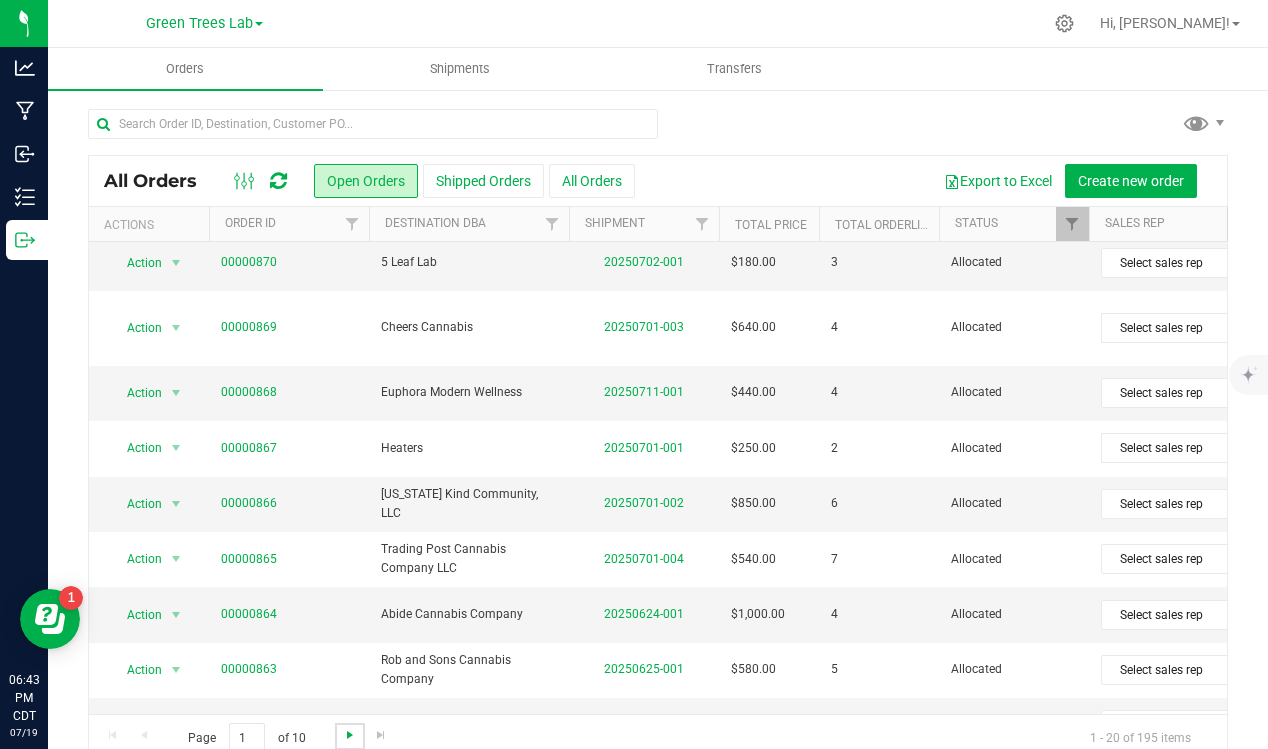 click at bounding box center [350, 735] 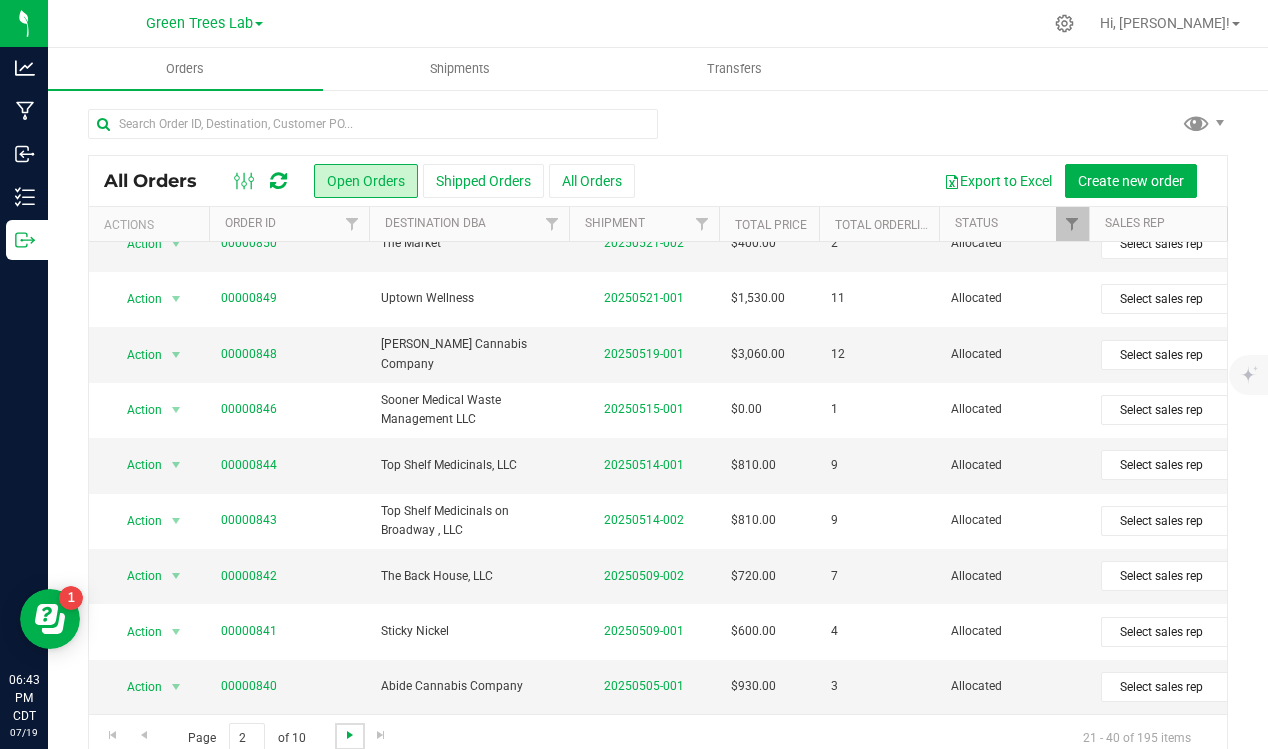 scroll, scrollTop: 0, scrollLeft: 0, axis: both 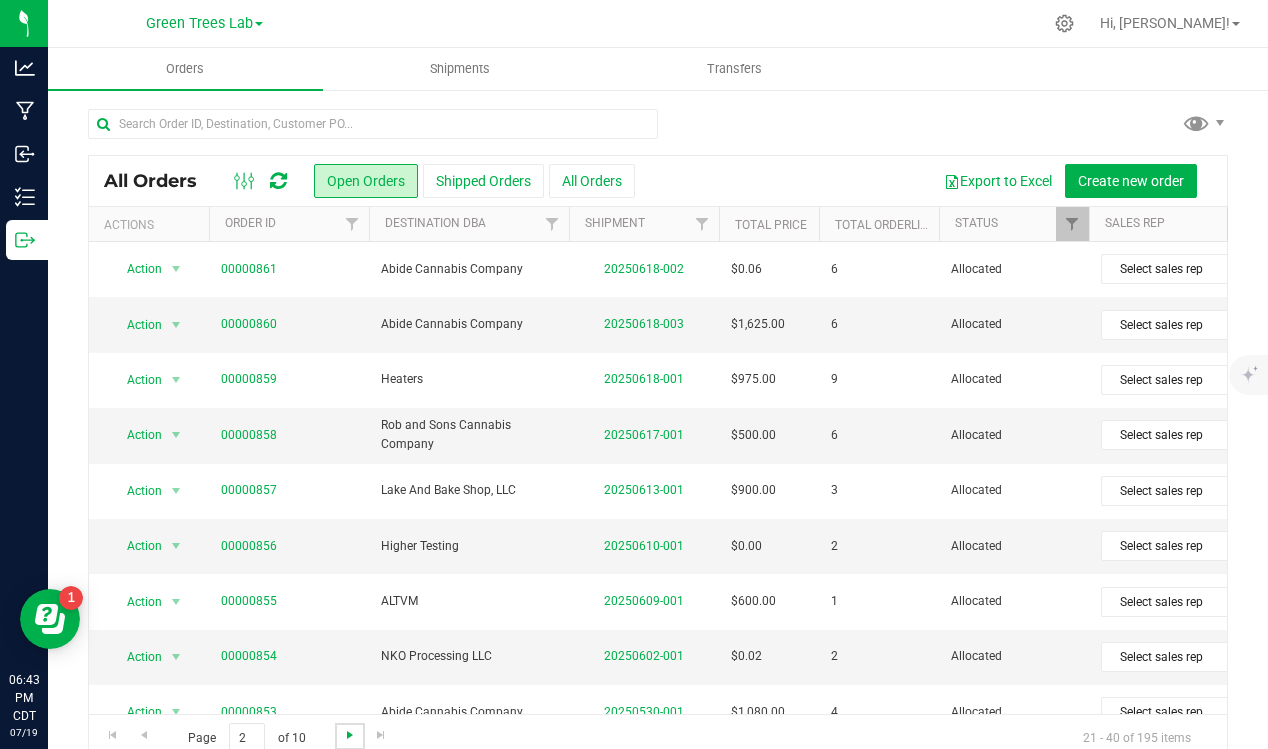click at bounding box center [350, 735] 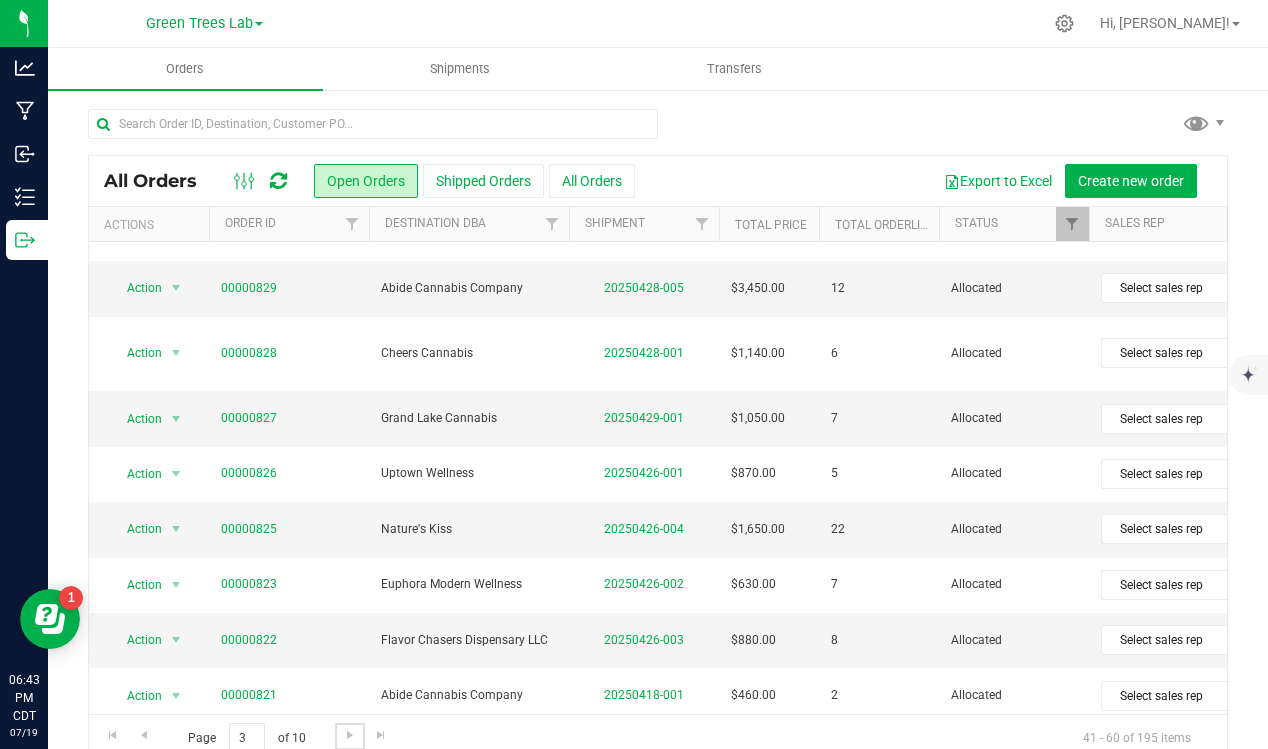 scroll, scrollTop: 539, scrollLeft: 0, axis: vertical 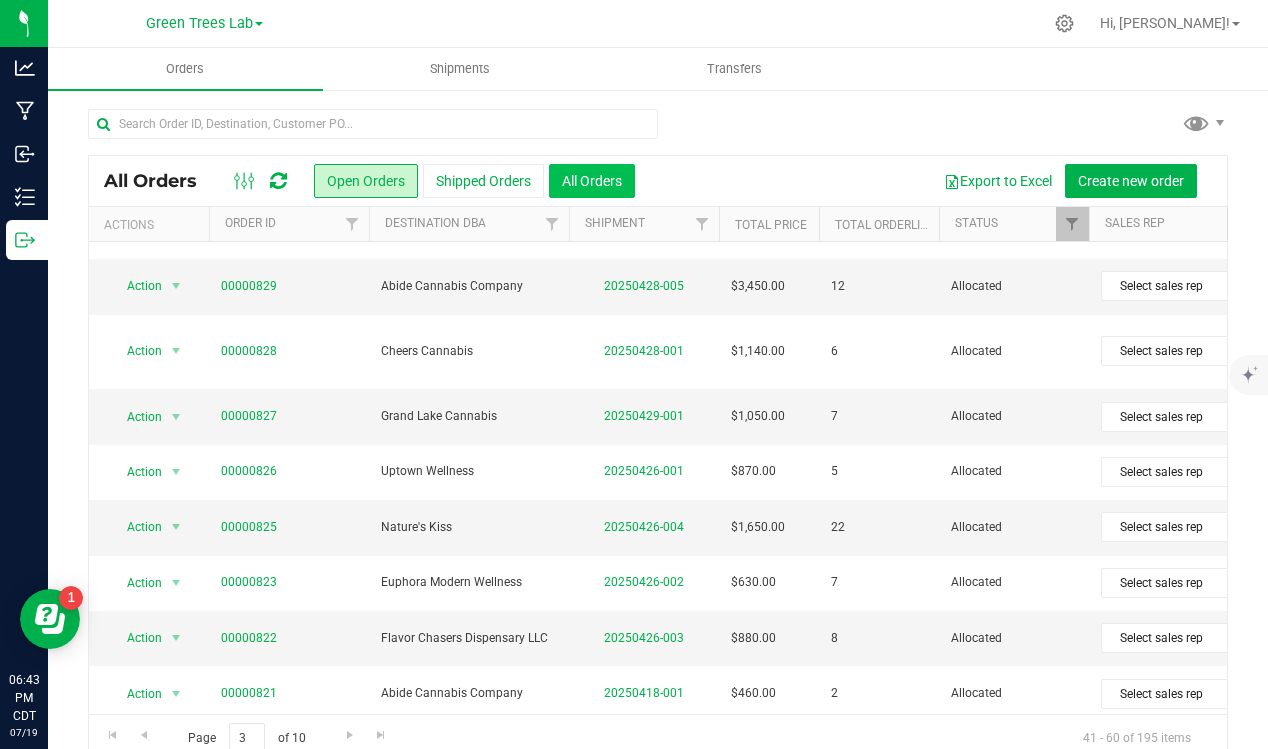 click on "All Orders" at bounding box center [592, 181] 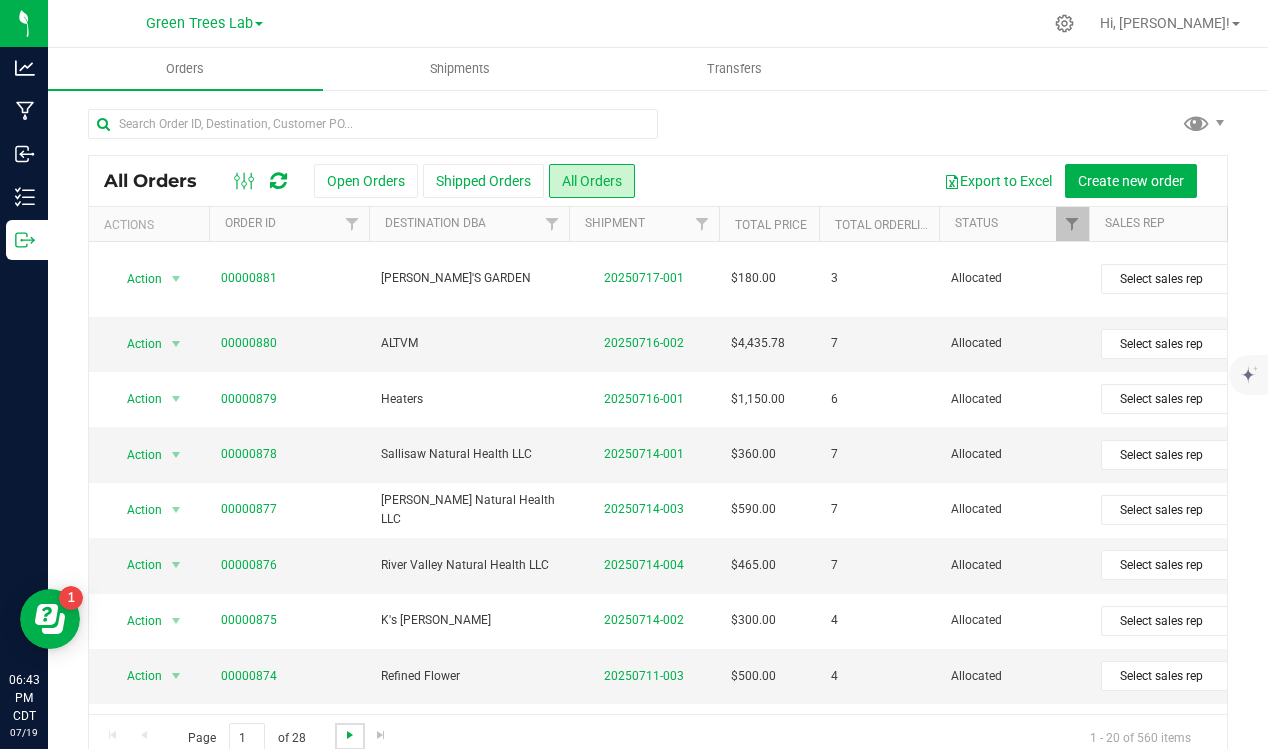 click at bounding box center [350, 735] 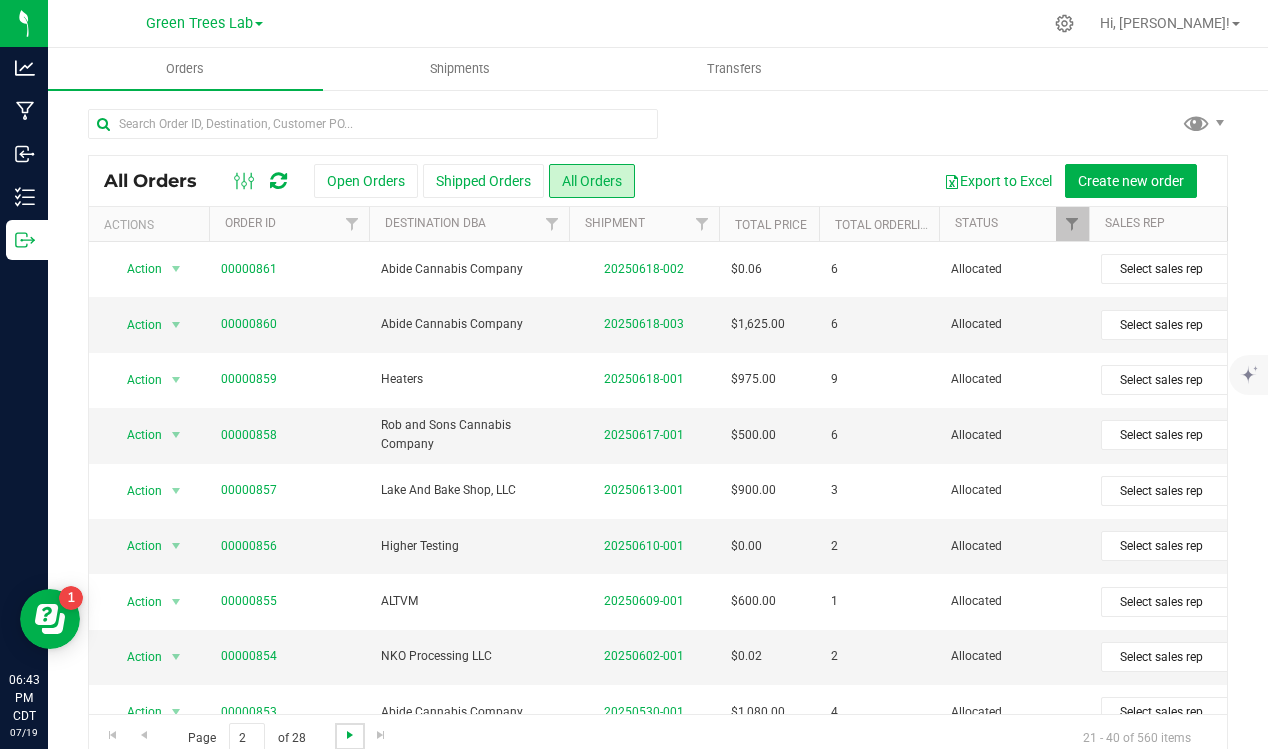 click at bounding box center (350, 735) 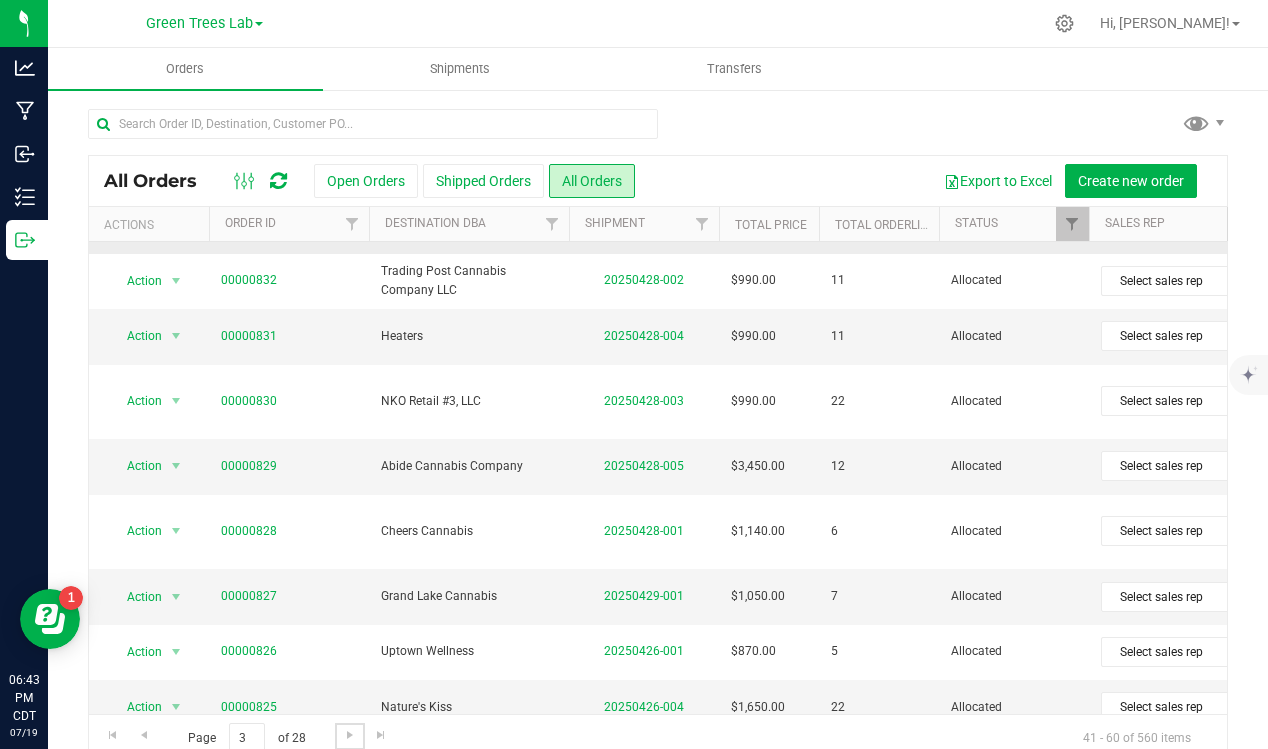 scroll, scrollTop: 389, scrollLeft: 0, axis: vertical 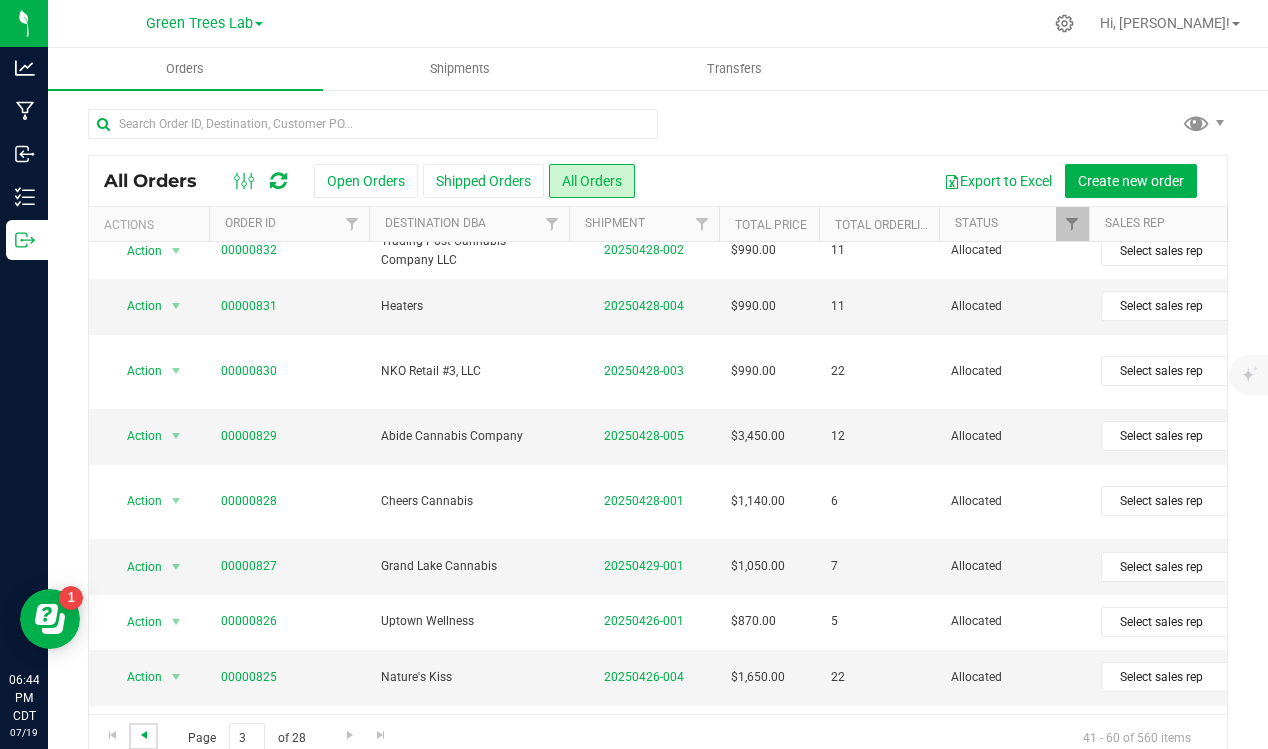 click at bounding box center (144, 735) 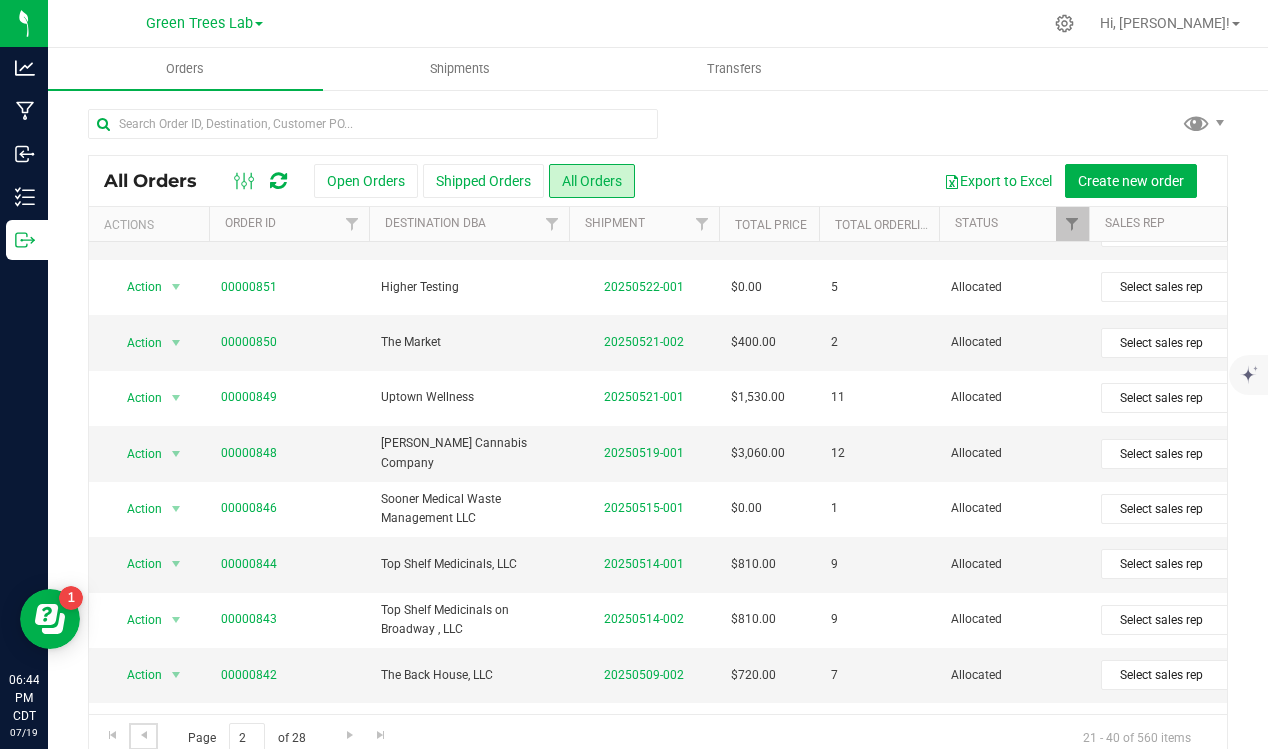 scroll, scrollTop: 531, scrollLeft: 0, axis: vertical 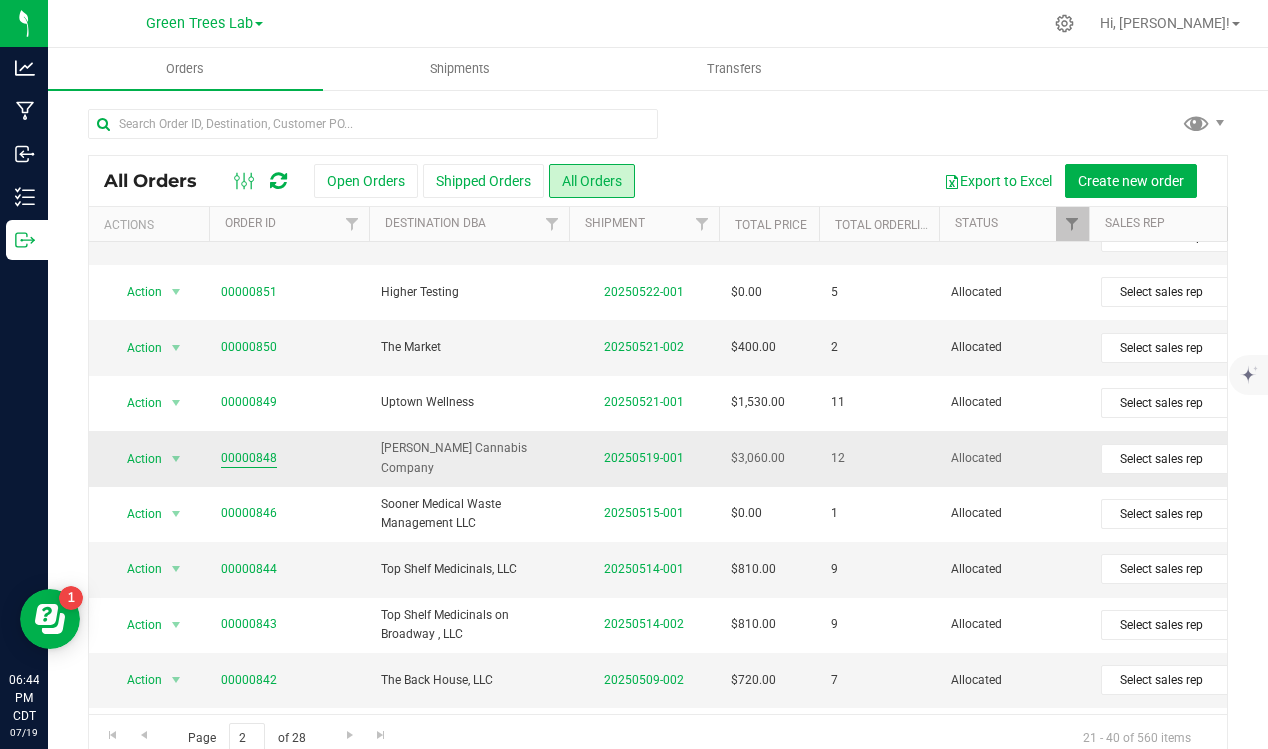 click on "00000848" at bounding box center (249, 458) 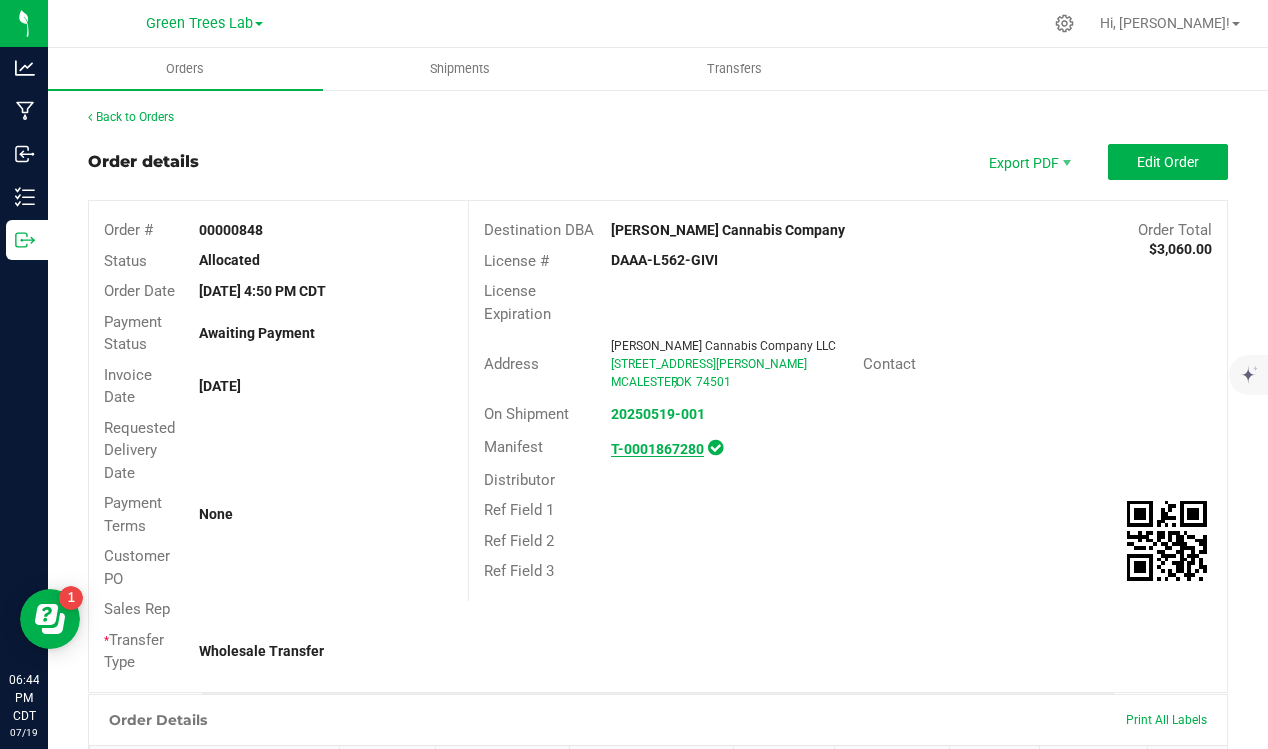 click on "T-0001867280" at bounding box center (657, 449) 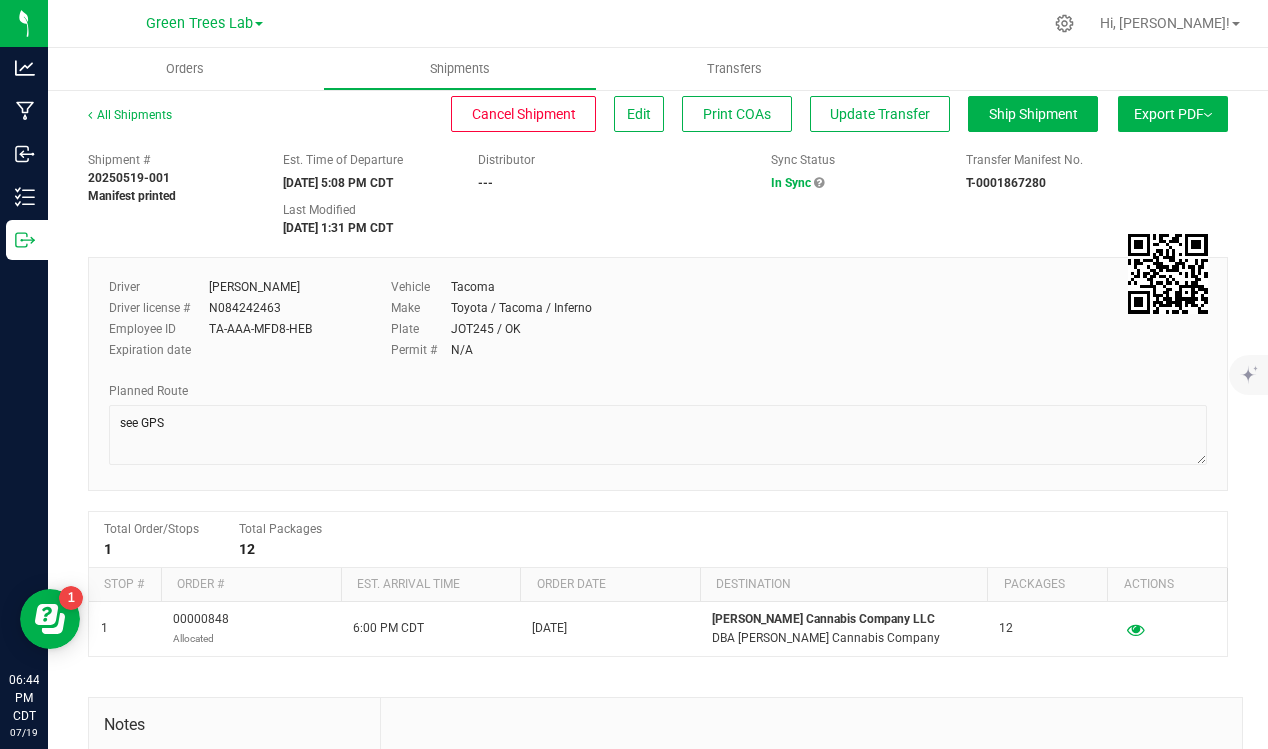 scroll, scrollTop: 0, scrollLeft: 0, axis: both 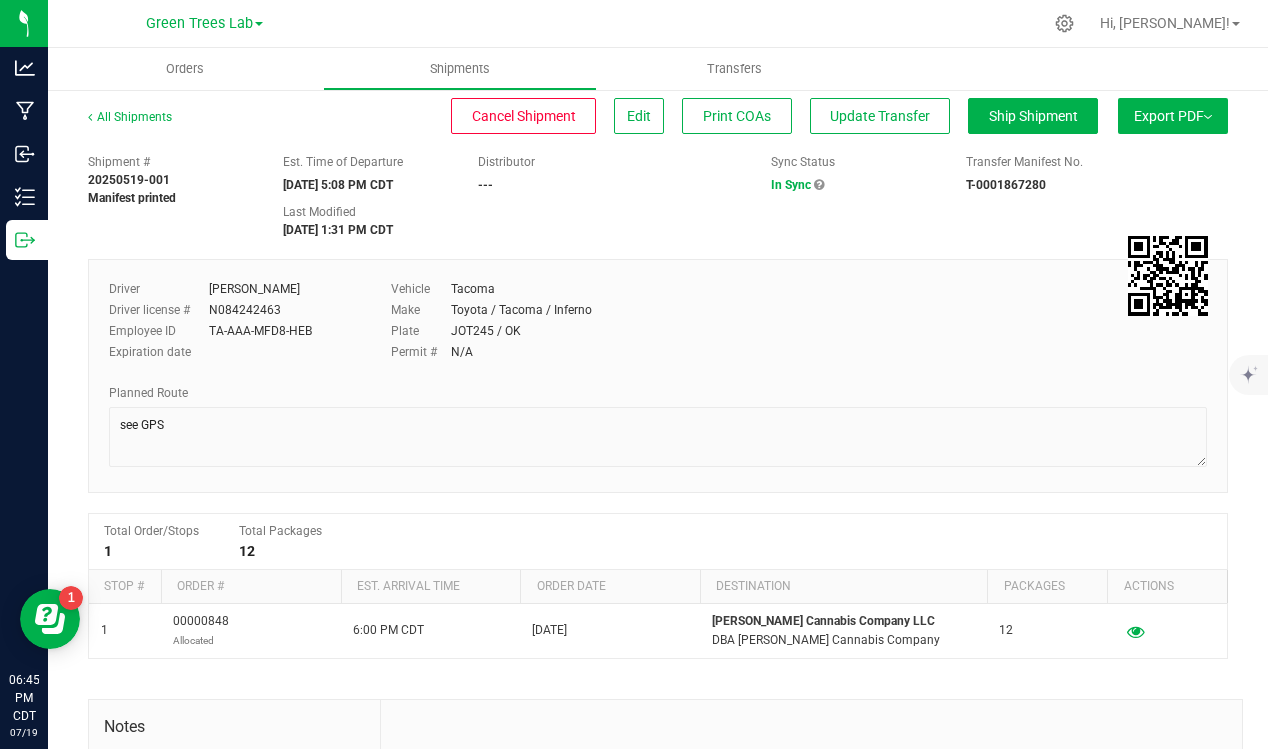 click on "Export PDF" at bounding box center [1173, 116] 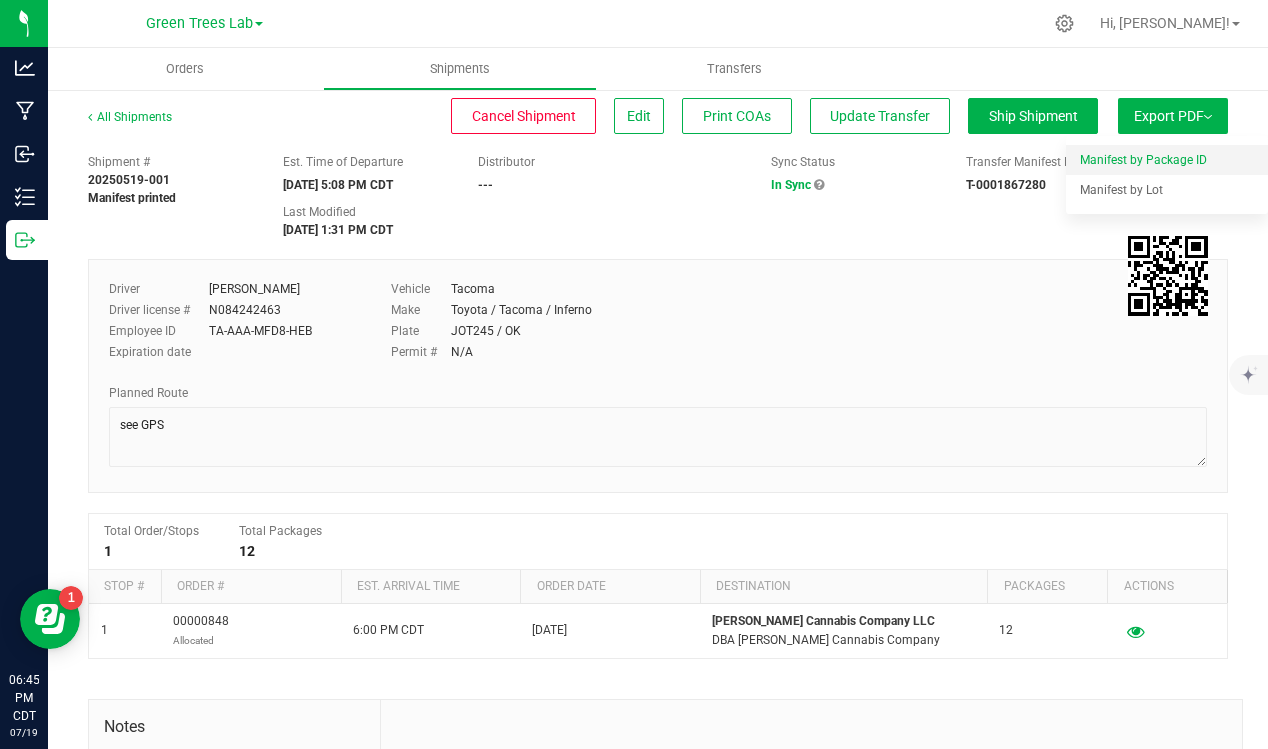 click on "Manifest by Package ID" at bounding box center [1143, 160] 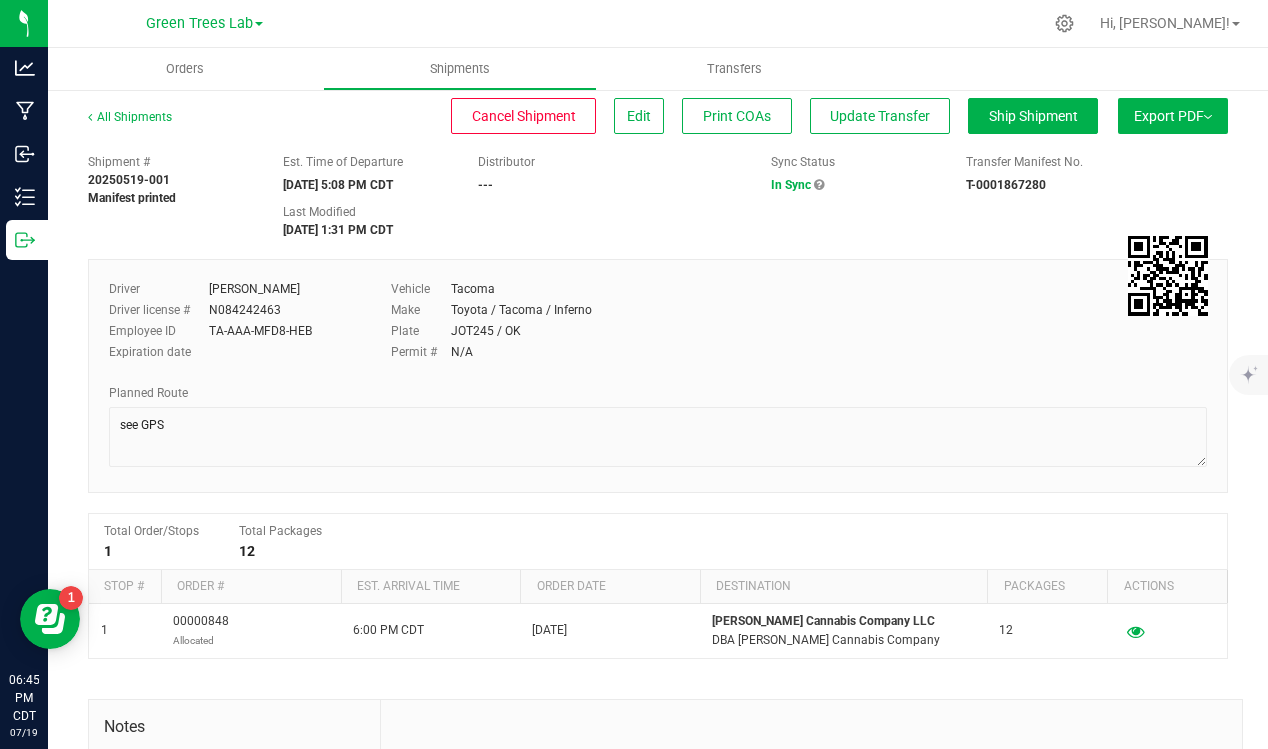 click on "Export PDF" at bounding box center (1173, 116) 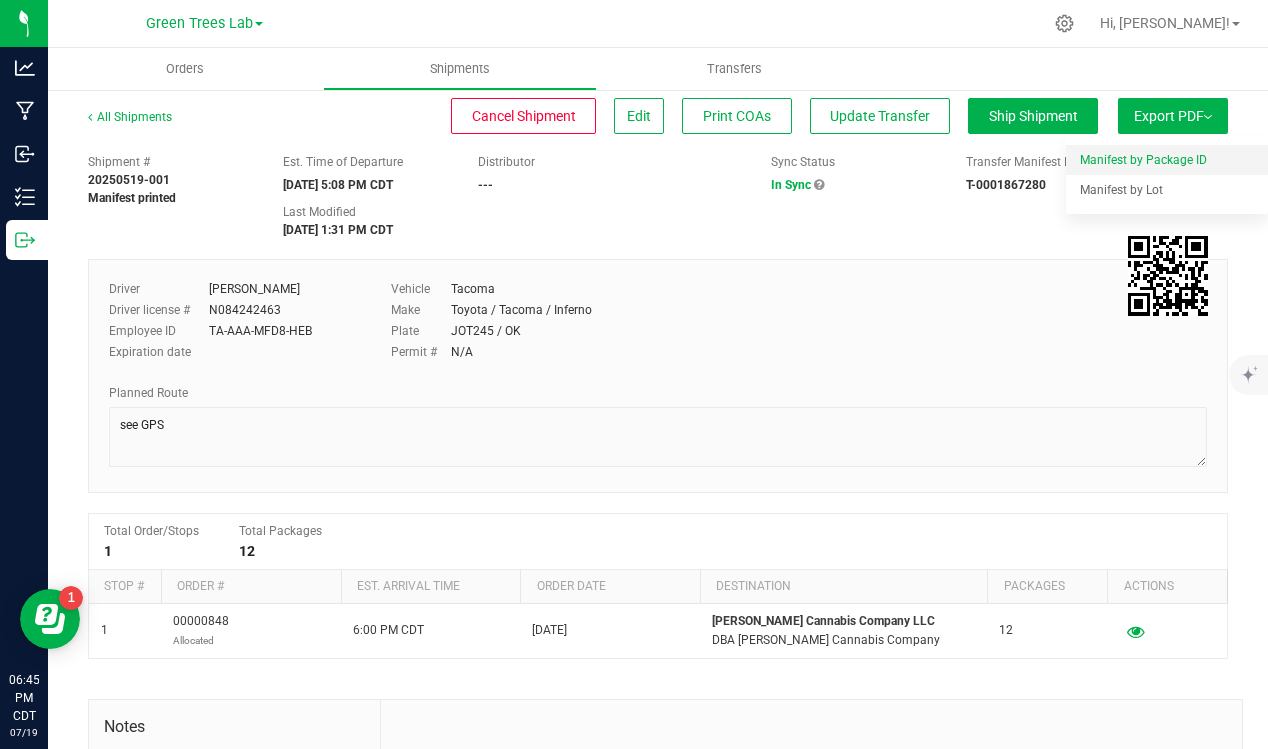 click on "Manifest by Package ID" at bounding box center [1143, 160] 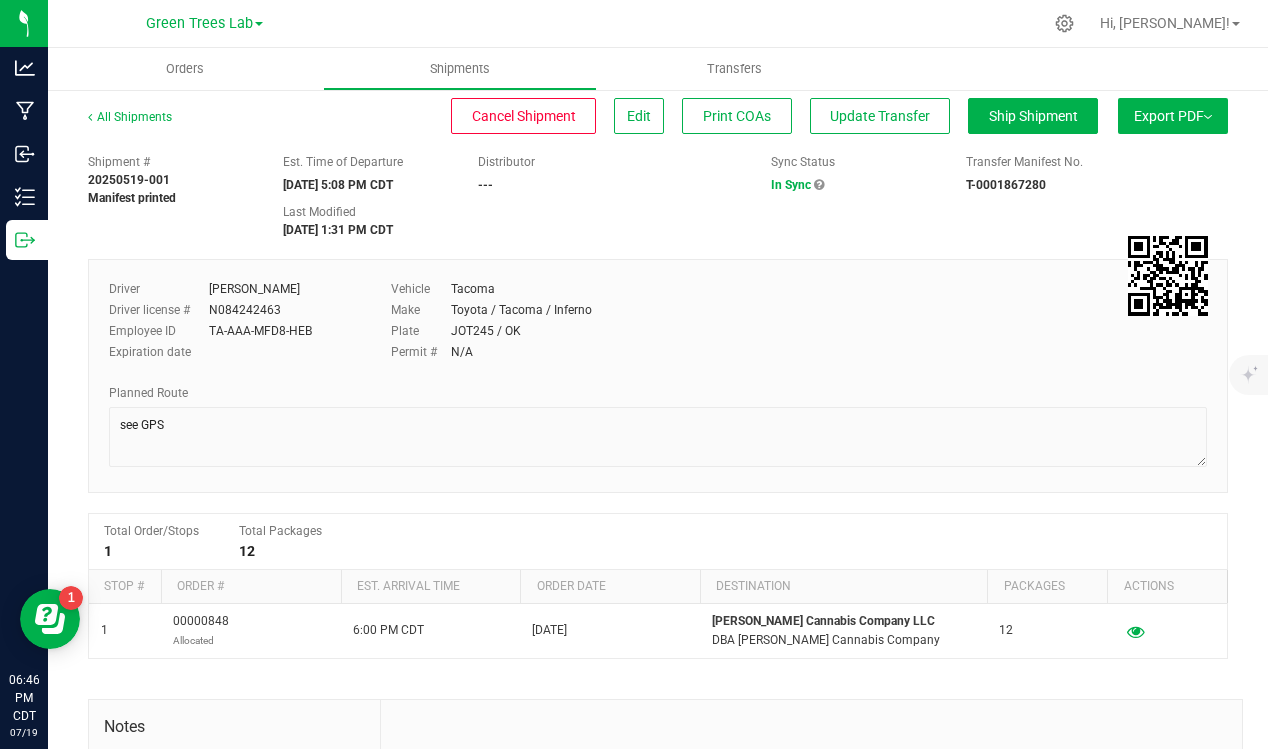 click on "Shipment #
20250519-001
Manifest printed
Est. Time of Departure
05/20/2025 5:08 PM CDT
Distributor
---
Sync Status
In Sync
Transfer Manifest No.
T-0001867280" at bounding box center (658, 191) 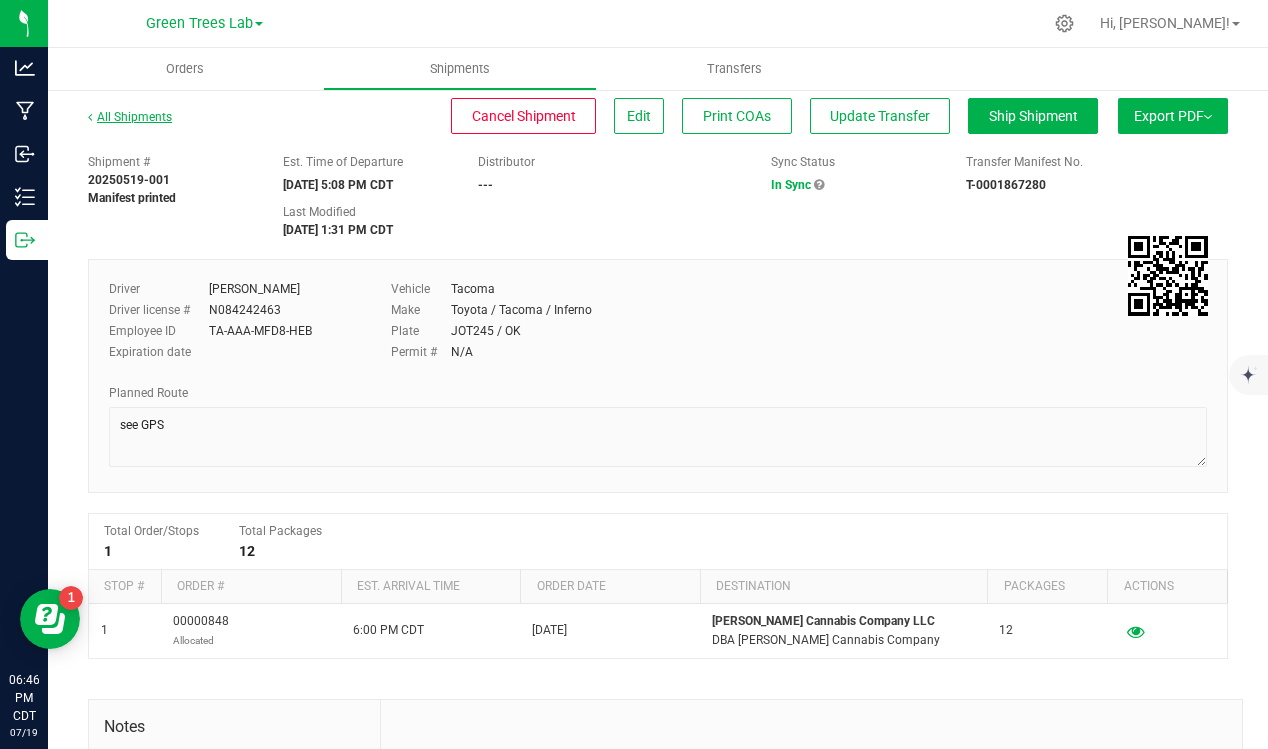 click on "All Shipments" at bounding box center (130, 117) 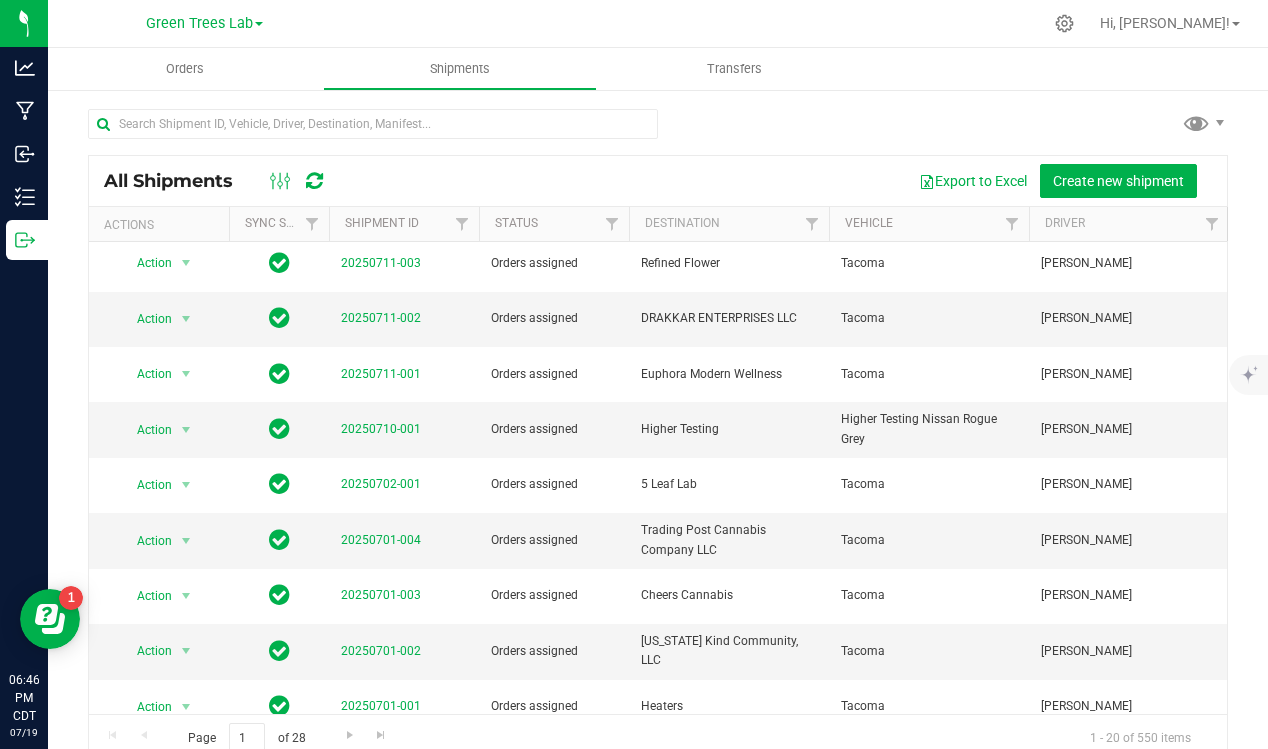 scroll, scrollTop: 458, scrollLeft: 0, axis: vertical 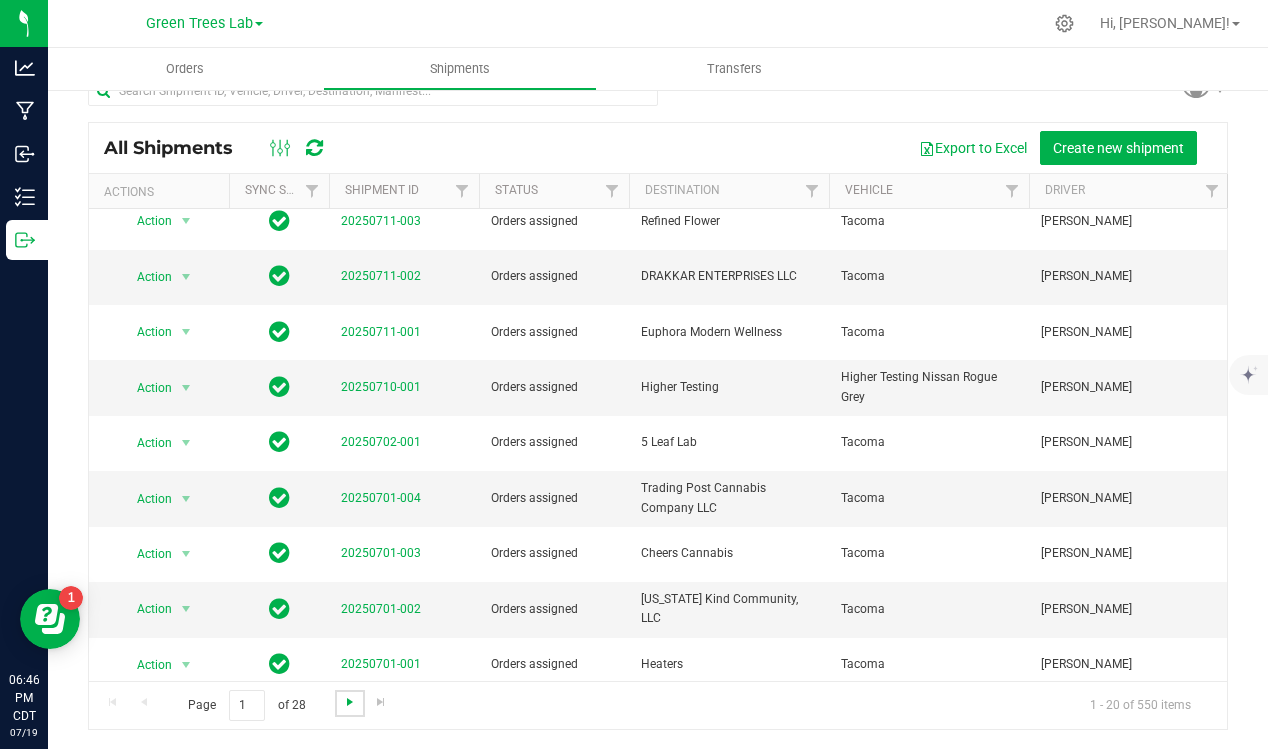 click at bounding box center (350, 702) 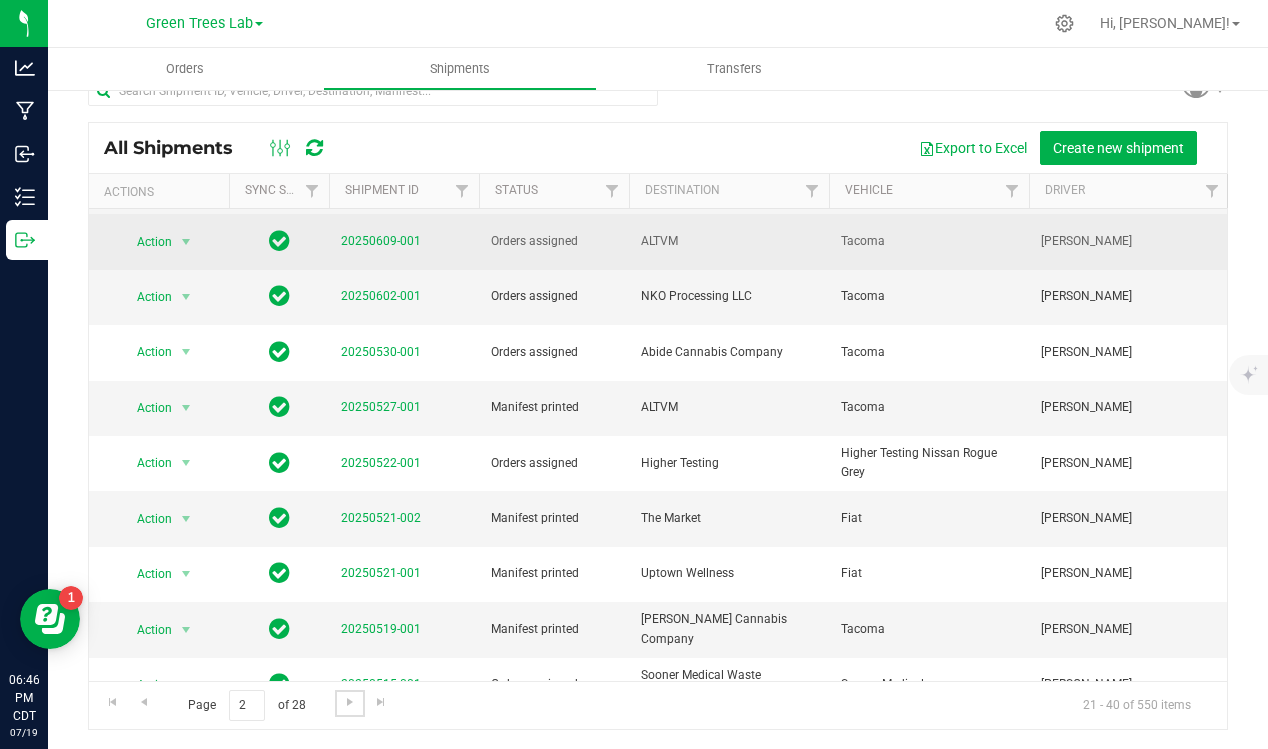 scroll, scrollTop: 321, scrollLeft: 0, axis: vertical 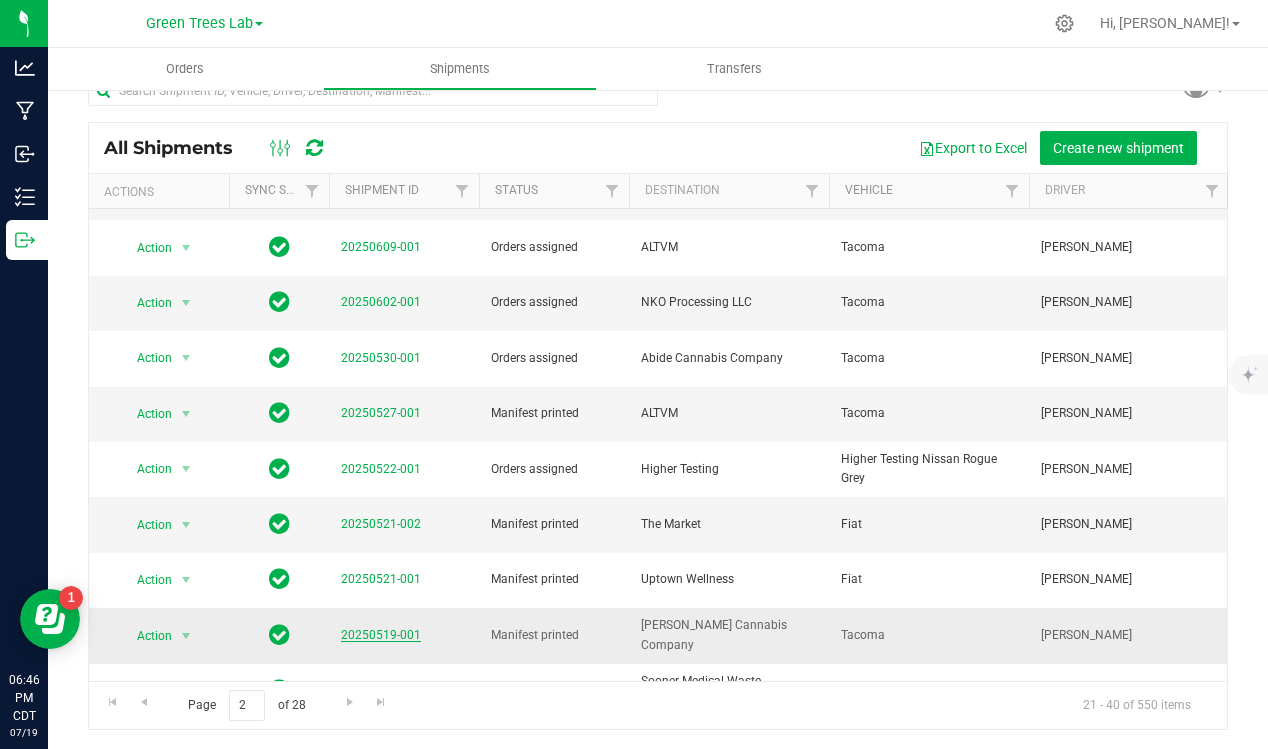 click on "20250519-001" at bounding box center [381, 635] 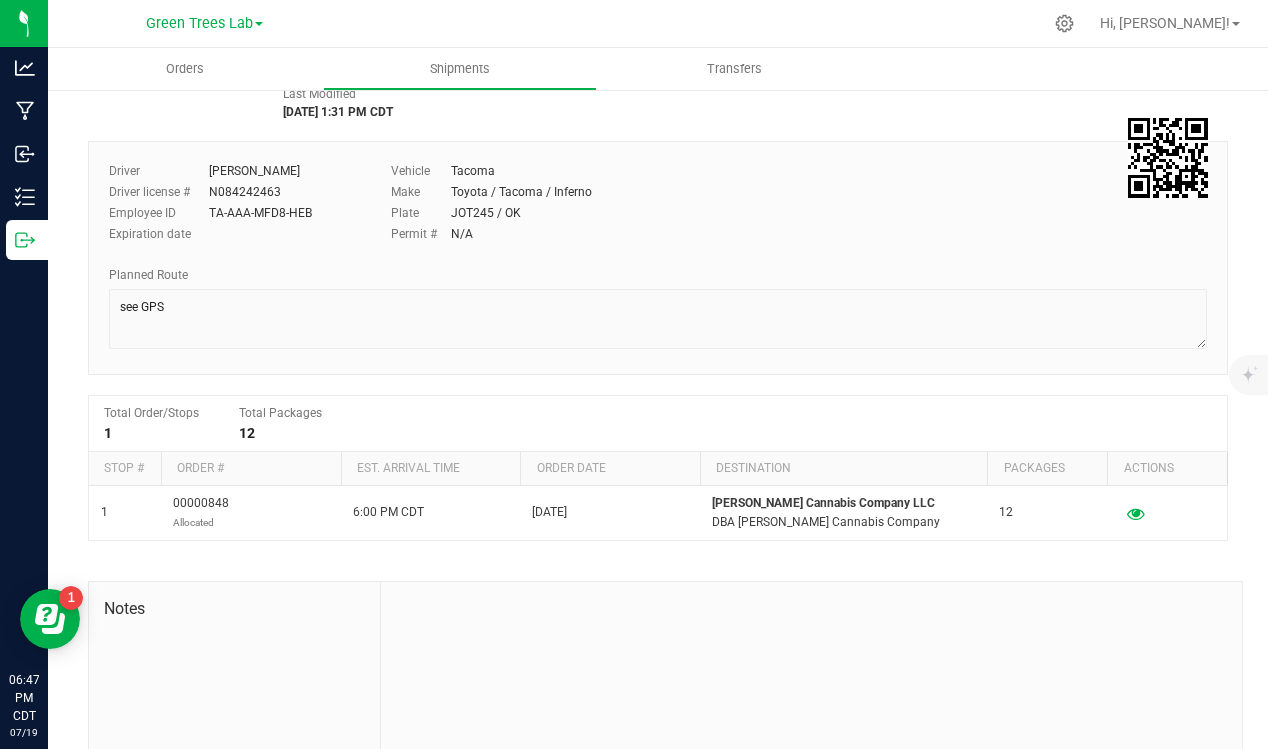 scroll, scrollTop: 0, scrollLeft: 0, axis: both 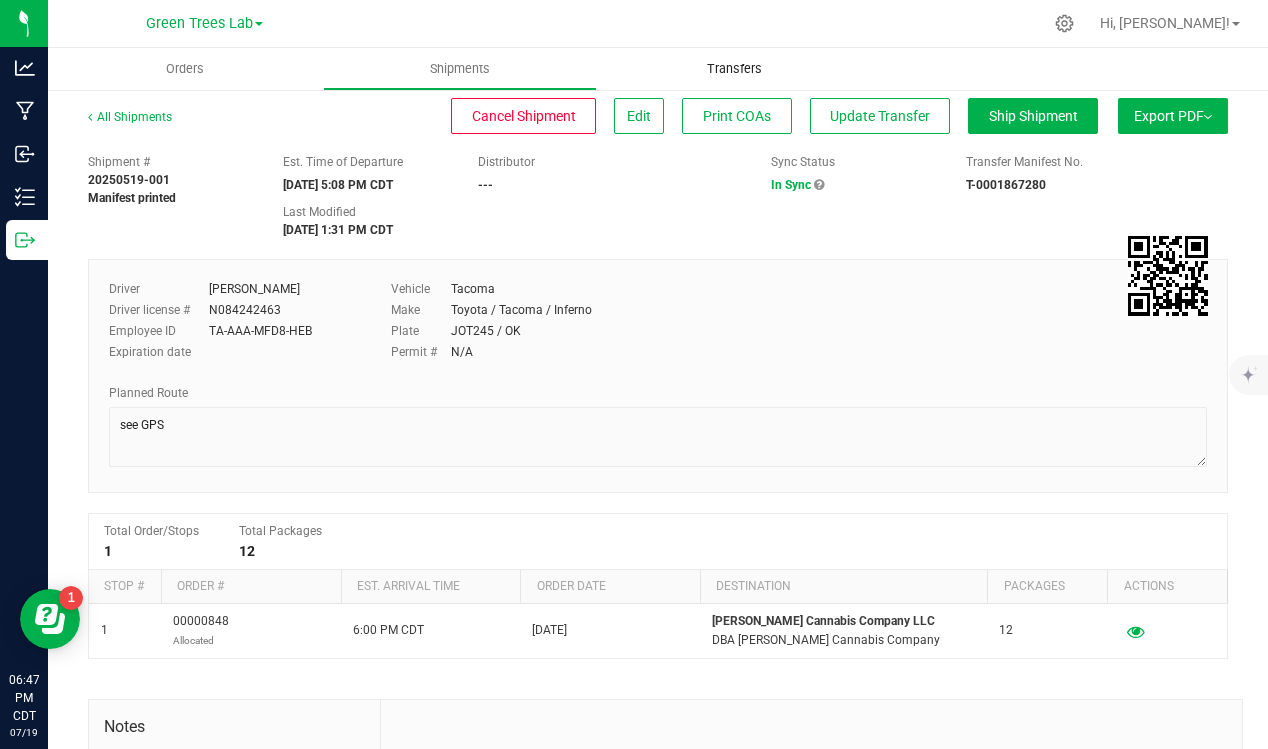 click on "Transfers" at bounding box center [734, 69] 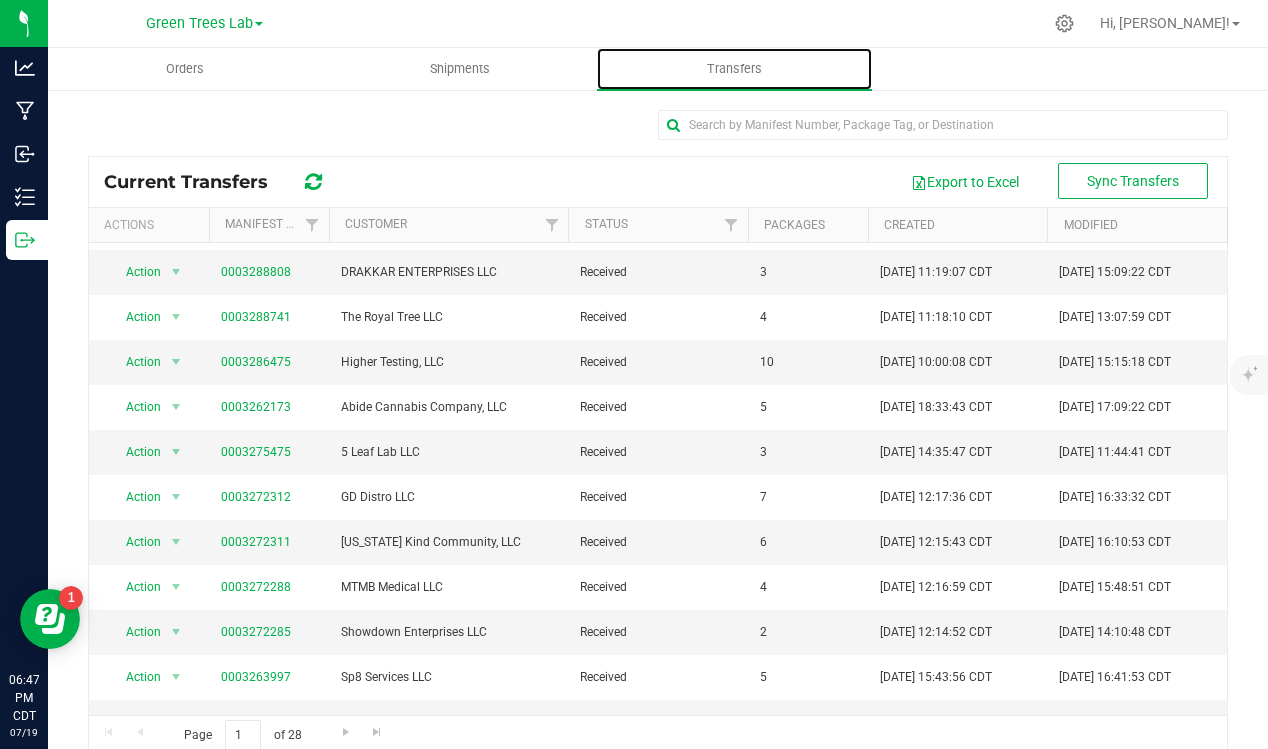 scroll, scrollTop: 427, scrollLeft: 0, axis: vertical 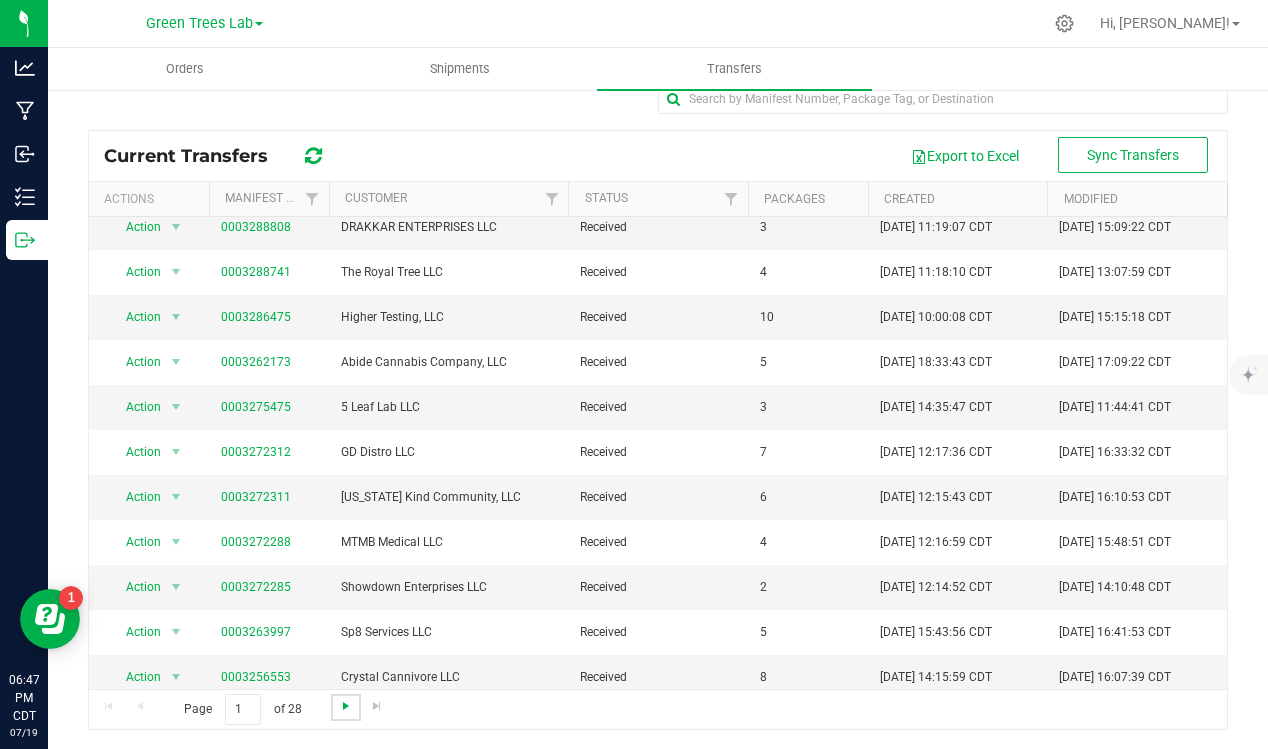 click at bounding box center [346, 706] 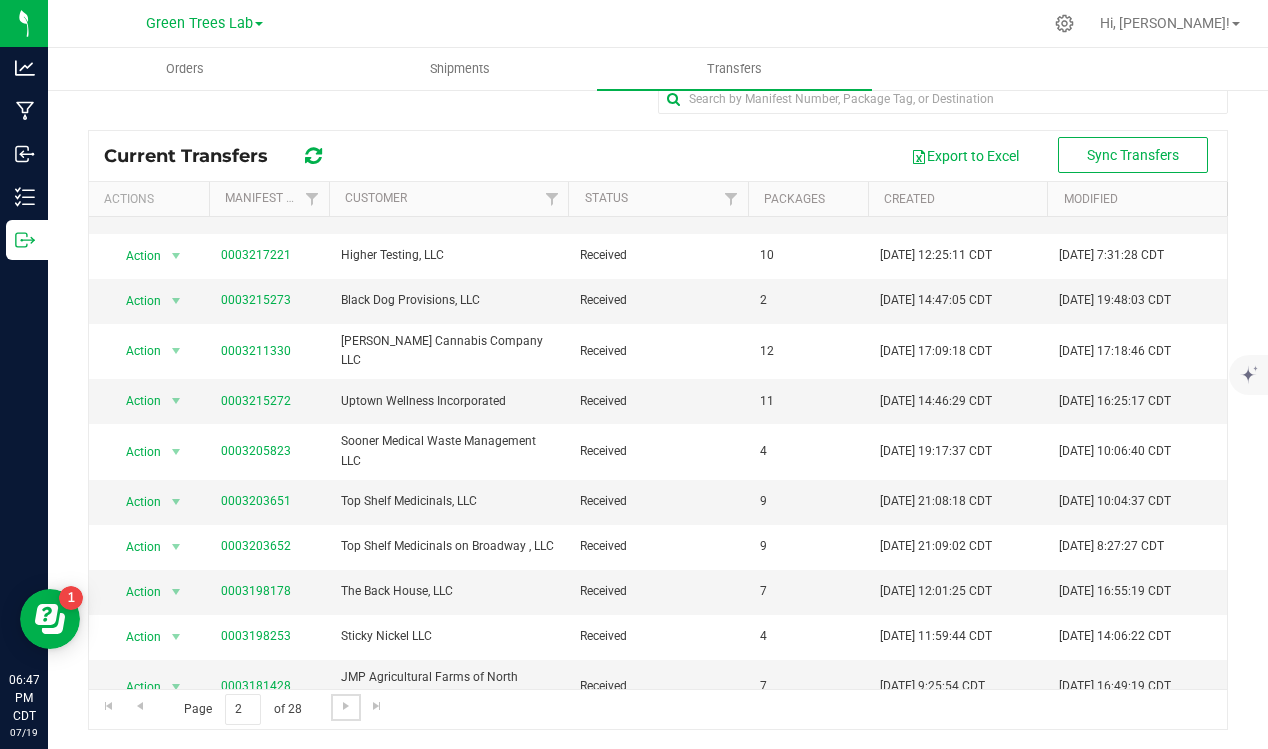 scroll, scrollTop: 447, scrollLeft: 0, axis: vertical 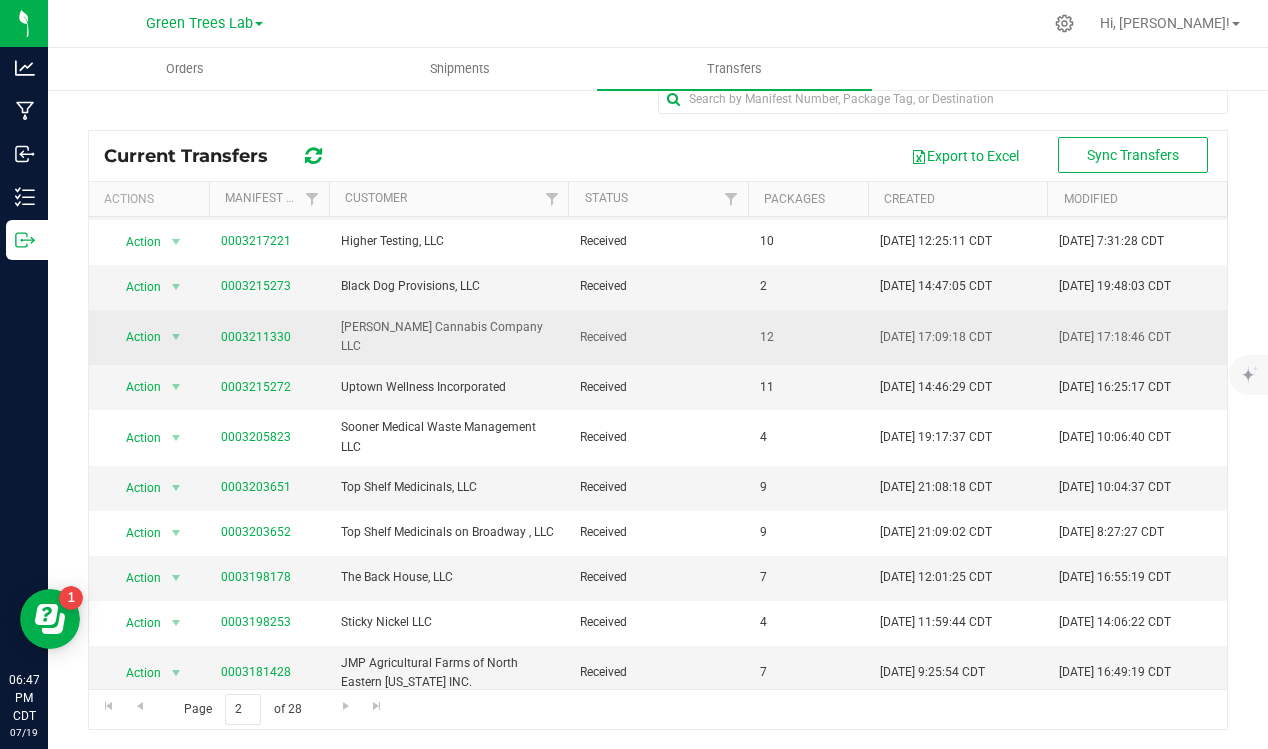 click on "0003211330" at bounding box center [256, 337] 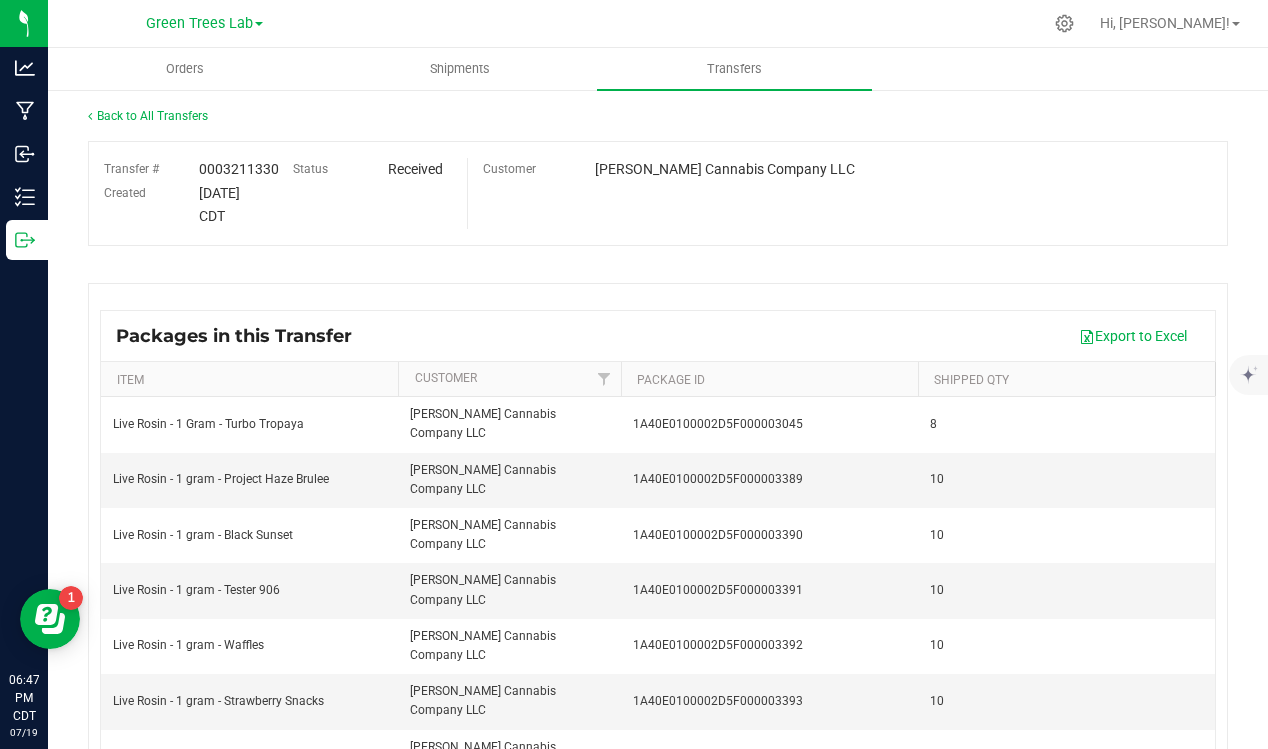 scroll, scrollTop: 0, scrollLeft: 0, axis: both 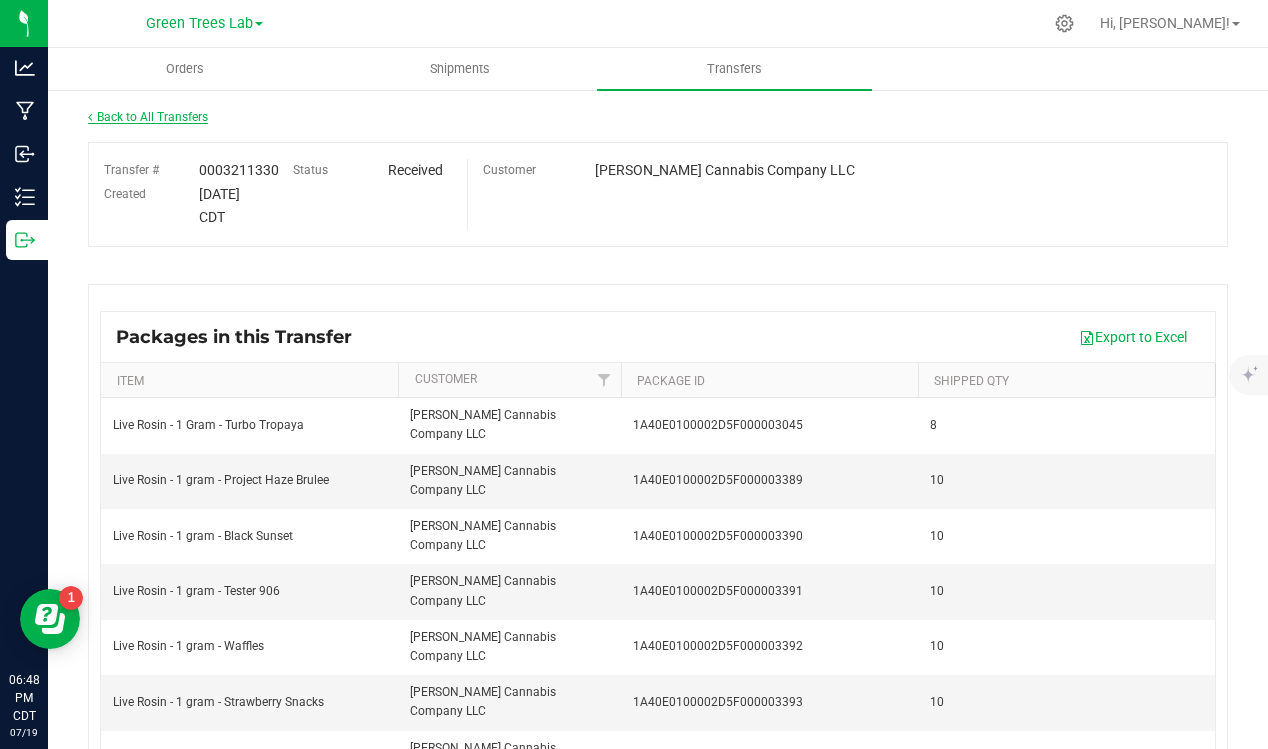 click on "Back to All Transfers" at bounding box center [148, 117] 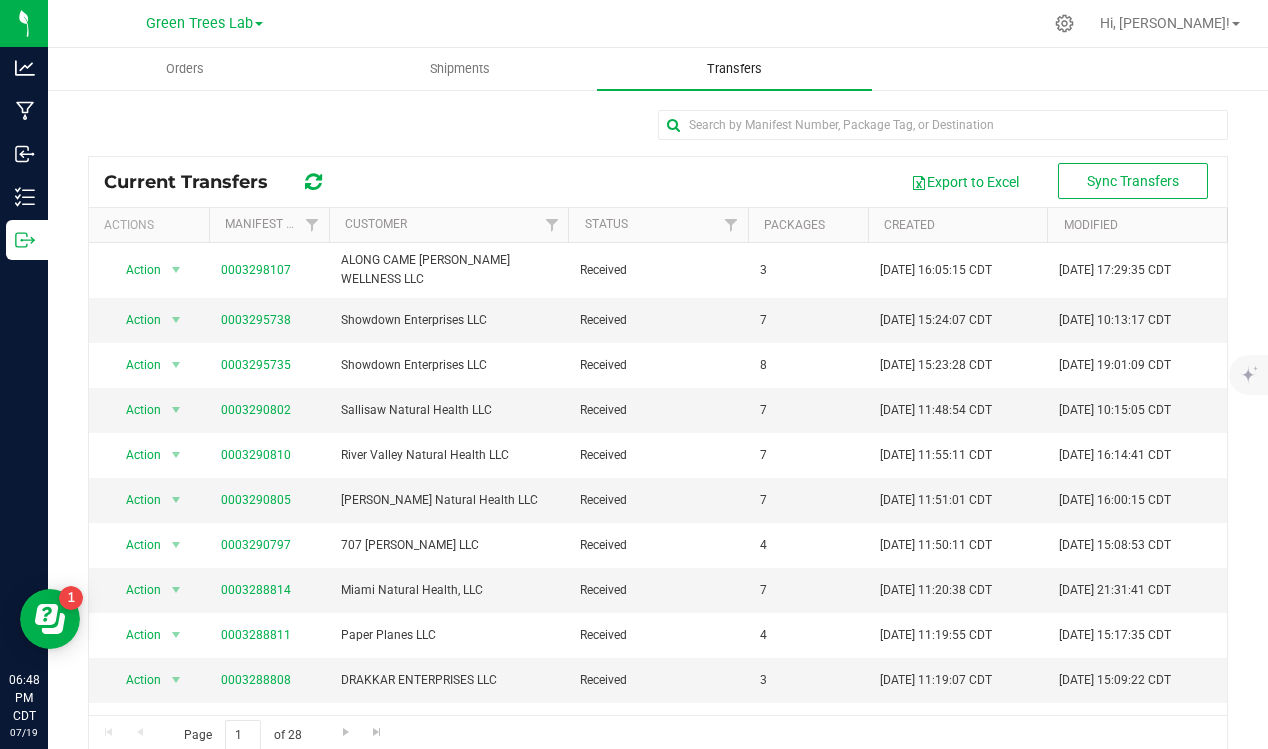 click on "Transfers" at bounding box center [734, 69] 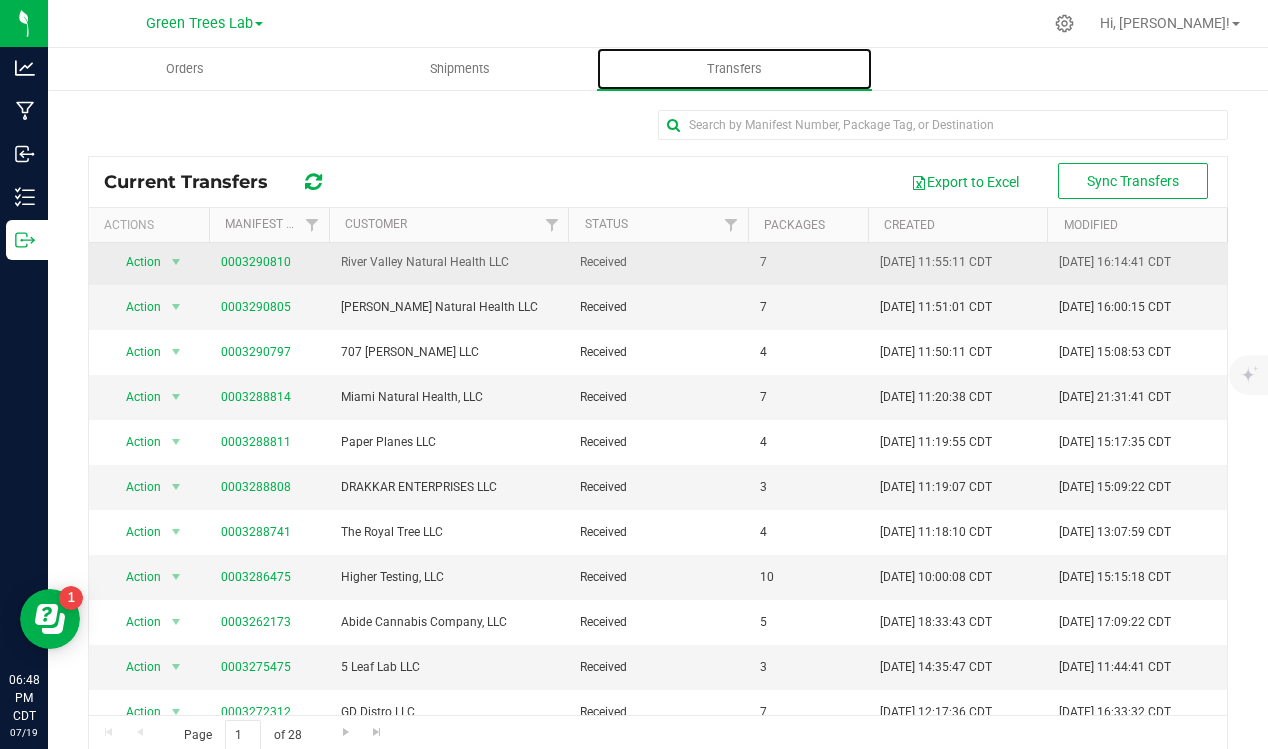 scroll, scrollTop: 0, scrollLeft: 0, axis: both 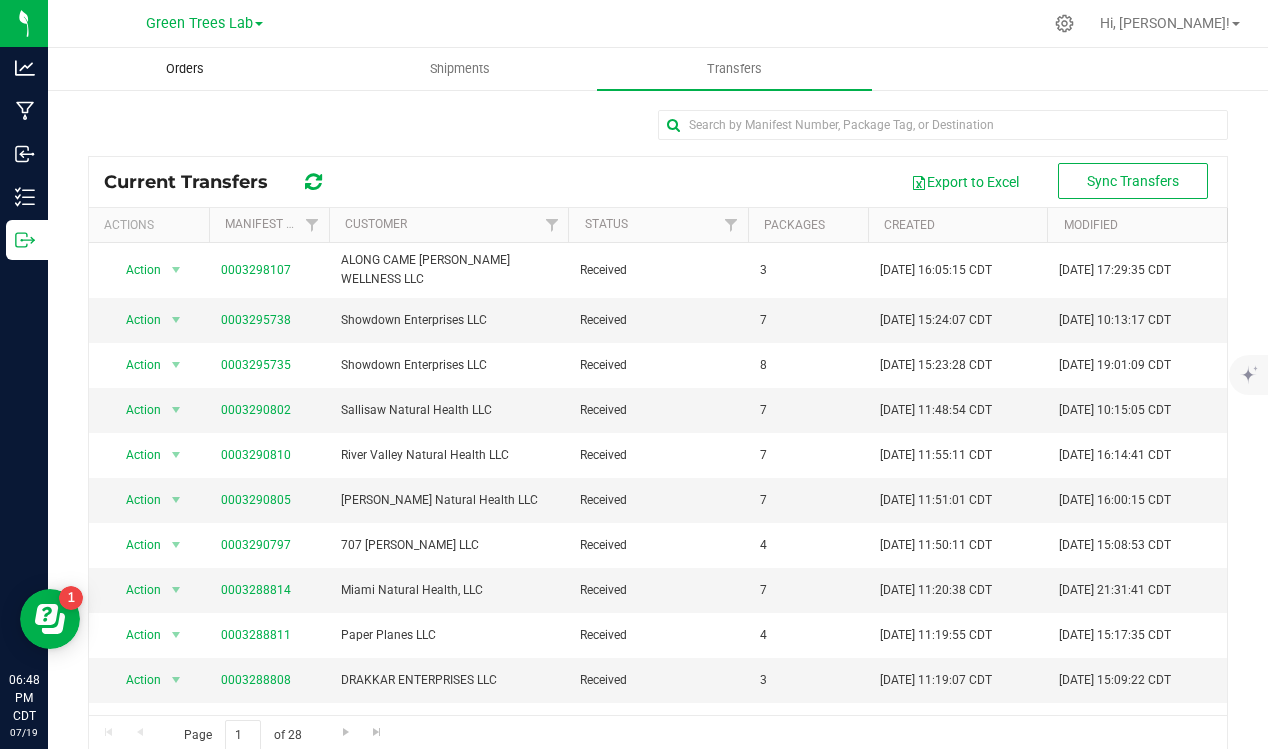 click on "Orders" at bounding box center (185, 69) 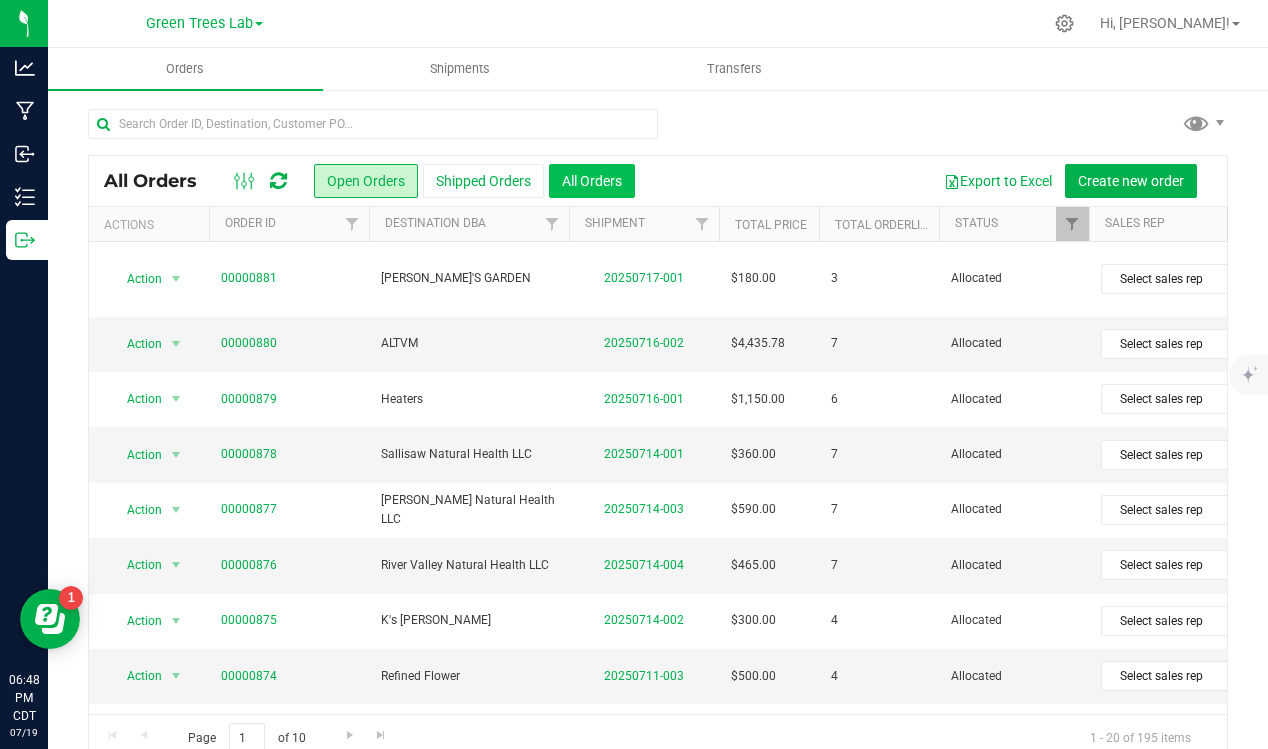 click on "All Orders" at bounding box center [592, 181] 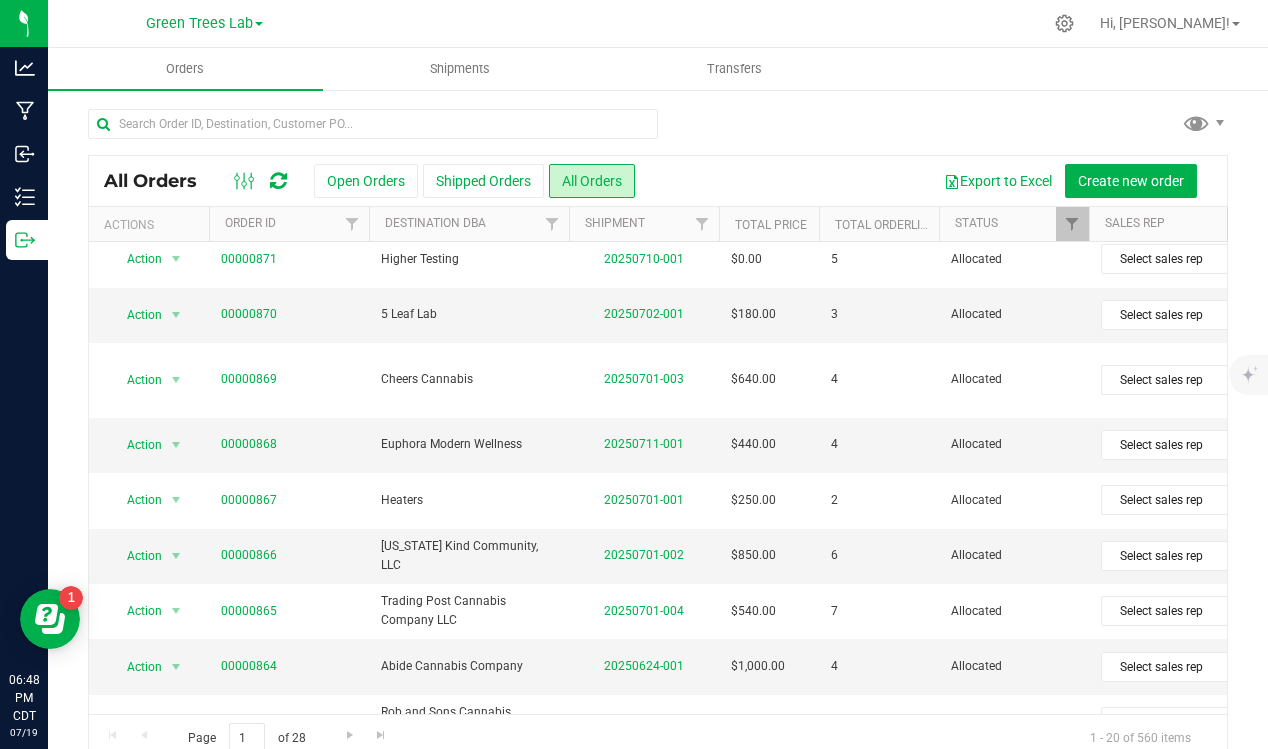scroll, scrollTop: 635, scrollLeft: 0, axis: vertical 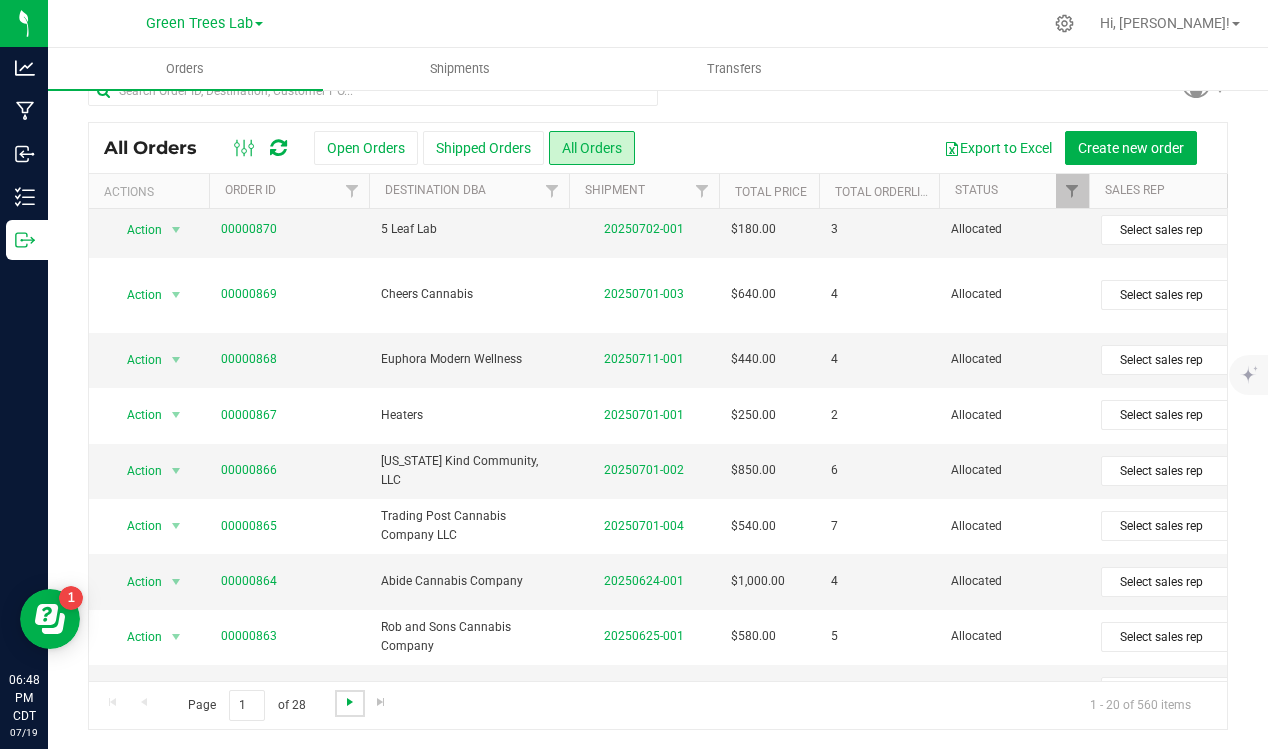 click at bounding box center (350, 702) 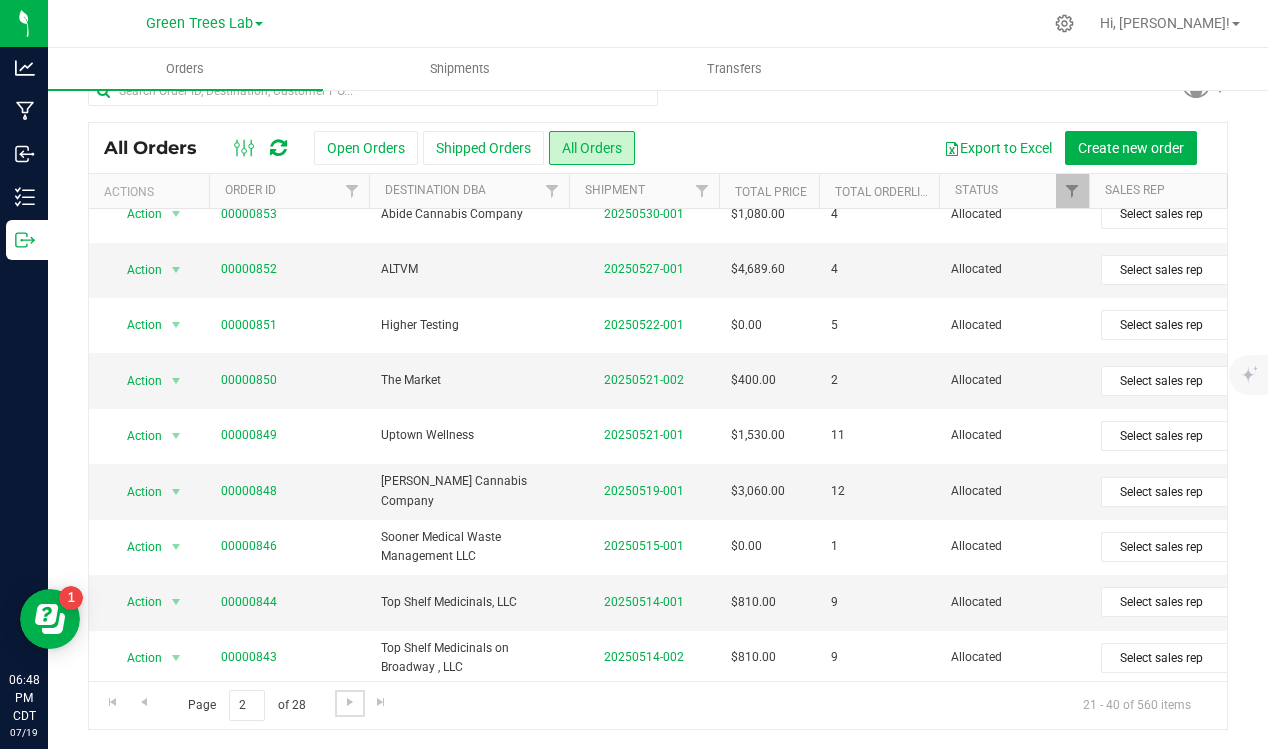 scroll, scrollTop: 467, scrollLeft: 0, axis: vertical 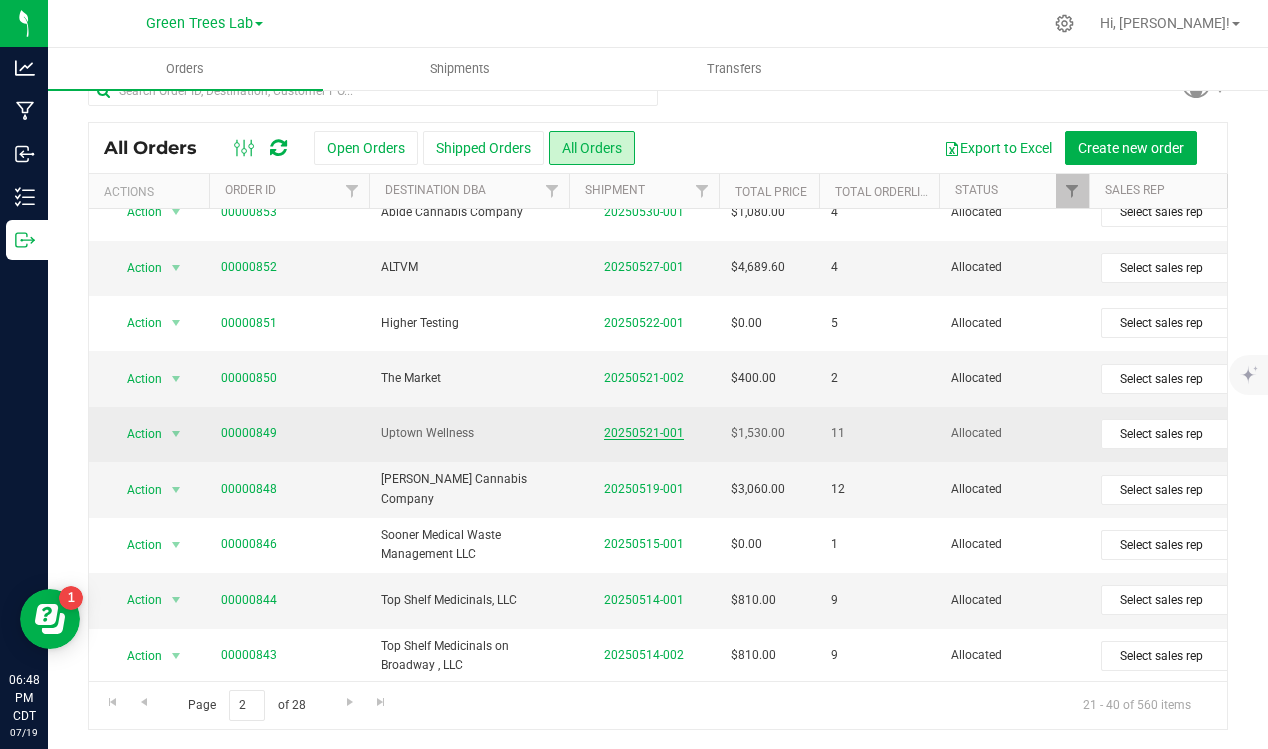click on "20250521-001" at bounding box center (644, 433) 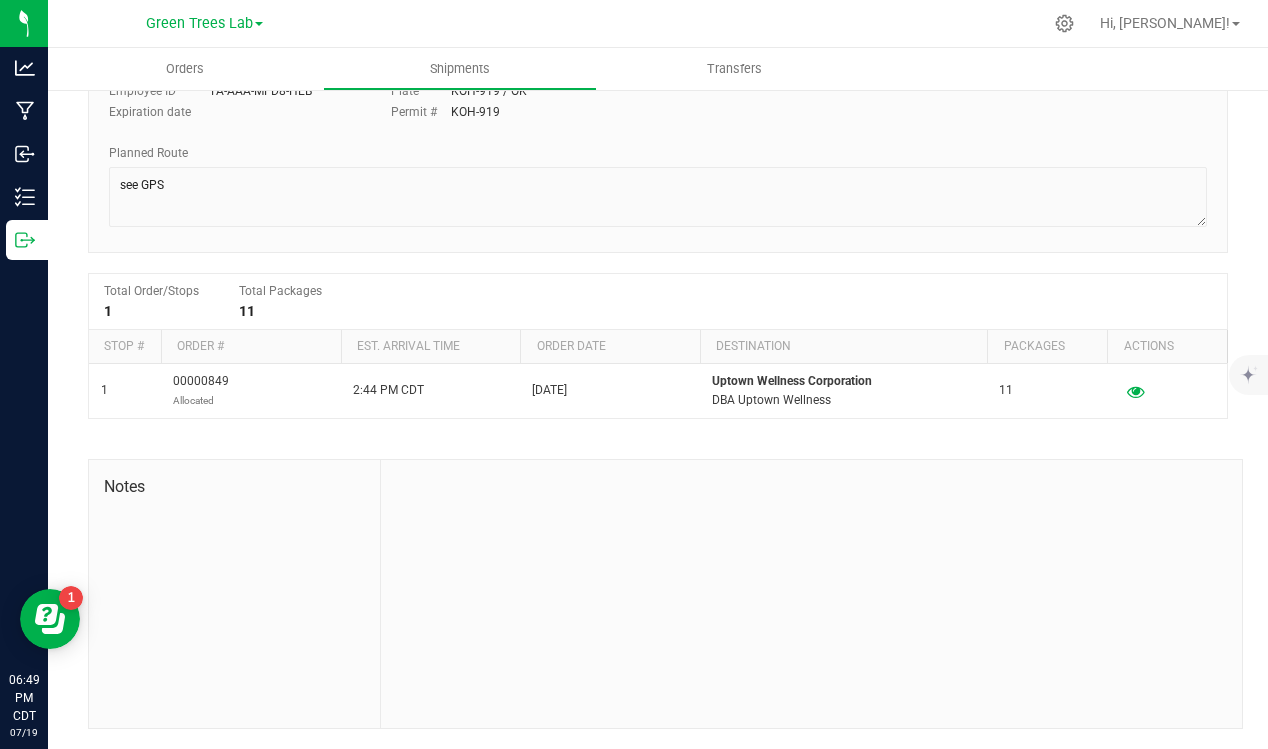 scroll, scrollTop: 237, scrollLeft: 0, axis: vertical 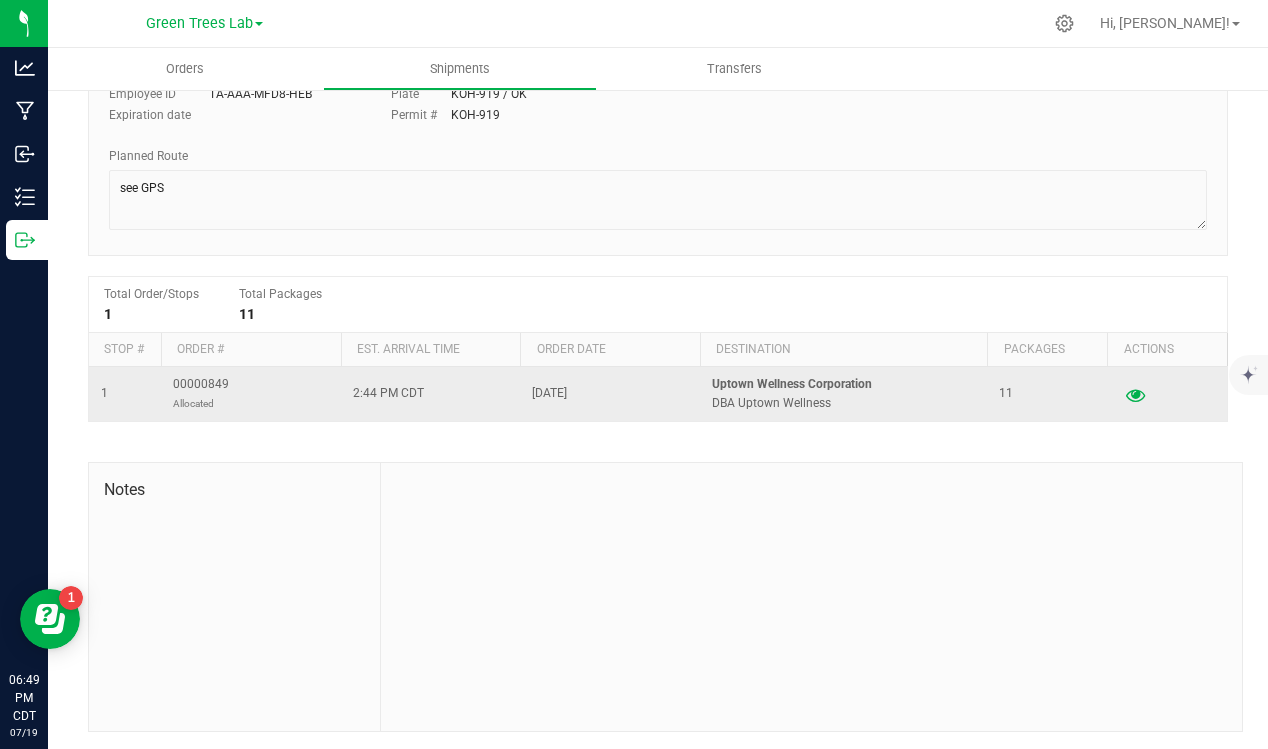 click at bounding box center [1135, 394] 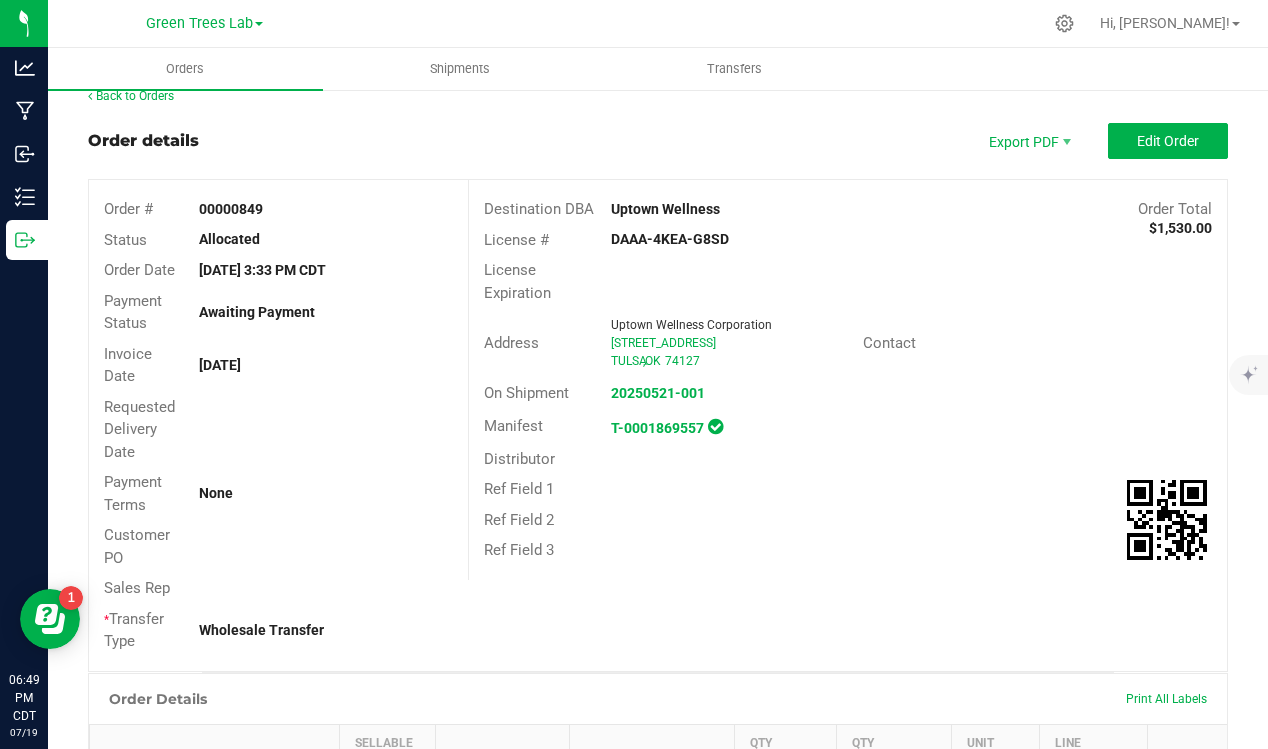 scroll, scrollTop: 0, scrollLeft: 0, axis: both 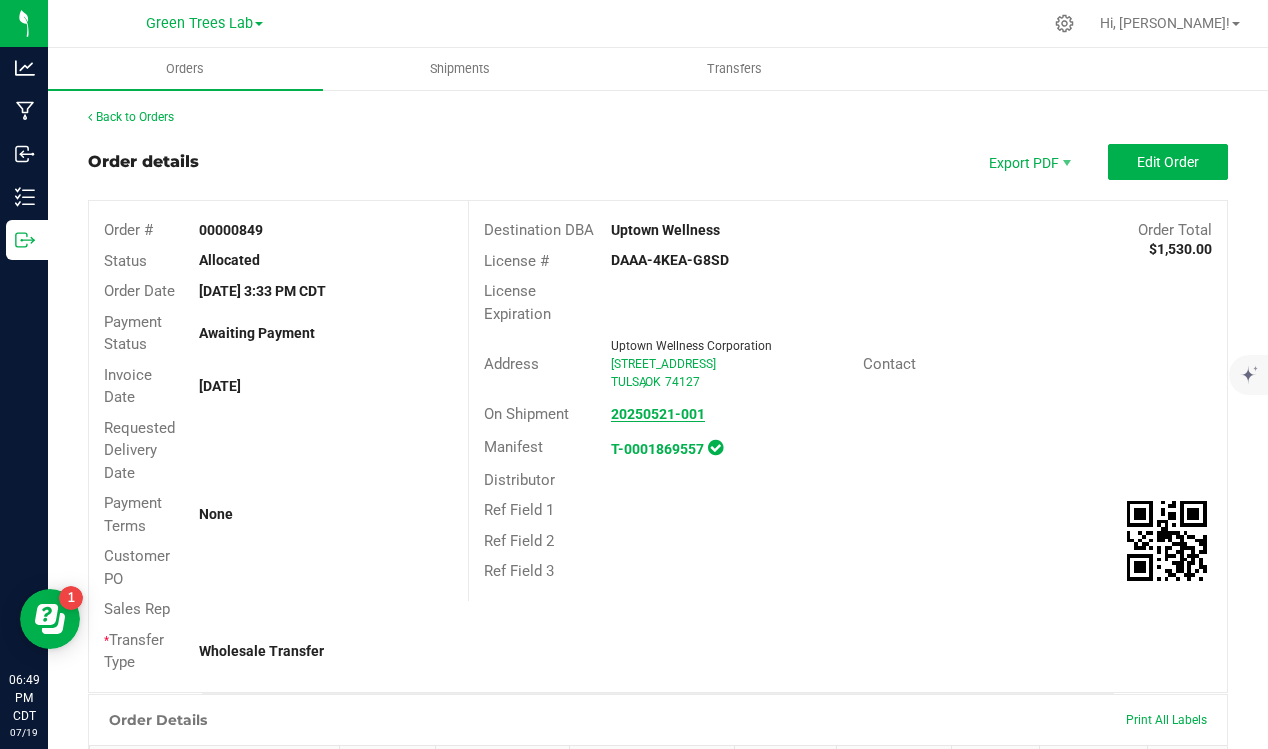 click on "20250521-001" at bounding box center (658, 414) 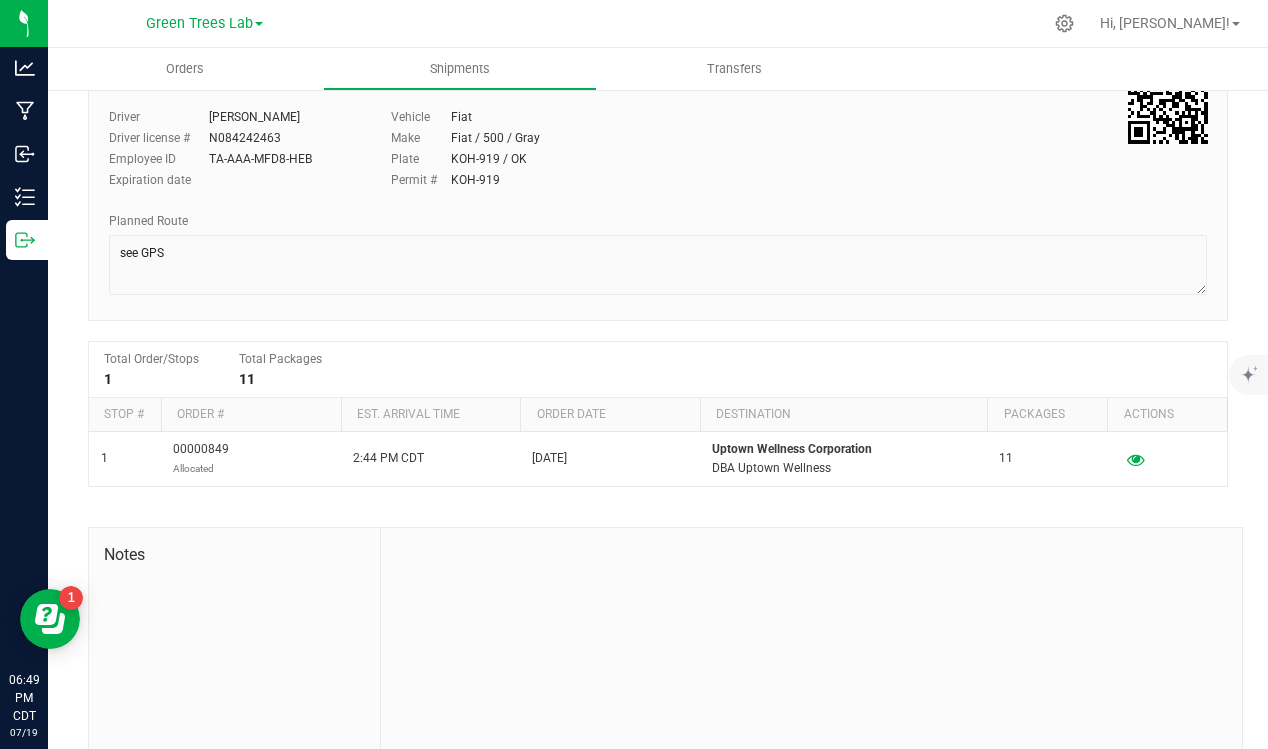 scroll, scrollTop: 0, scrollLeft: 0, axis: both 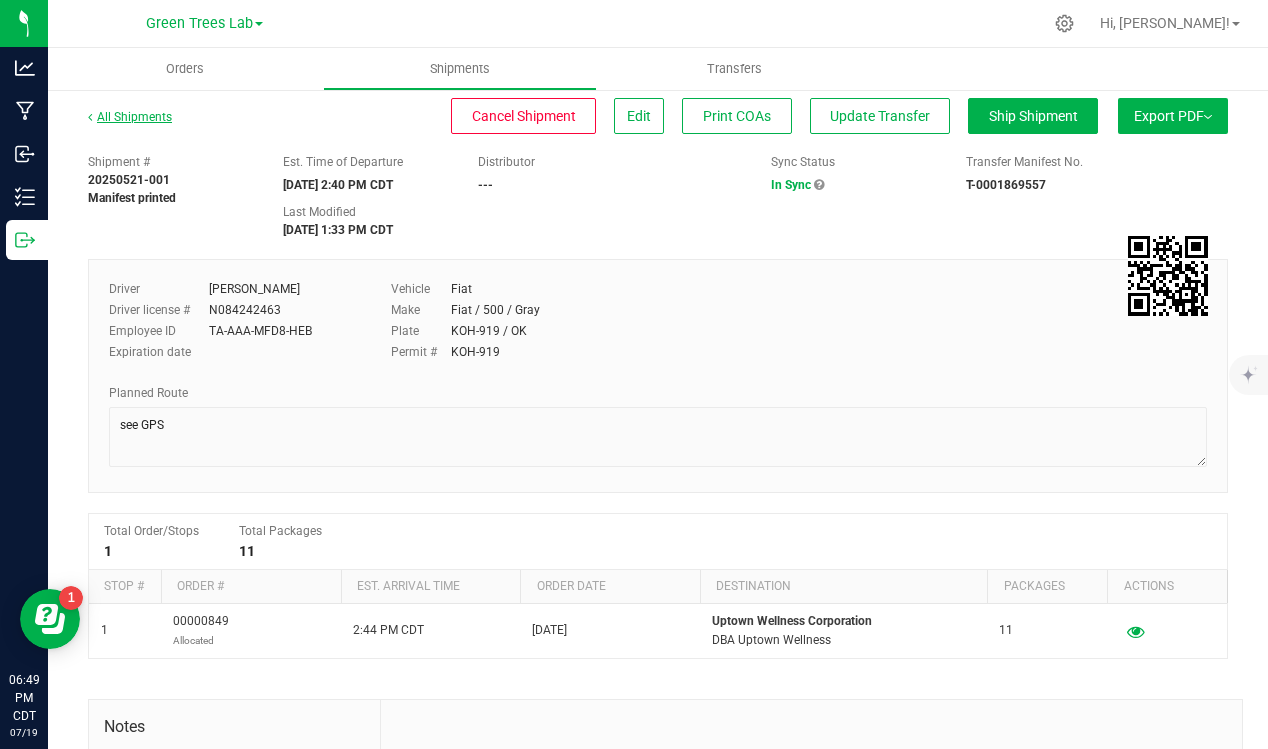 click on "All Shipments" at bounding box center (130, 117) 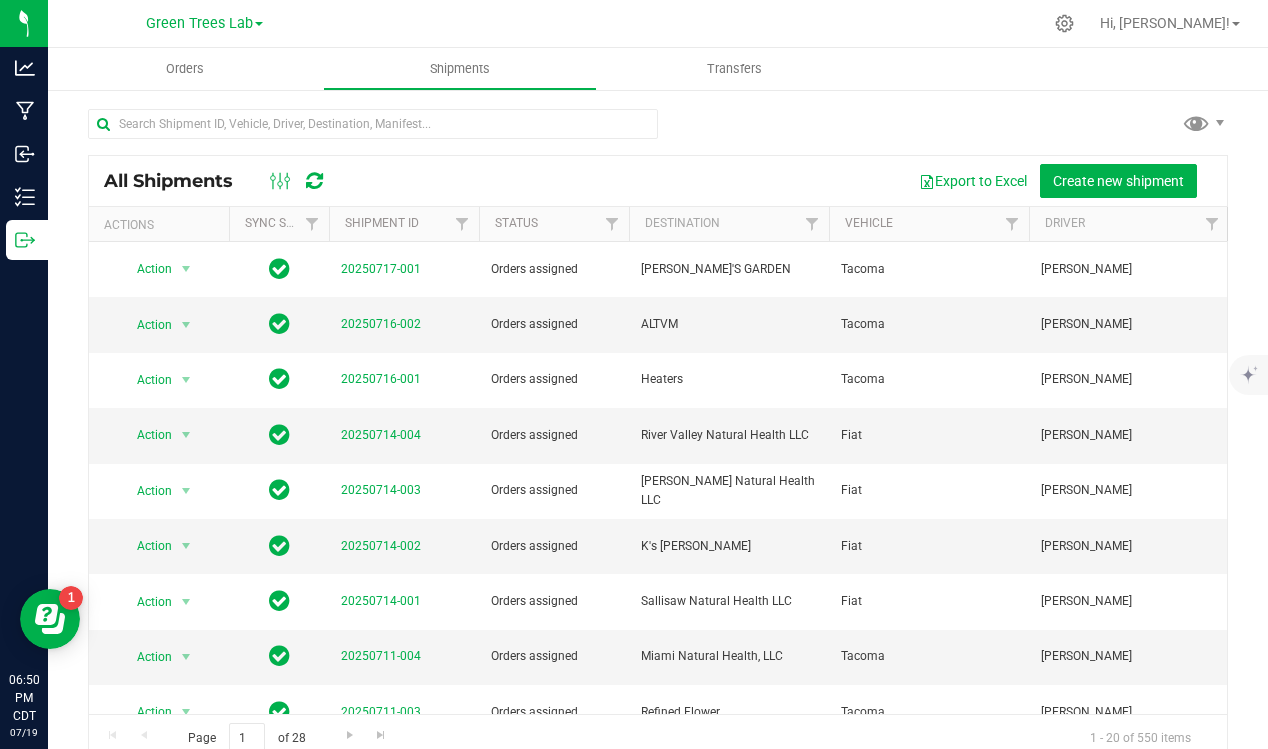 click at bounding box center (658, 132) 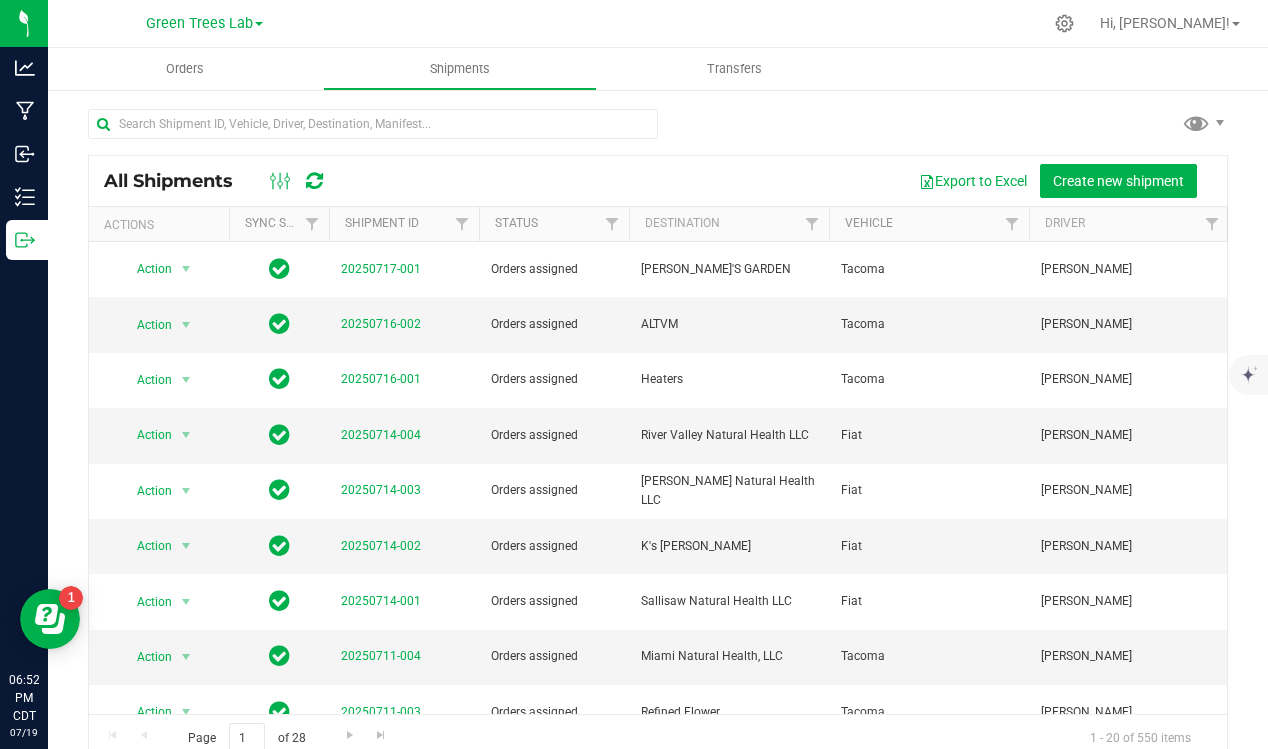 click at bounding box center (658, 132) 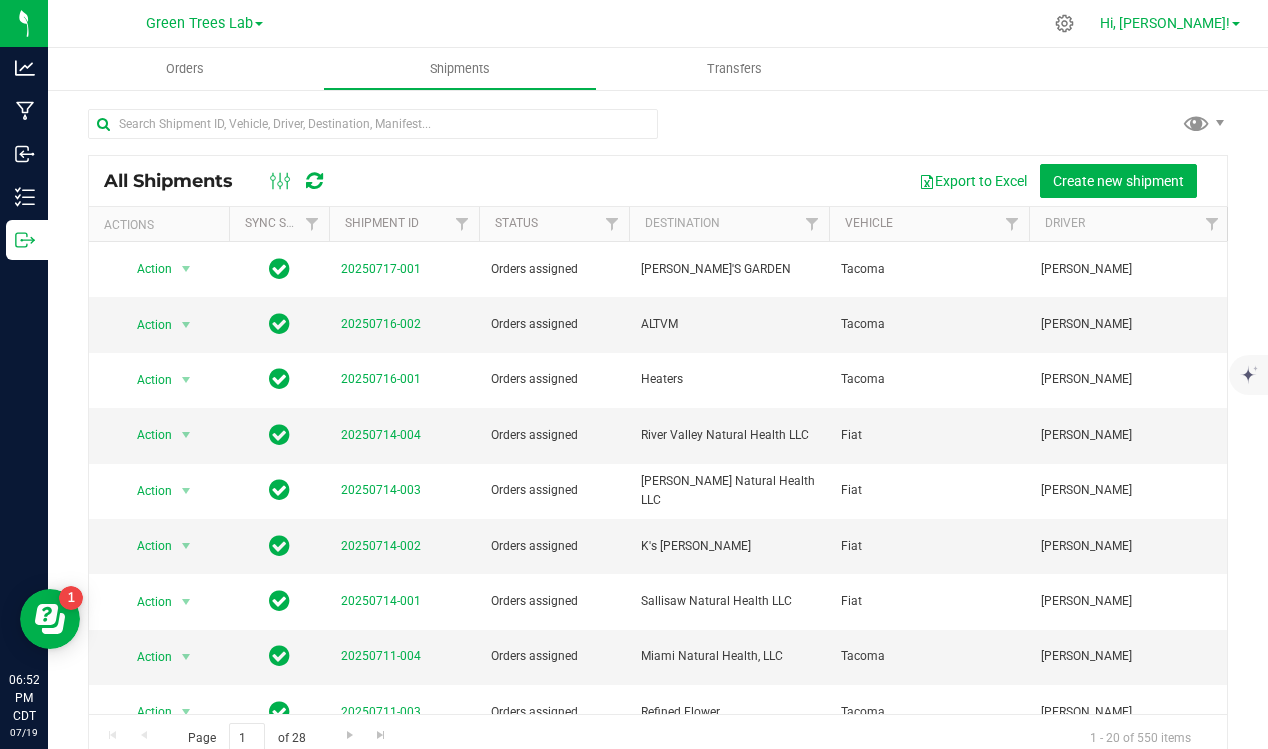 click on "Hi, [PERSON_NAME]!" at bounding box center [1165, 23] 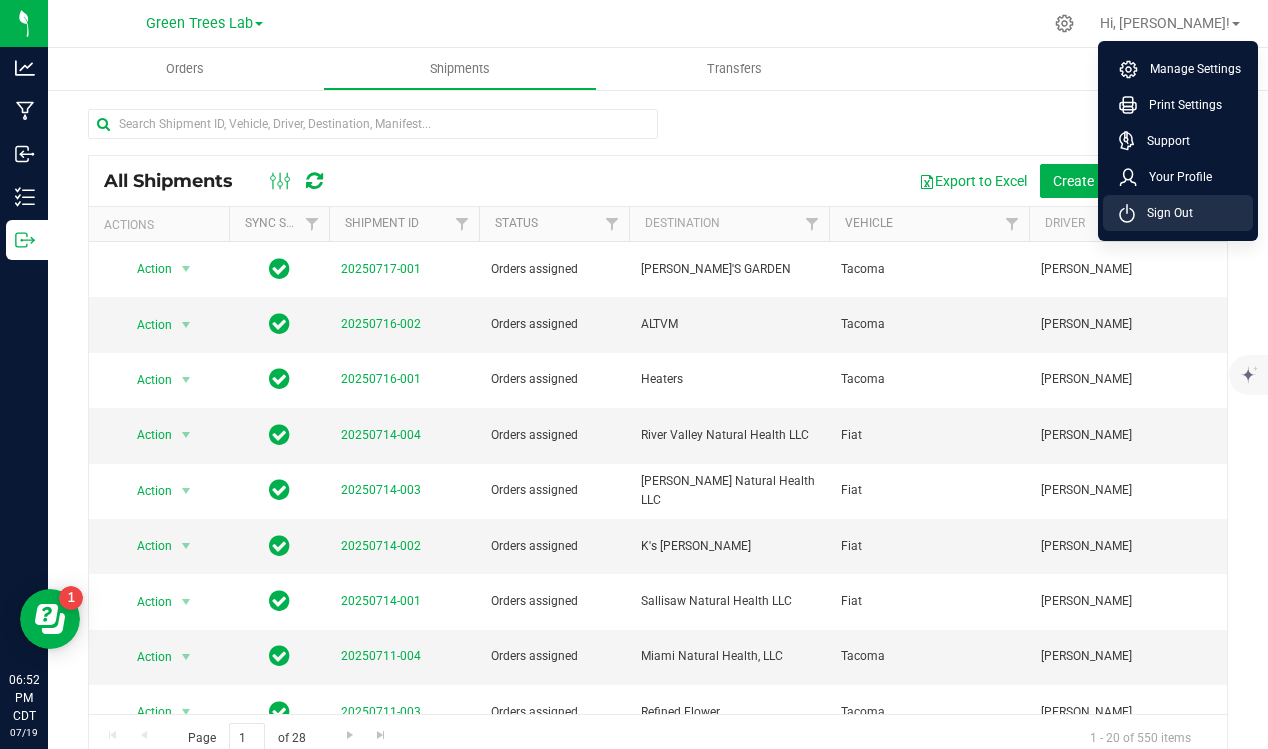 click on "Sign Out" at bounding box center [1164, 213] 